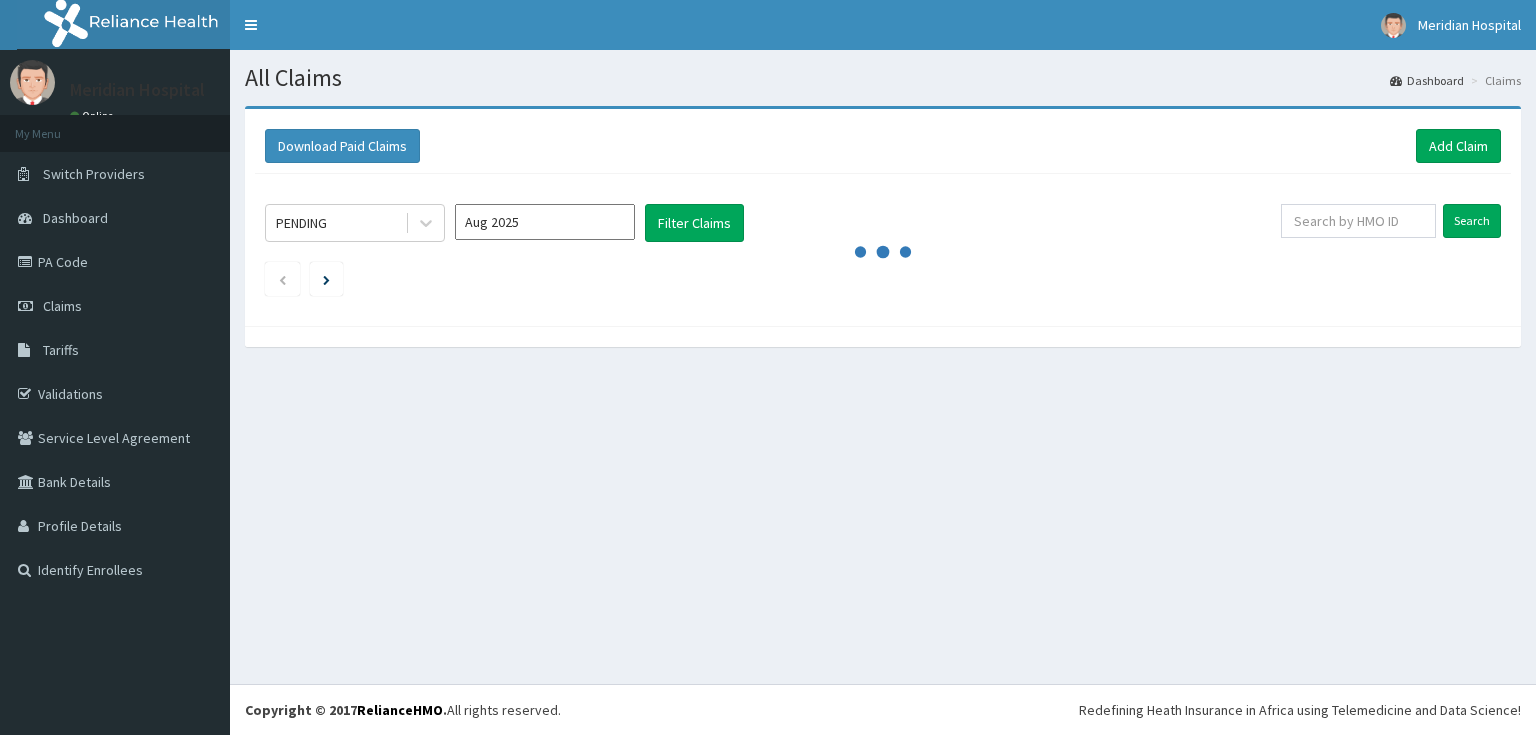 scroll, scrollTop: 0, scrollLeft: 0, axis: both 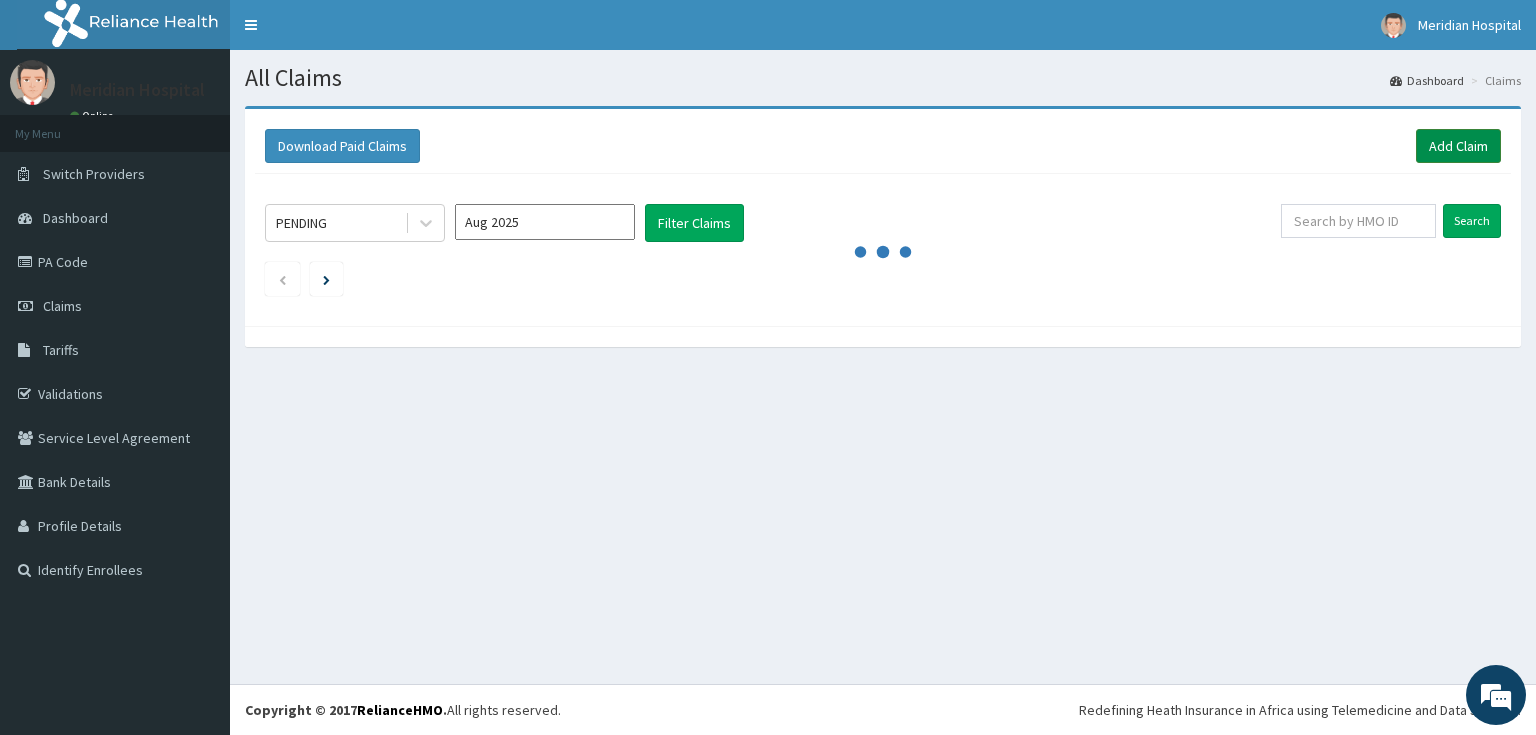 click on "Add Claim" at bounding box center [1458, 146] 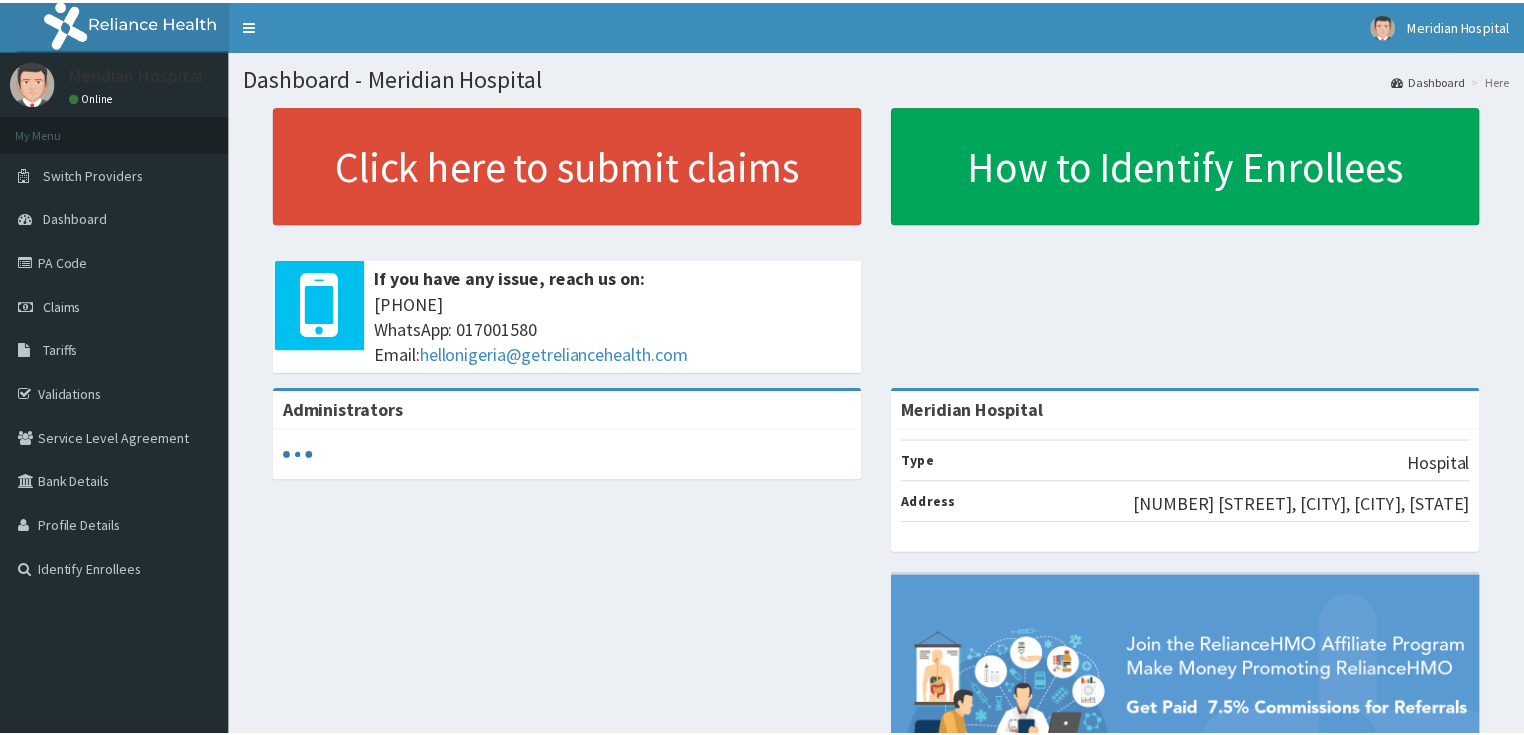 scroll, scrollTop: 0, scrollLeft: 0, axis: both 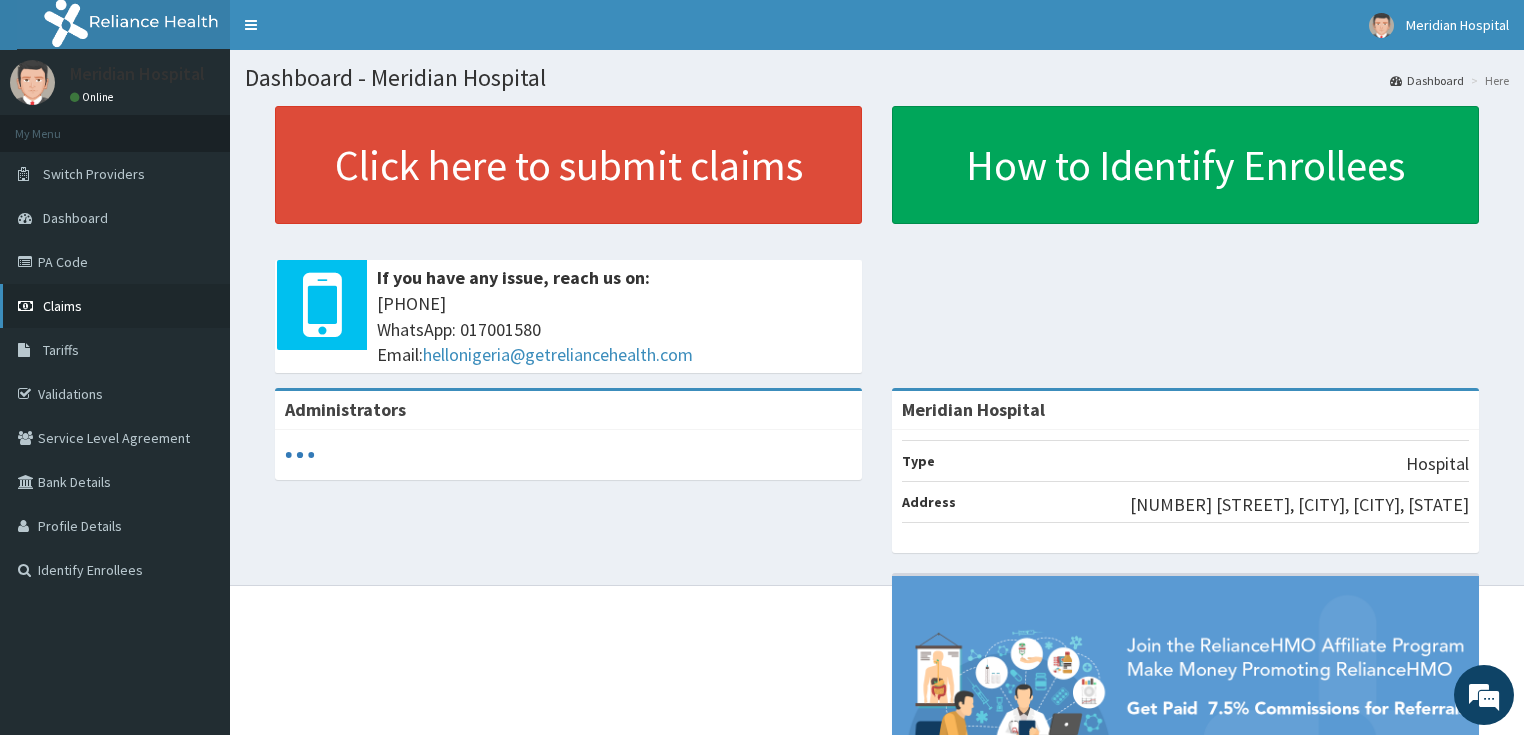 click on "Claims" at bounding box center [62, 306] 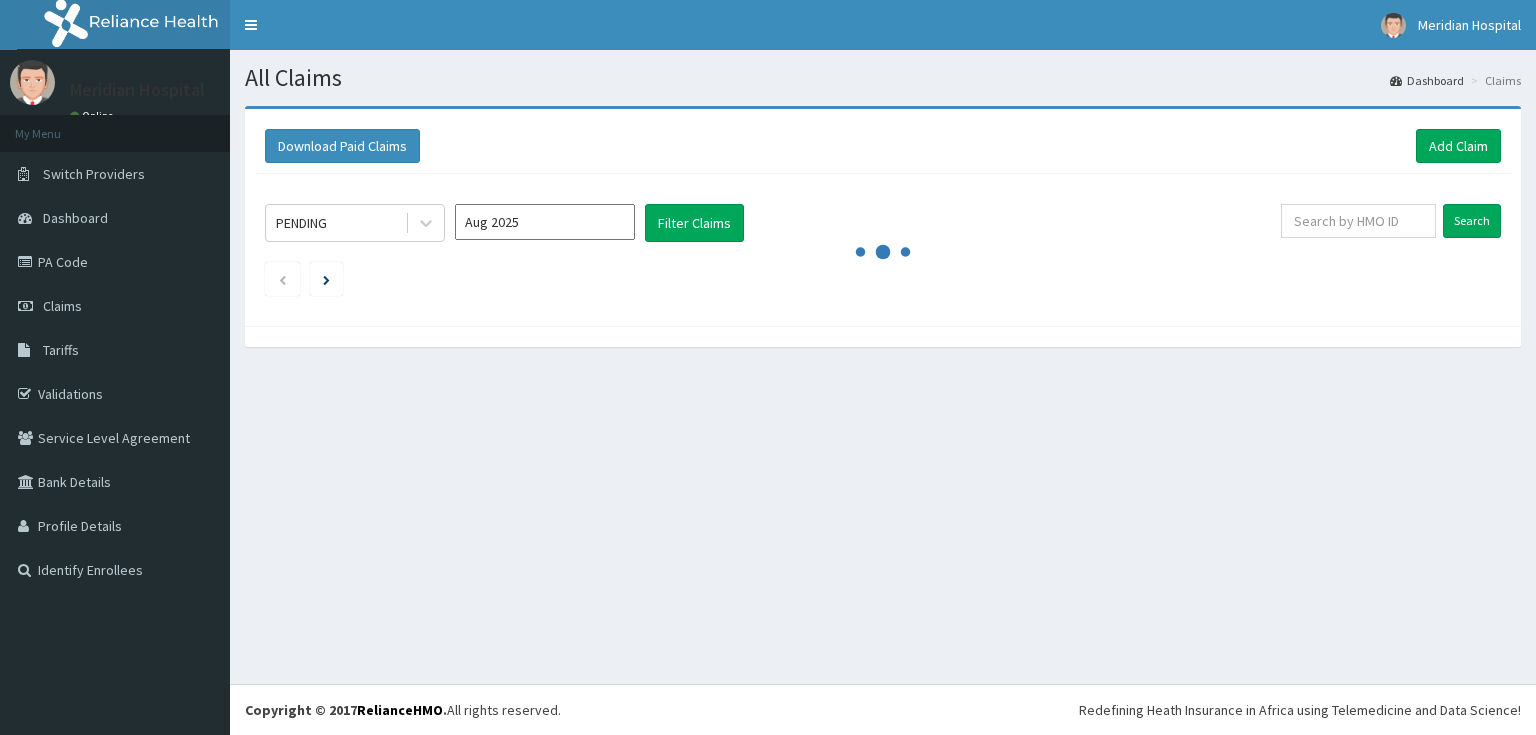 scroll, scrollTop: 0, scrollLeft: 0, axis: both 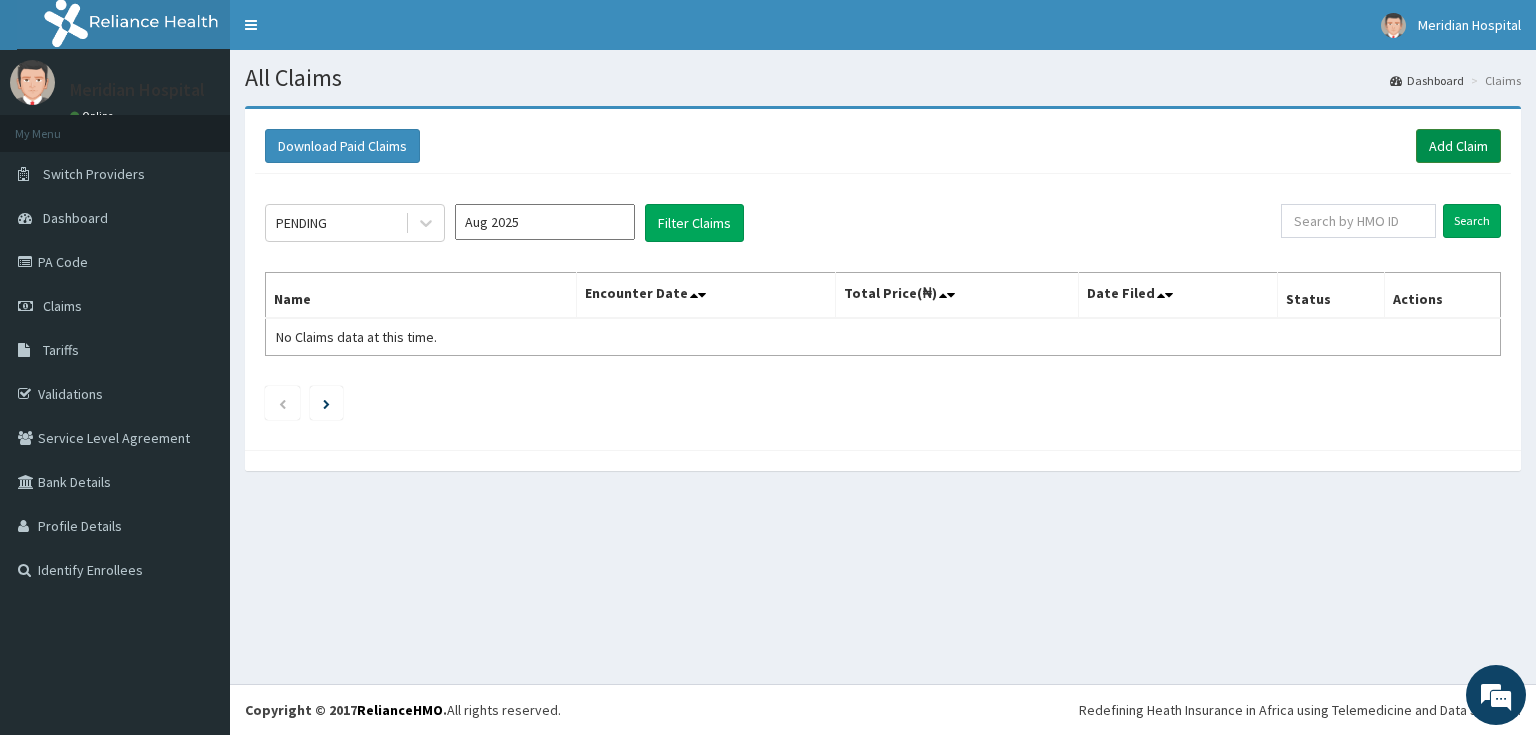 click on "Add Claim" at bounding box center (1458, 146) 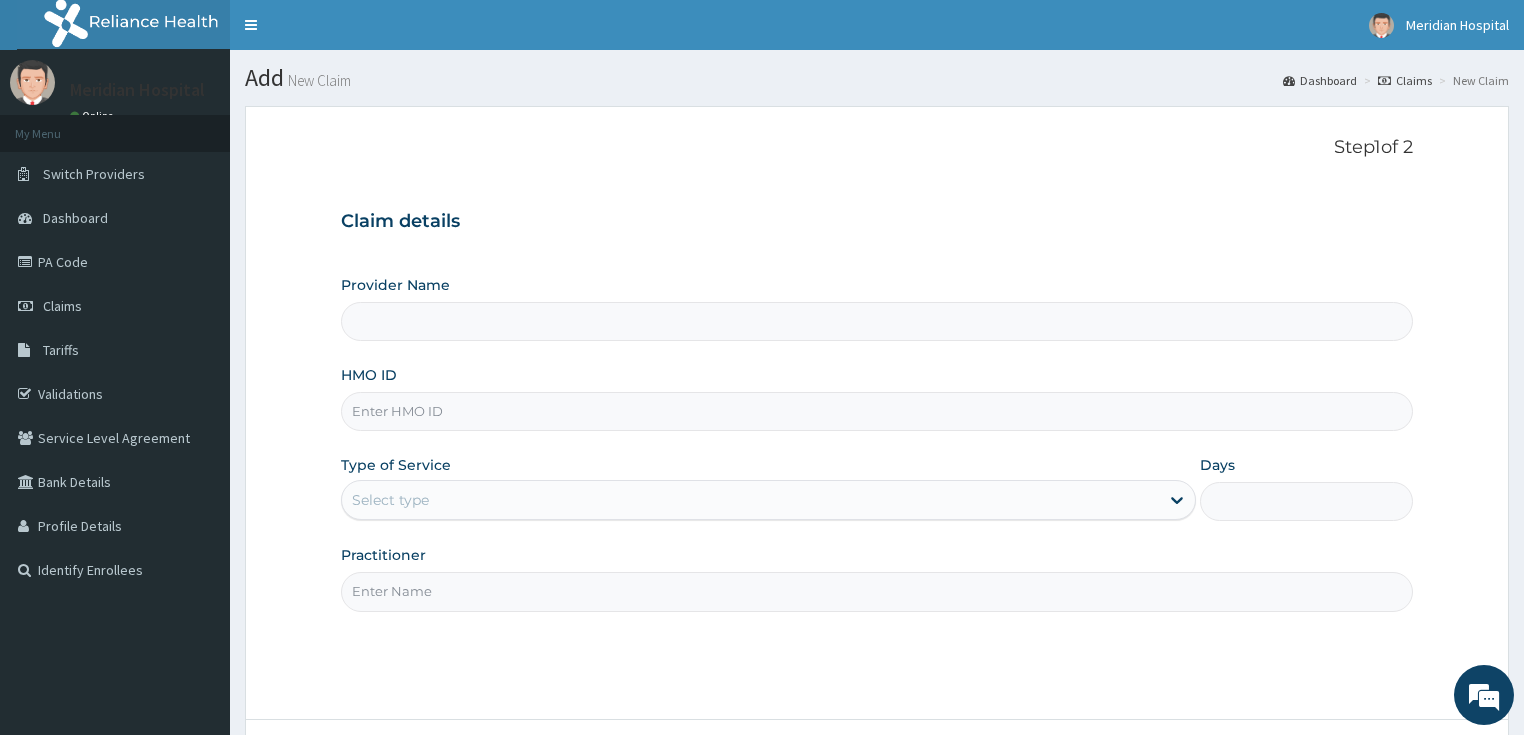 scroll, scrollTop: 0, scrollLeft: 0, axis: both 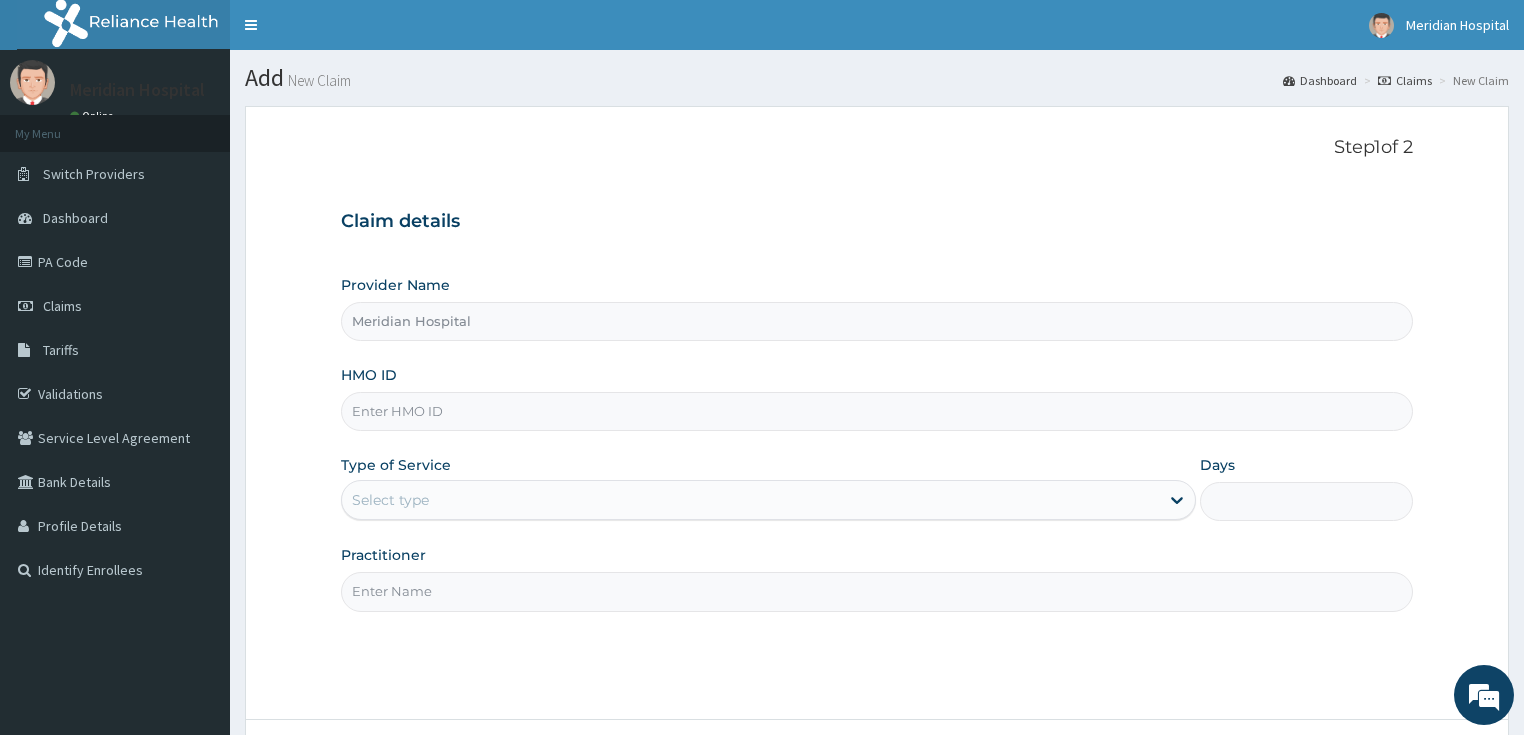 click on "HMO ID" at bounding box center [877, 411] 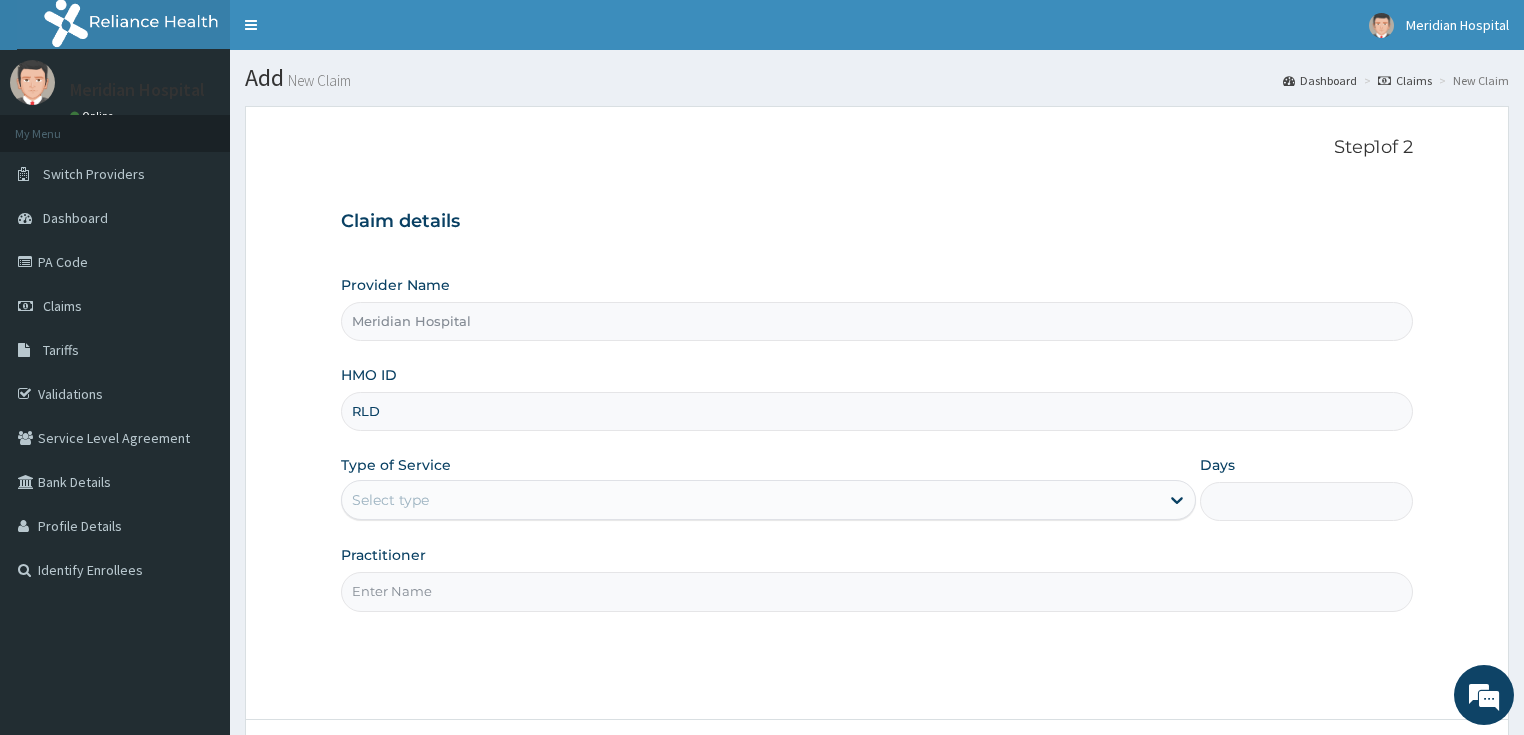 scroll, scrollTop: 0, scrollLeft: 0, axis: both 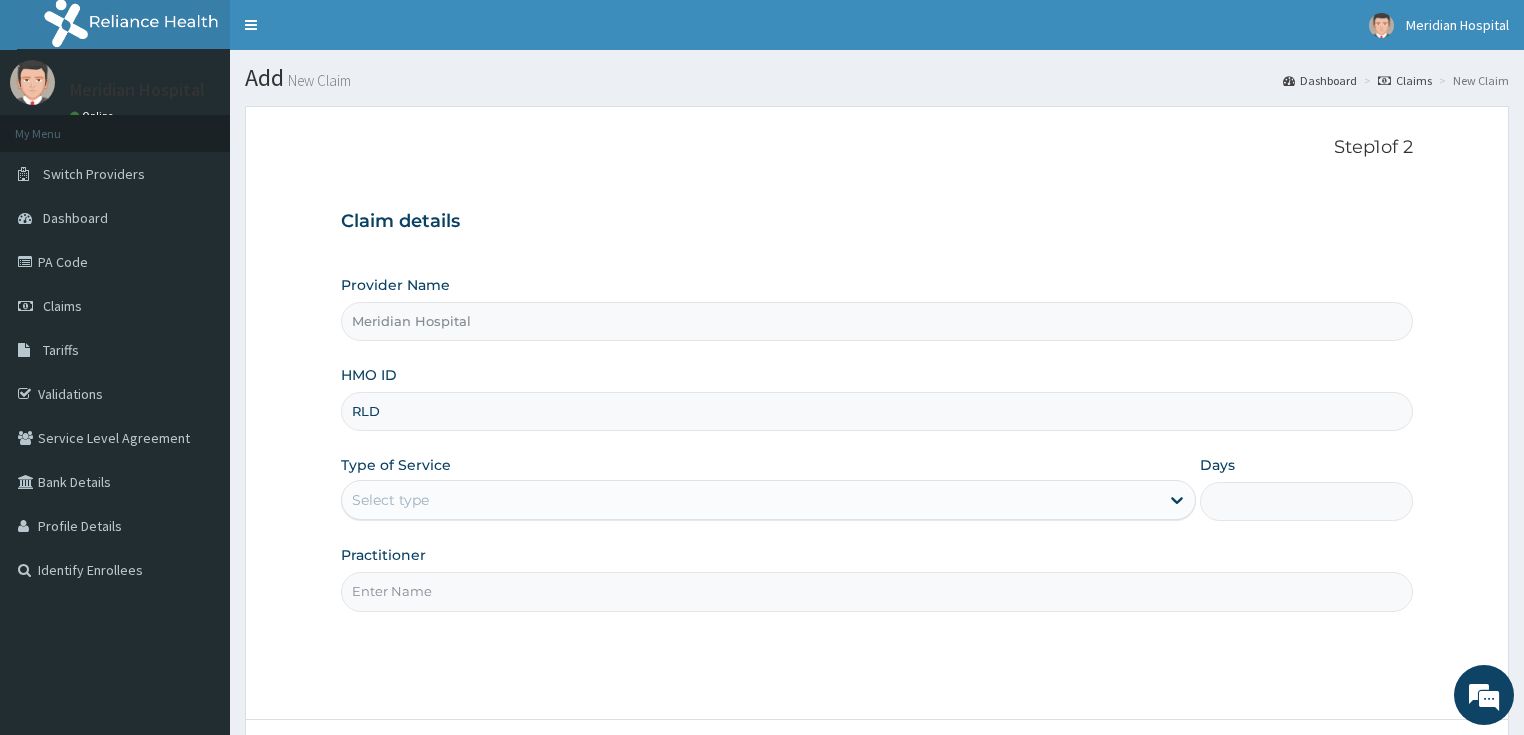 click on "RLD" at bounding box center (877, 411) 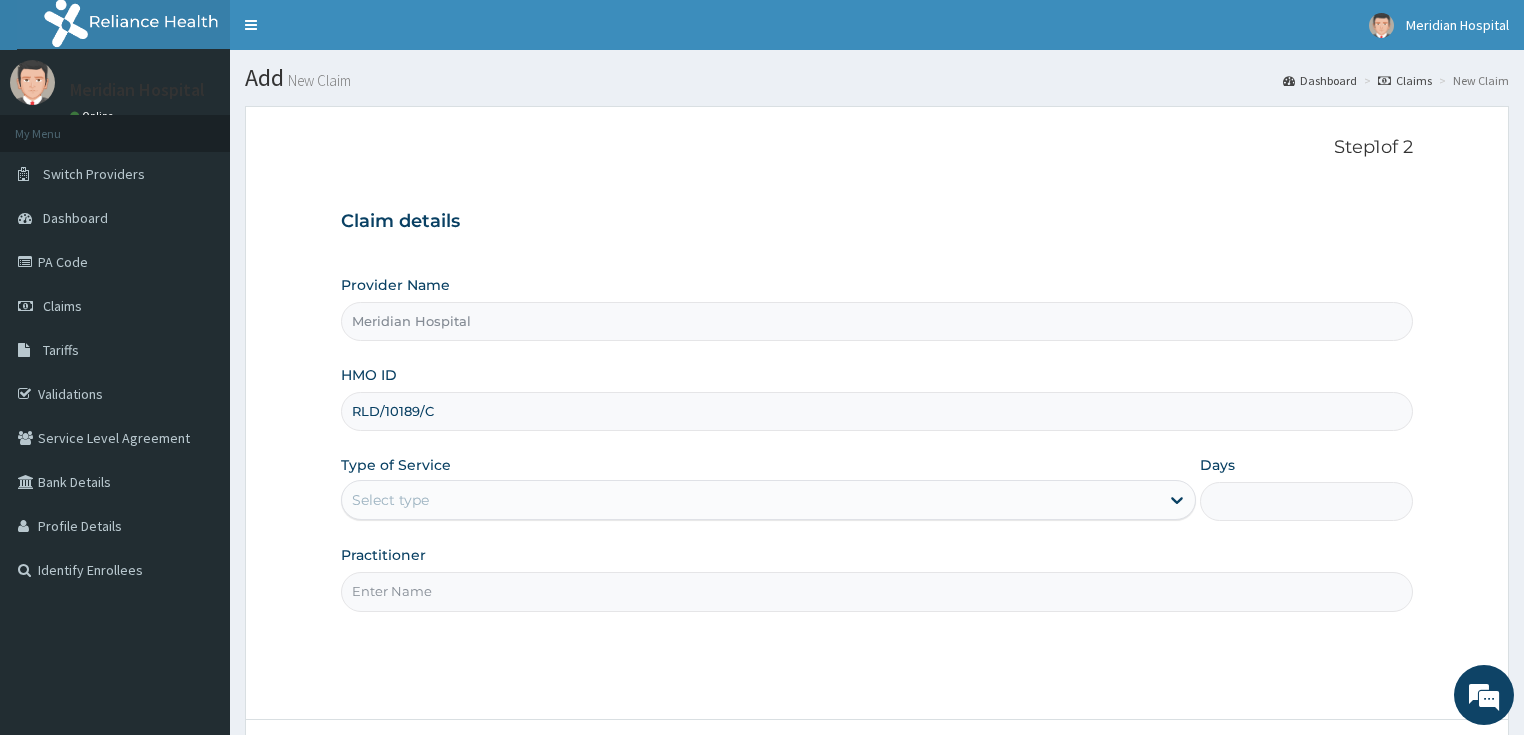 type on "RLD/10189/C" 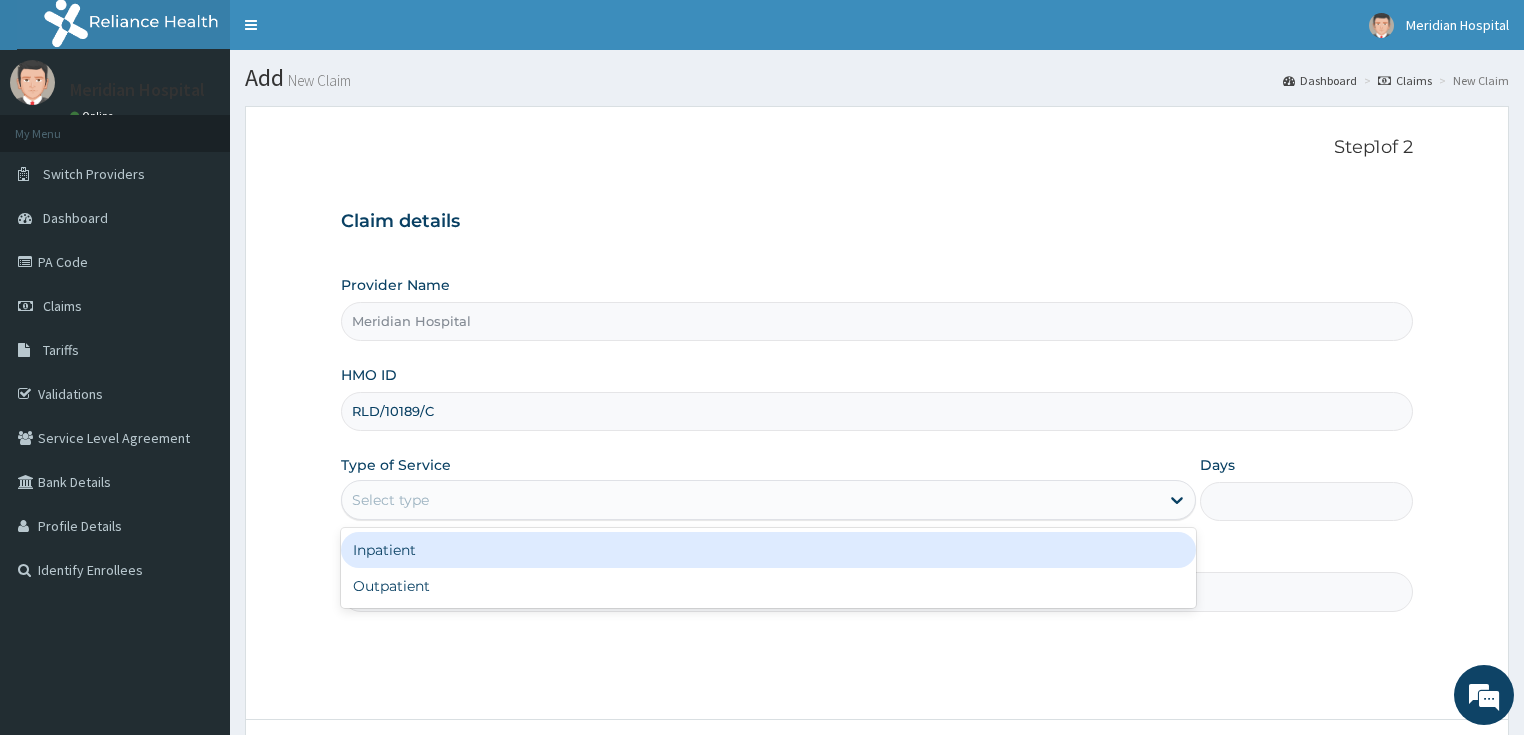 click on "Select type" at bounding box center (750, 500) 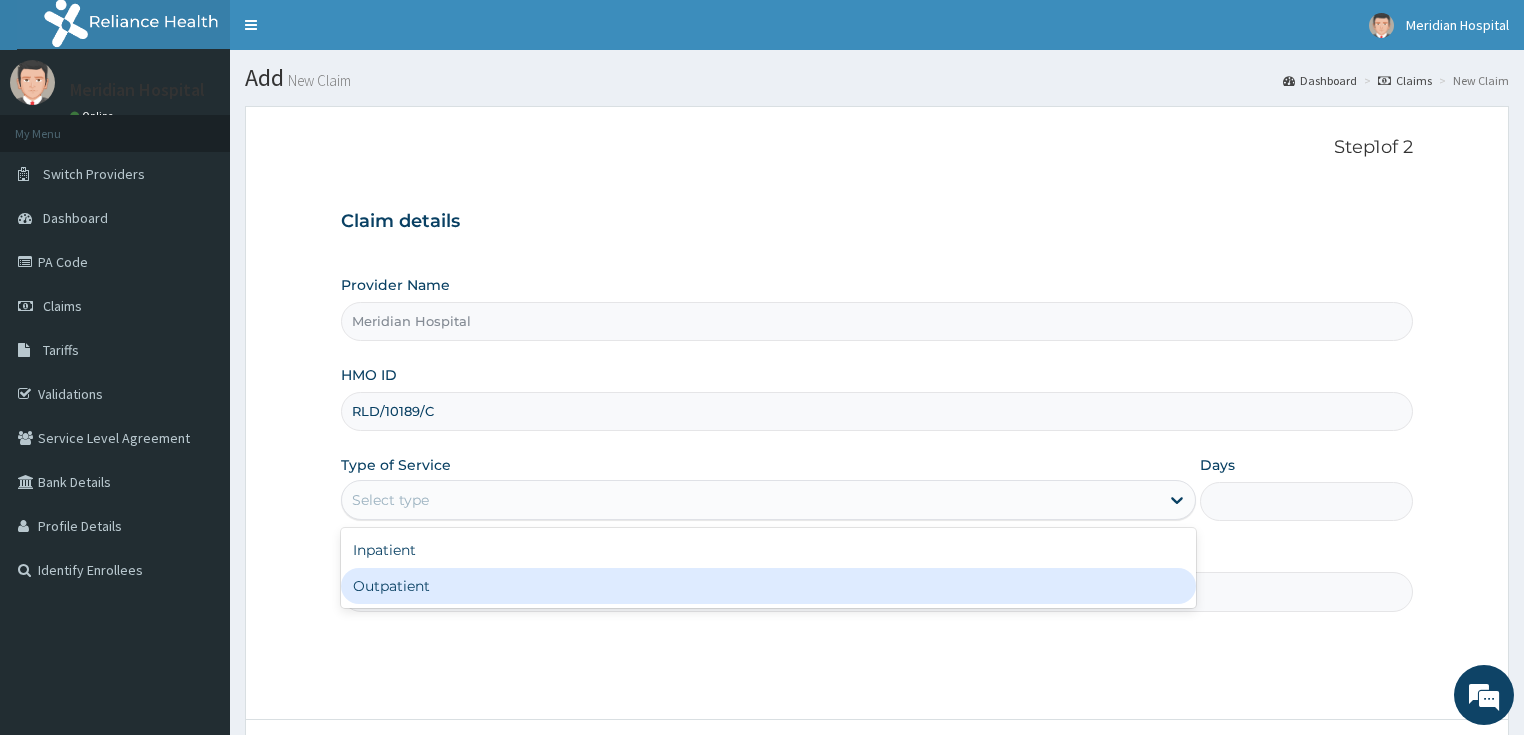 click on "Outpatient" at bounding box center [768, 586] 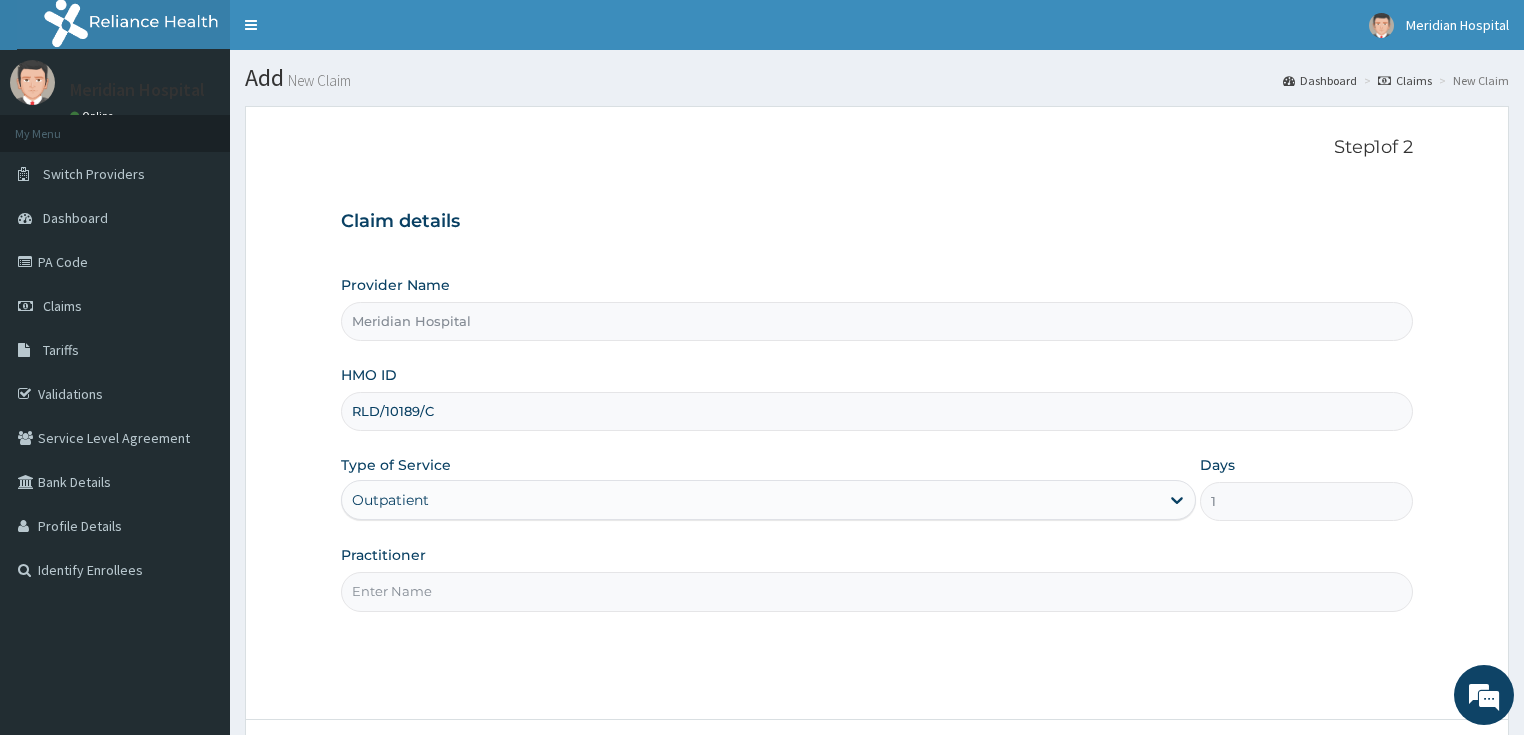 click on "Practitioner" at bounding box center [877, 591] 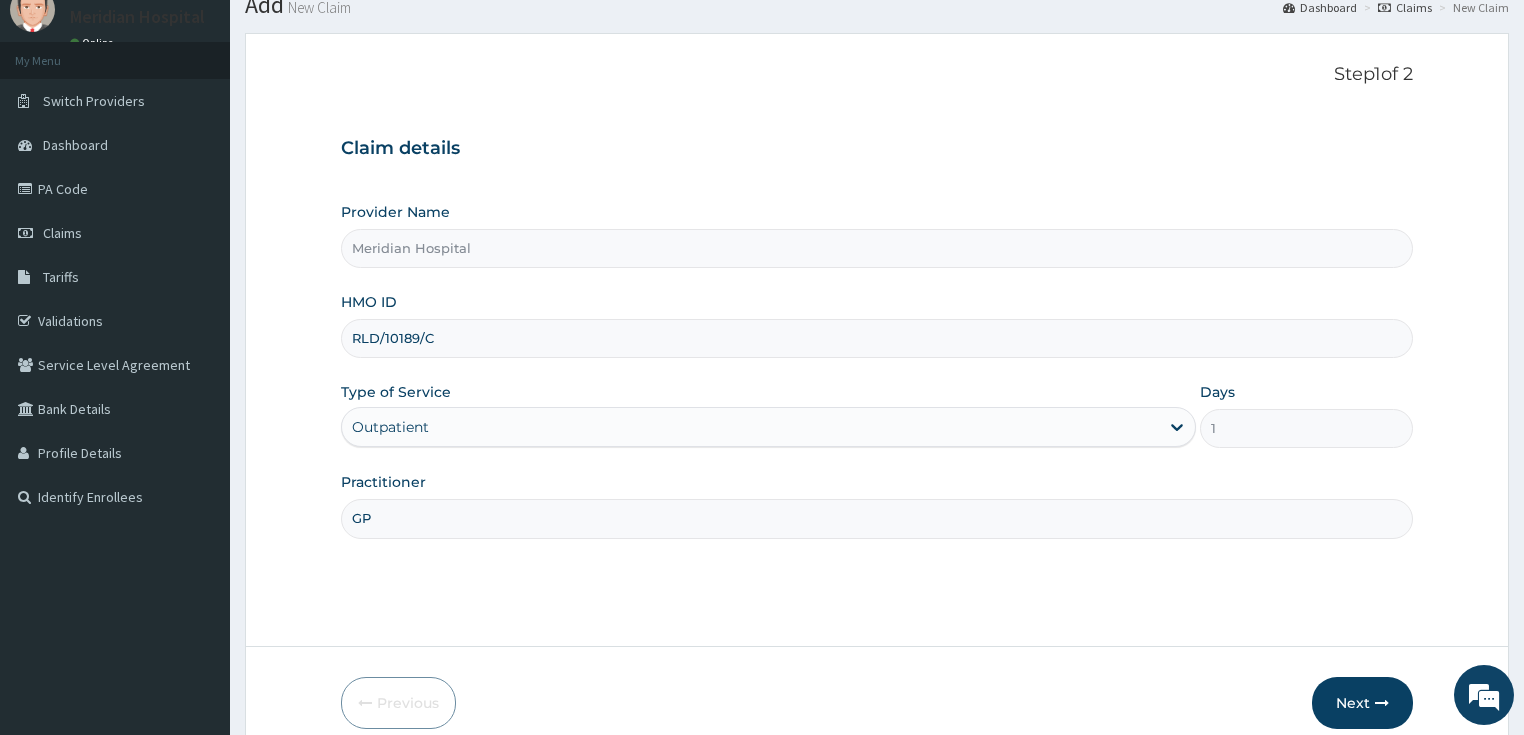 scroll, scrollTop: 163, scrollLeft: 0, axis: vertical 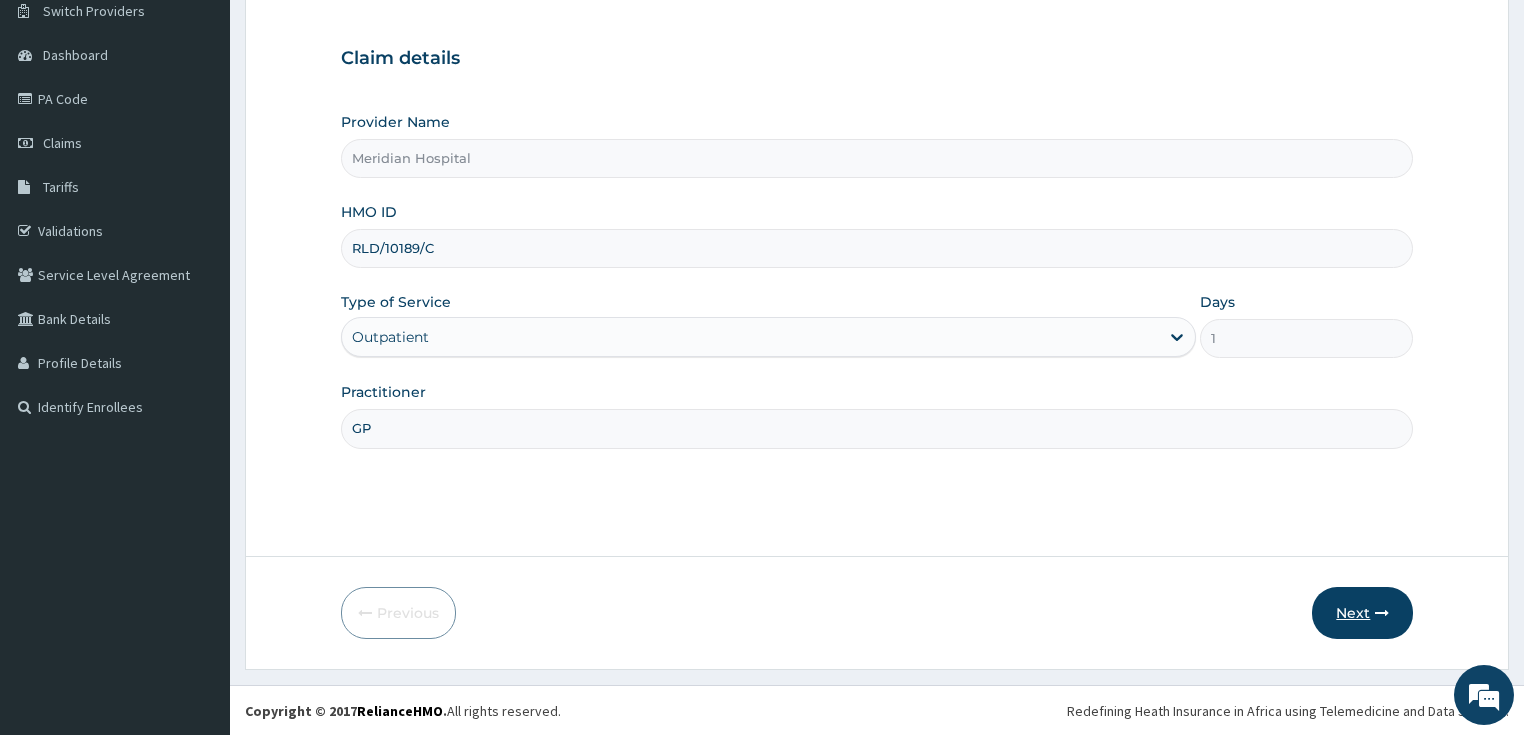 type on "GP" 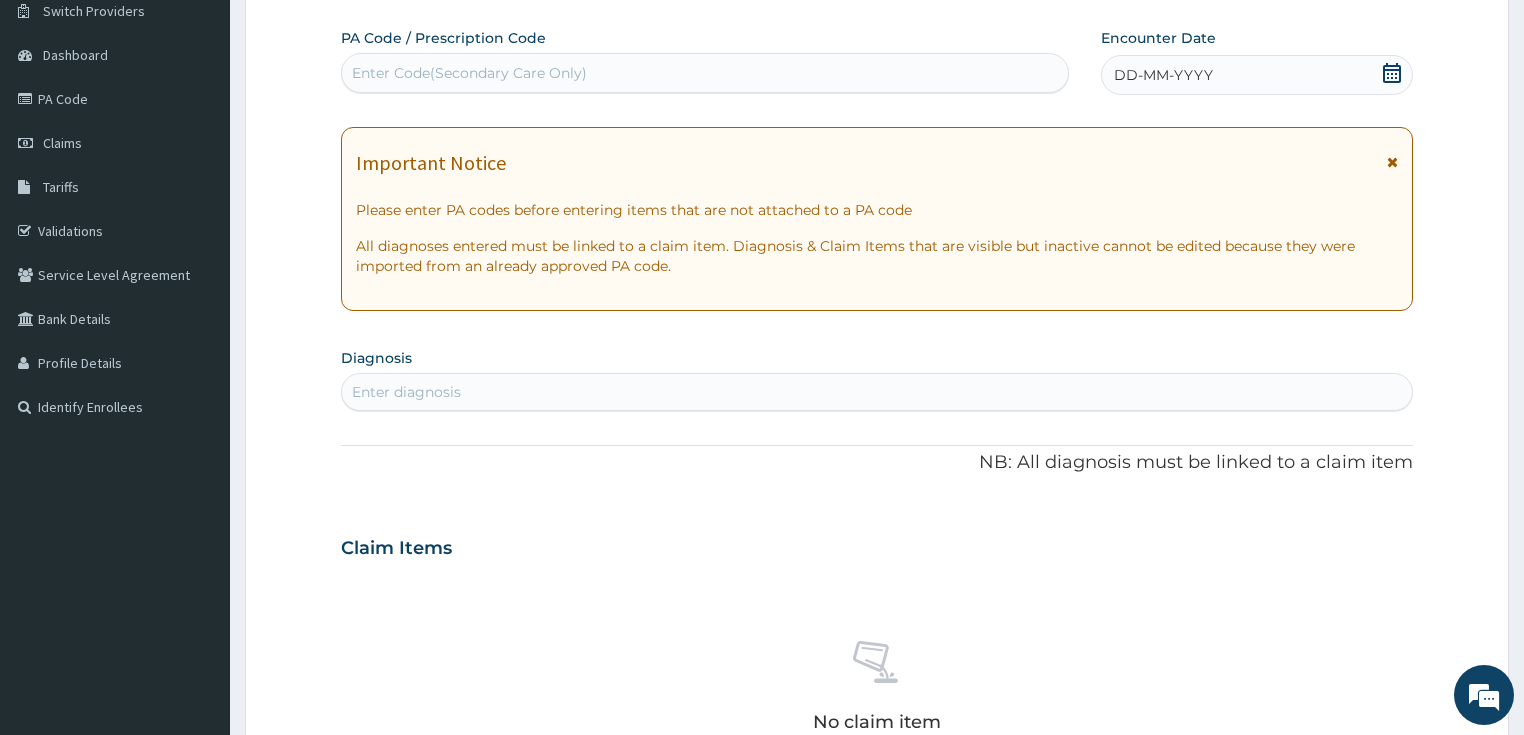 click 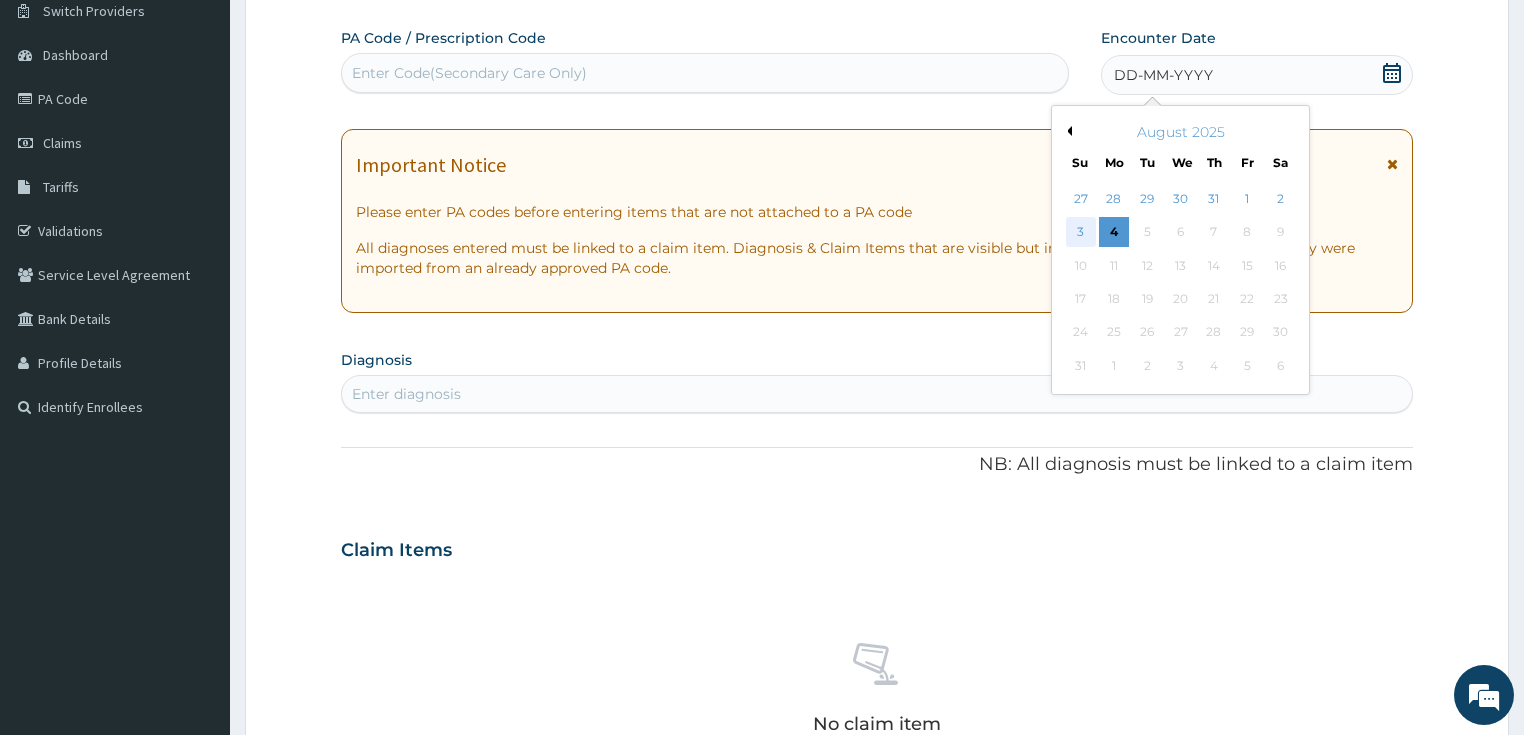 click on "3" at bounding box center (1081, 233) 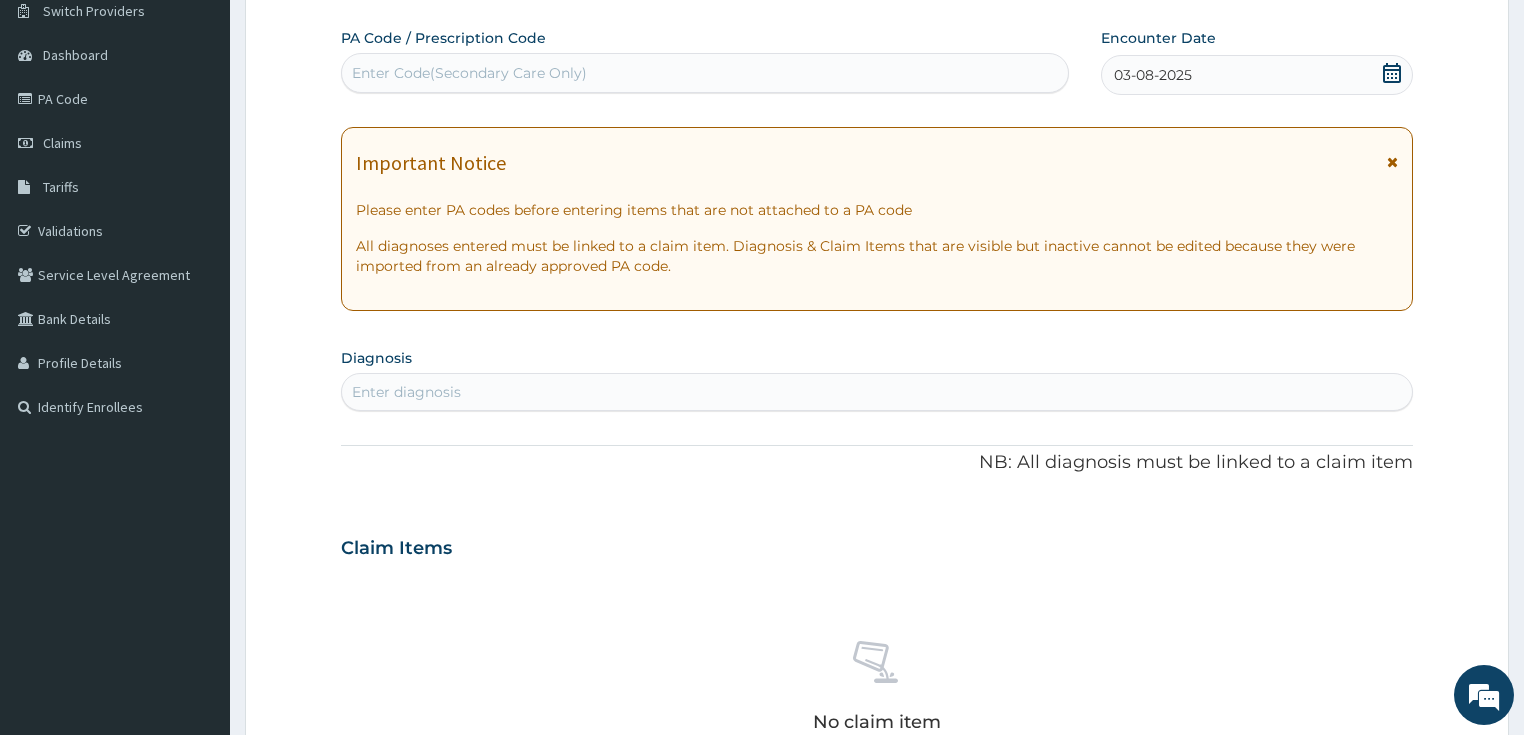 click on "Enter diagnosis" at bounding box center (877, 392) 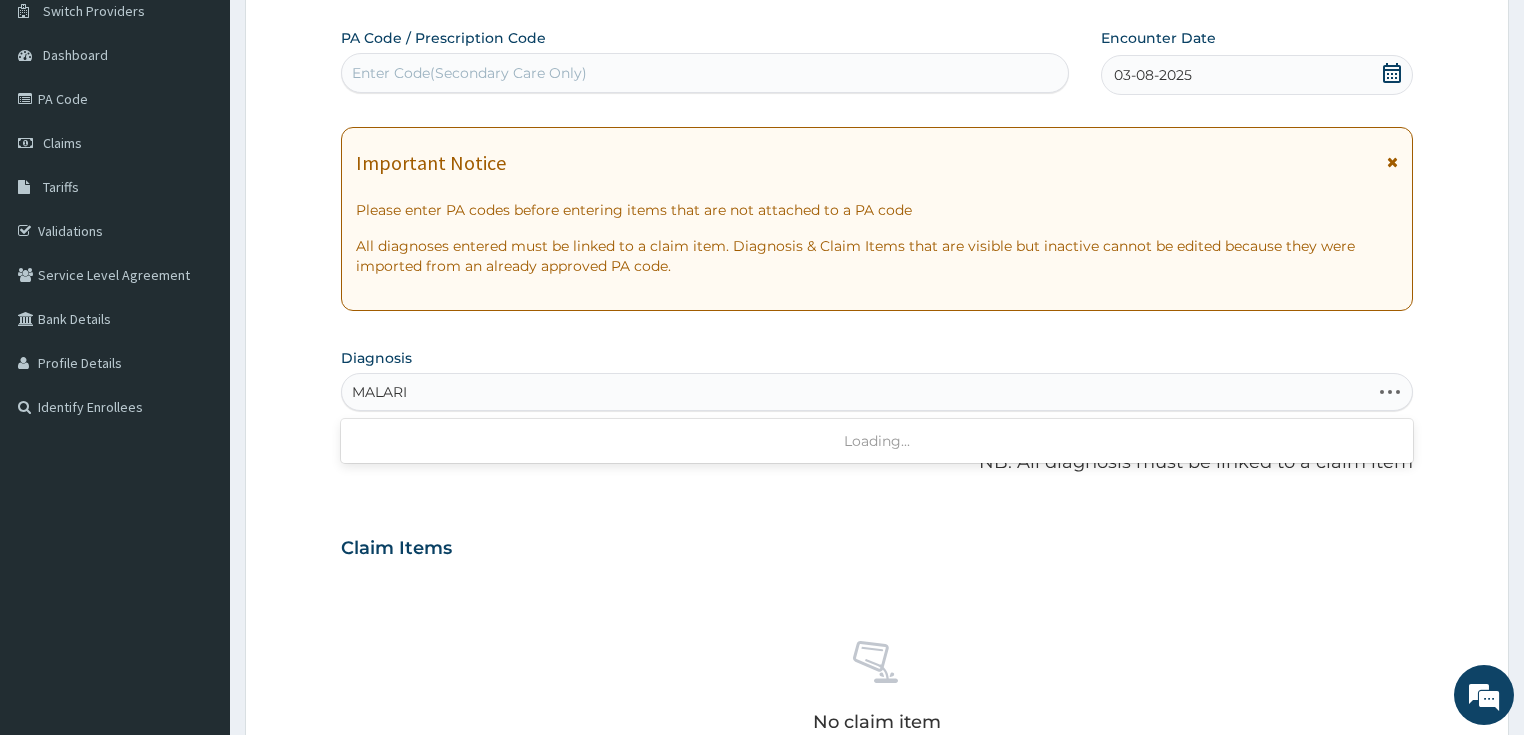 type on "MALARIA" 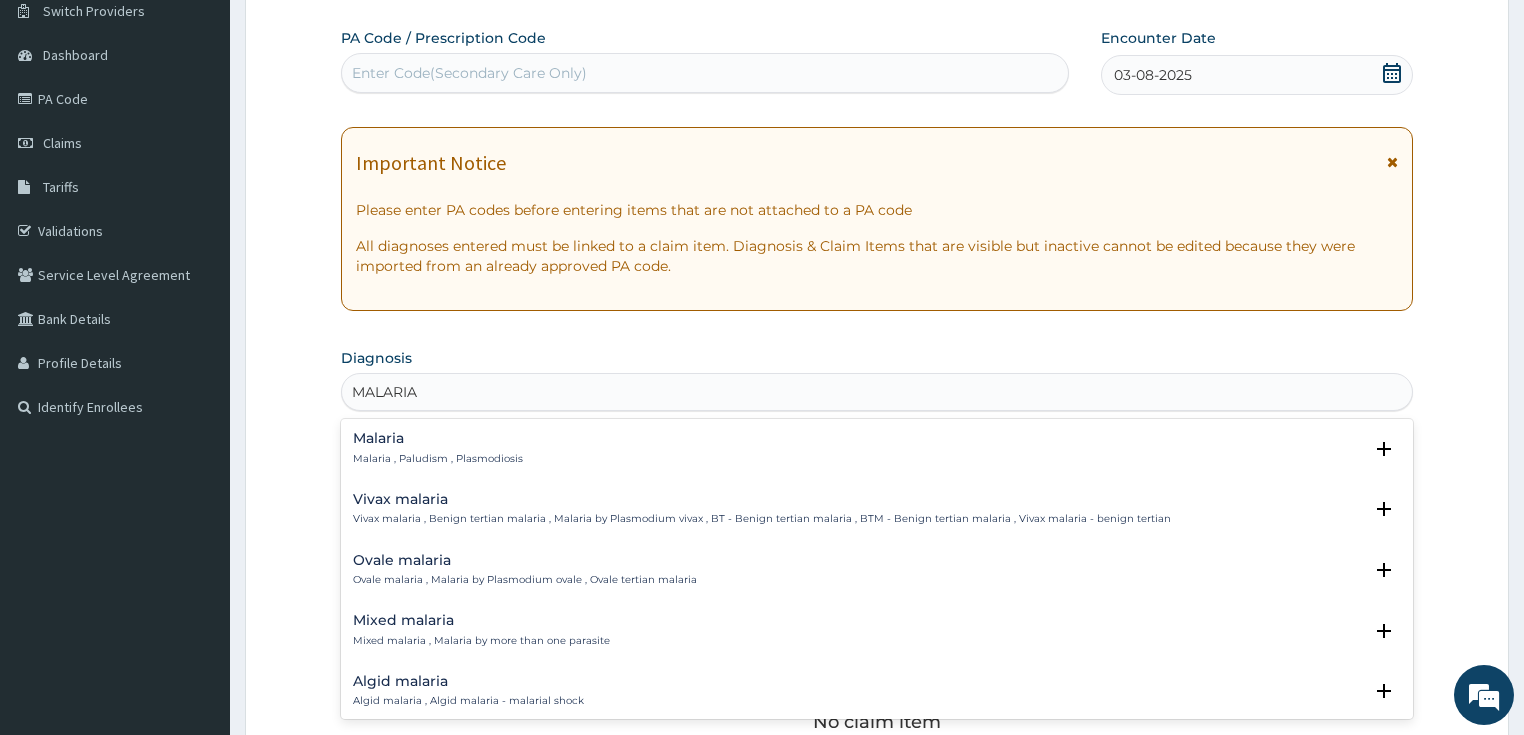 click on "Malaria , Paludism , Plasmodiosis" at bounding box center (438, 459) 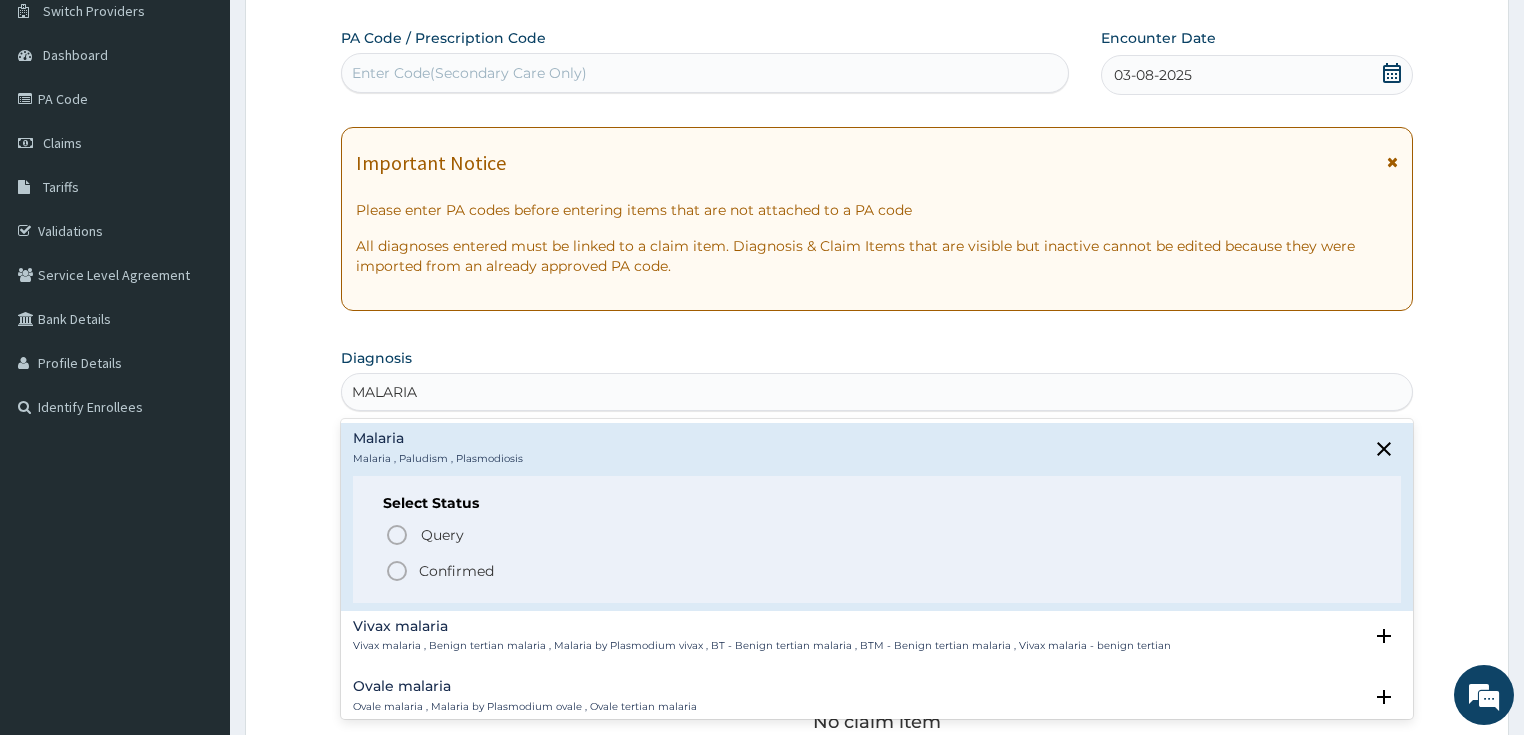 click on "Confirmed" at bounding box center (456, 571) 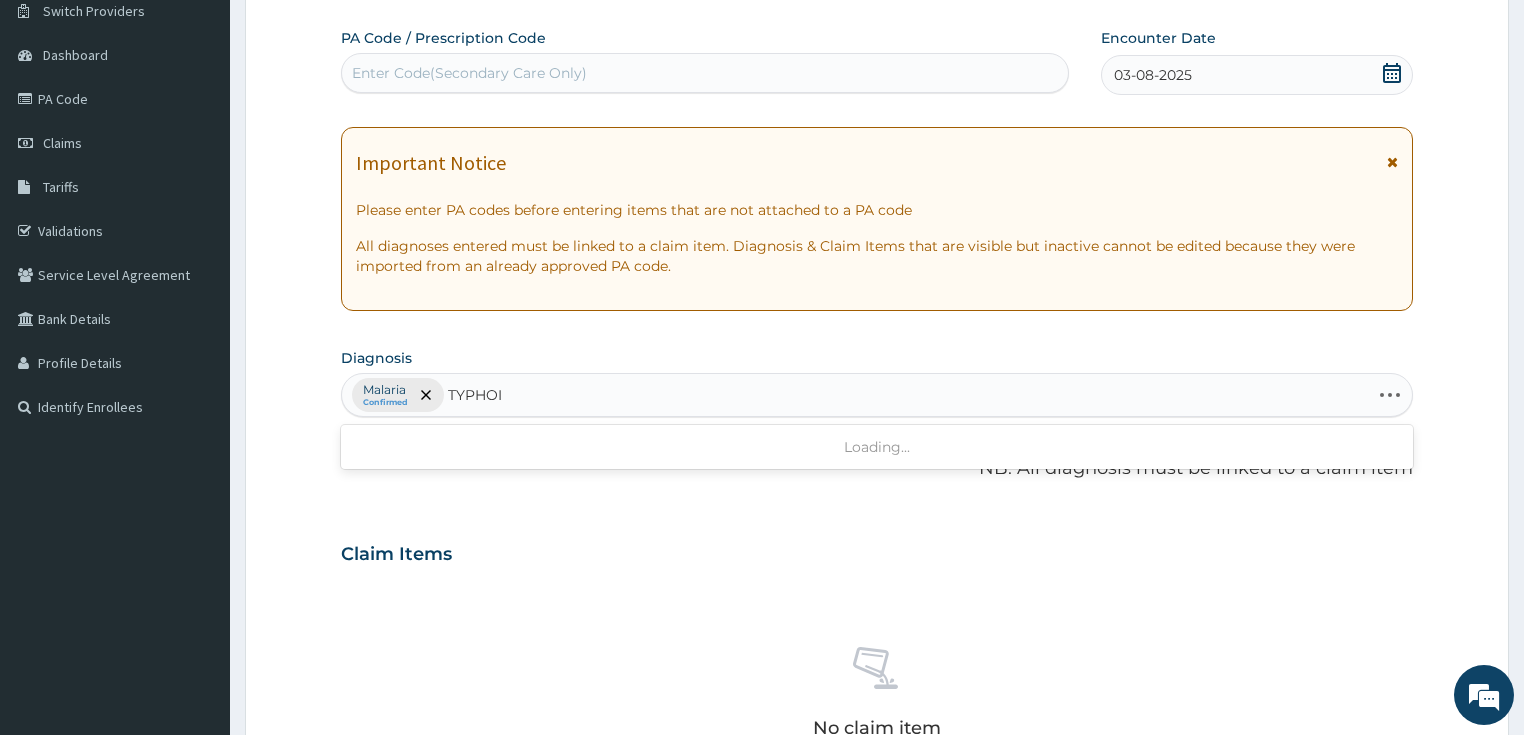 type on "TYPHOID" 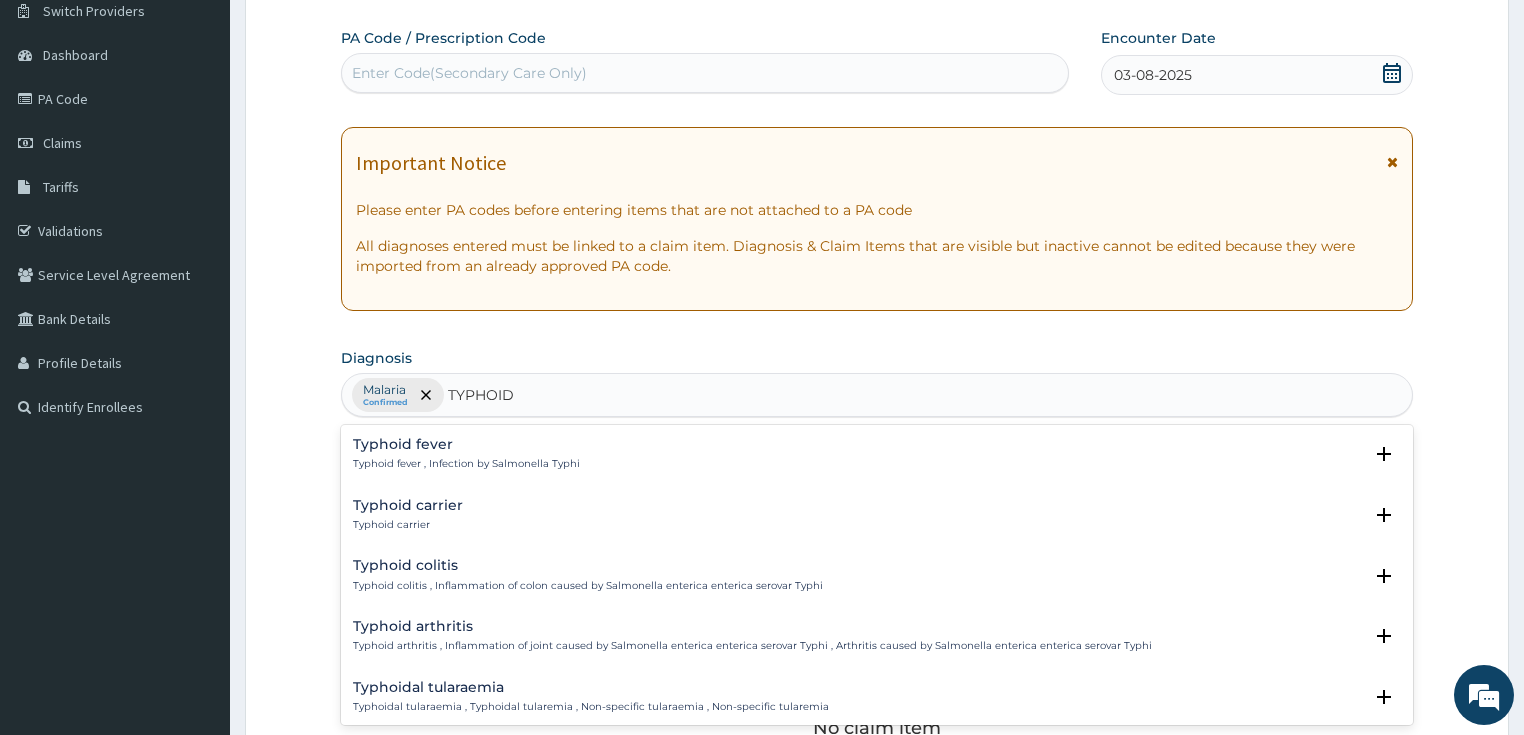 click on "Typhoid fever" at bounding box center [466, 444] 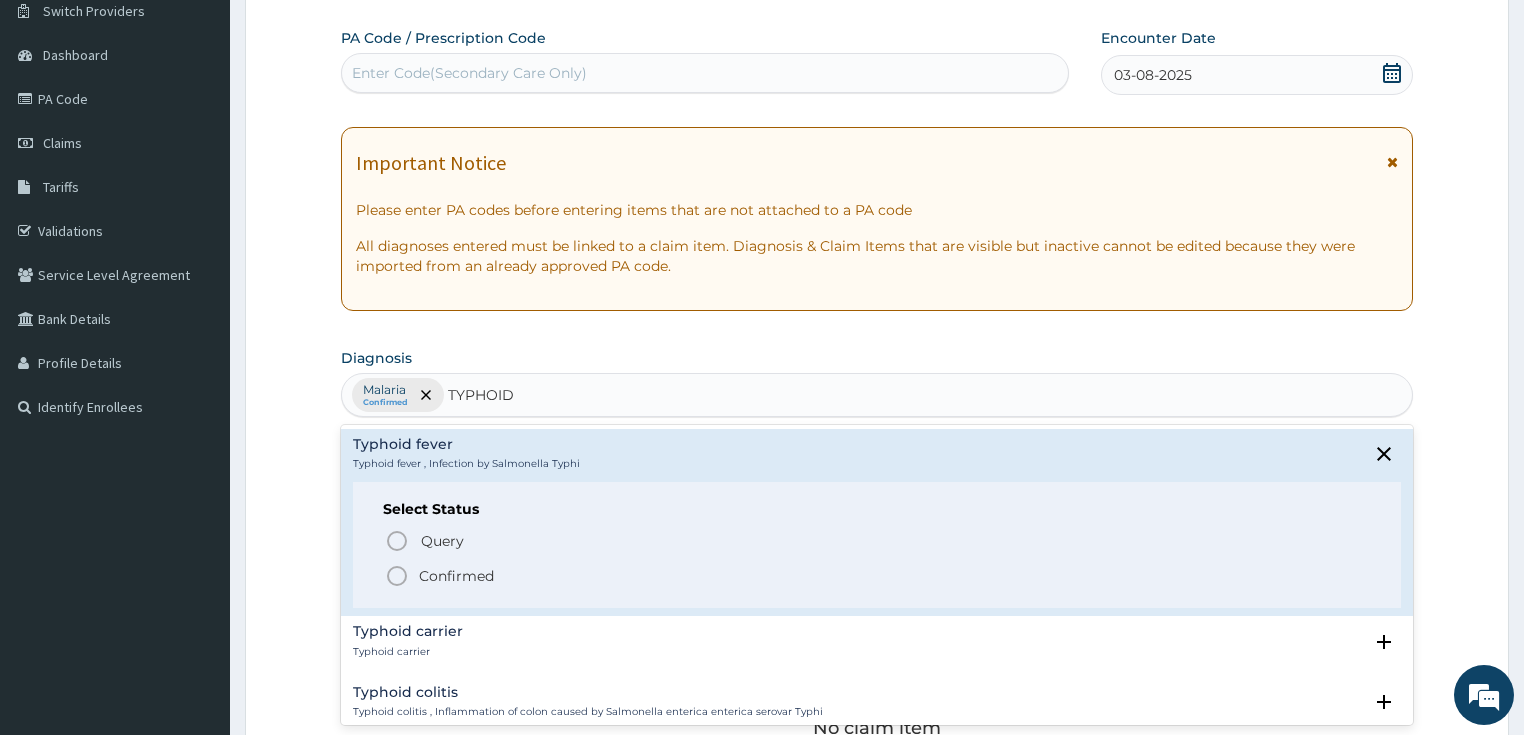 click on "Confirmed" at bounding box center (456, 576) 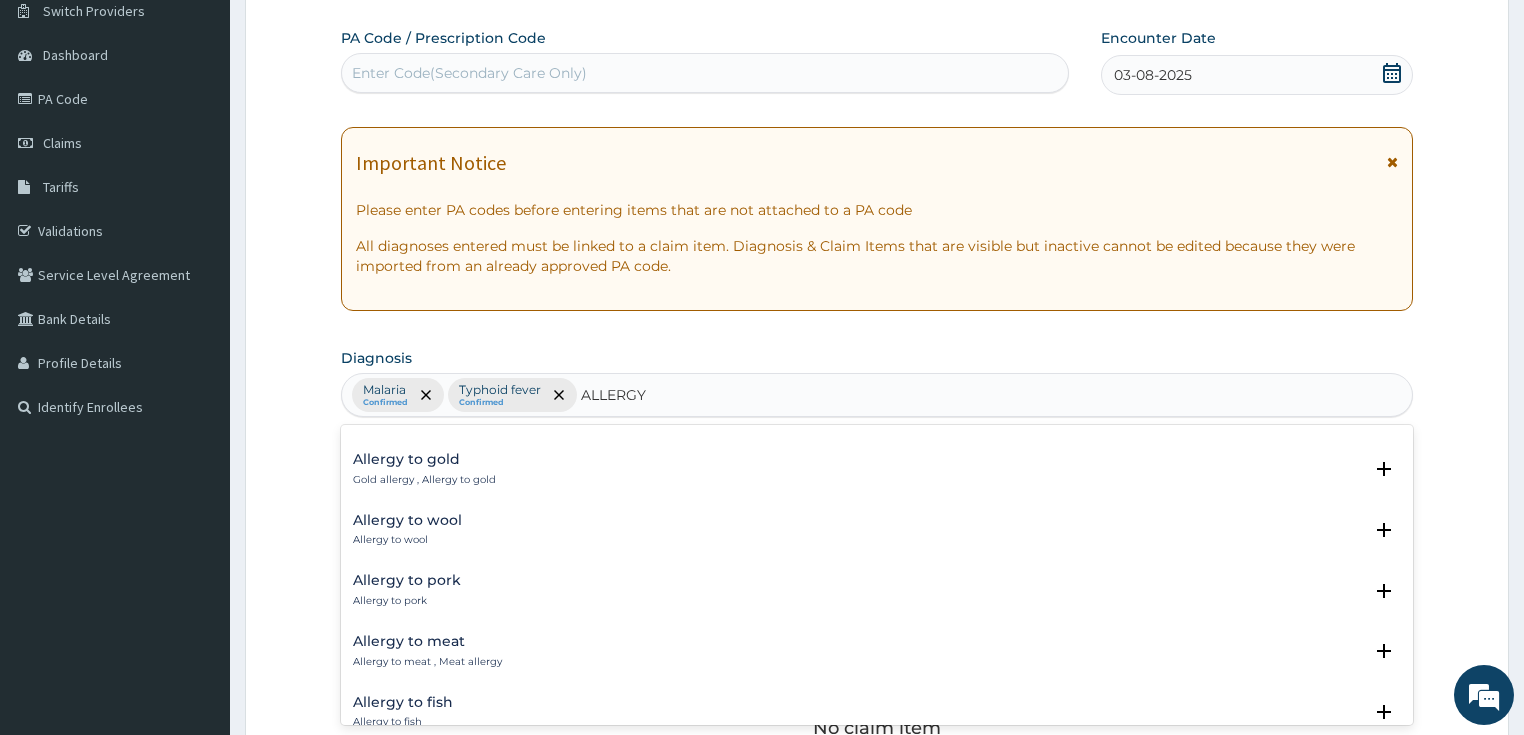 scroll, scrollTop: 475, scrollLeft: 0, axis: vertical 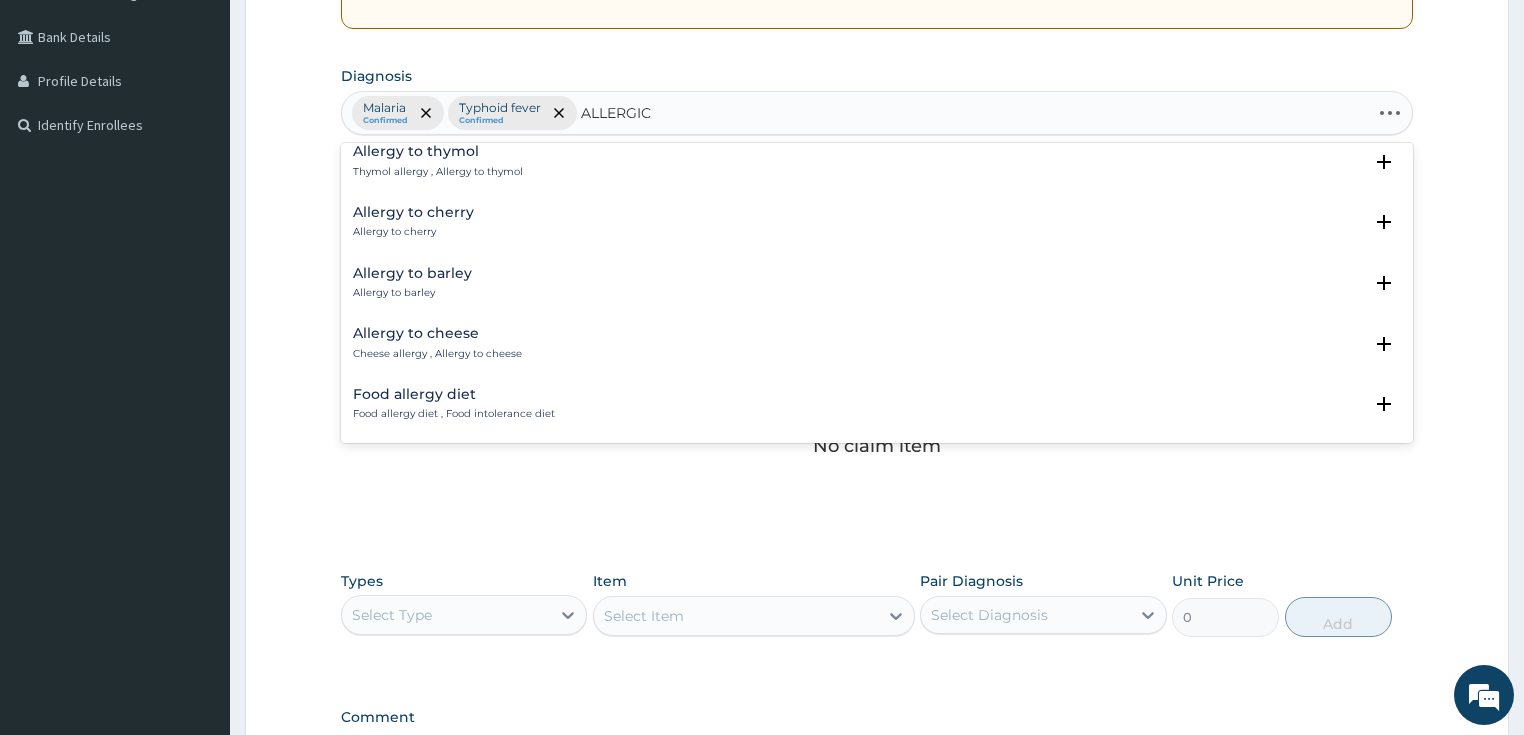 type on "ALLERGIC R" 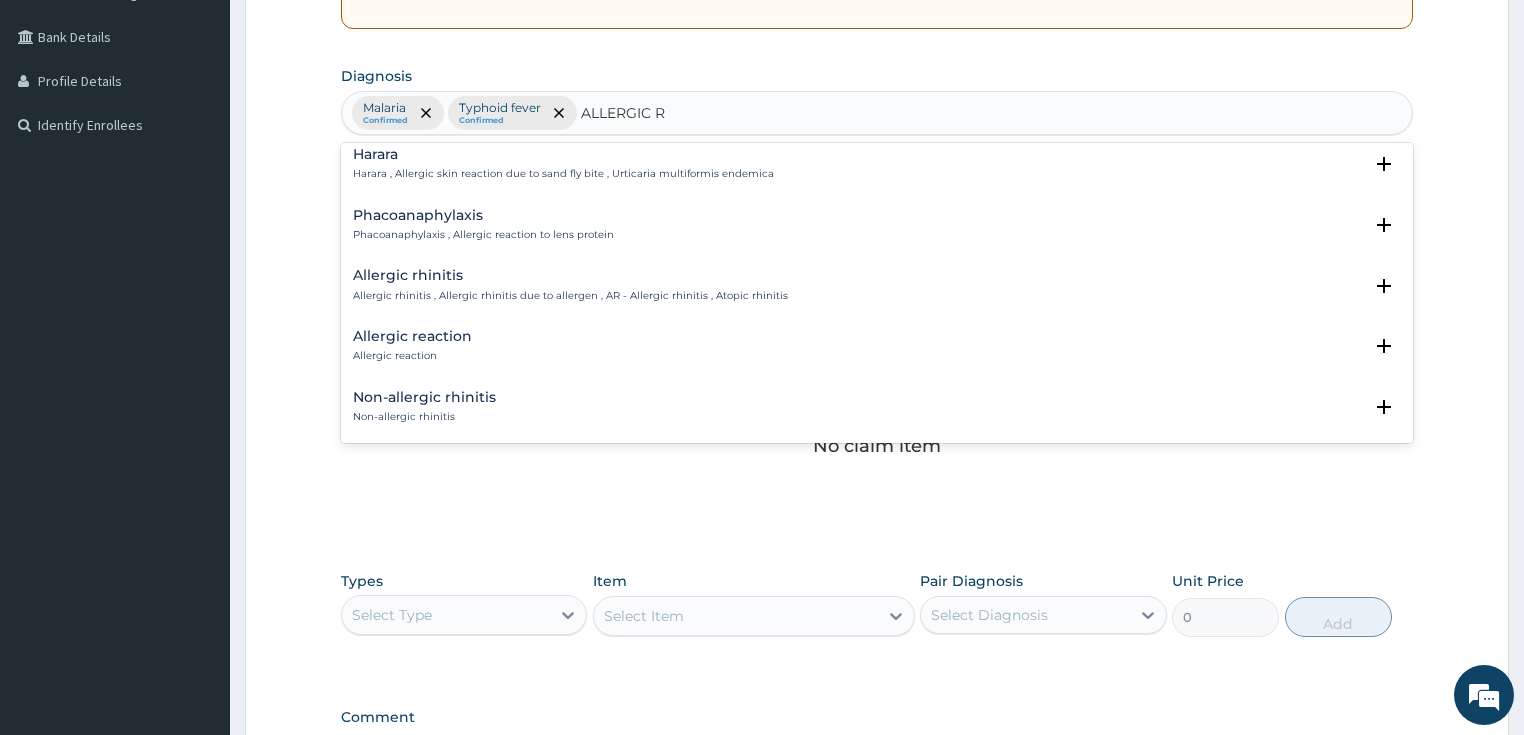 scroll, scrollTop: 0, scrollLeft: 0, axis: both 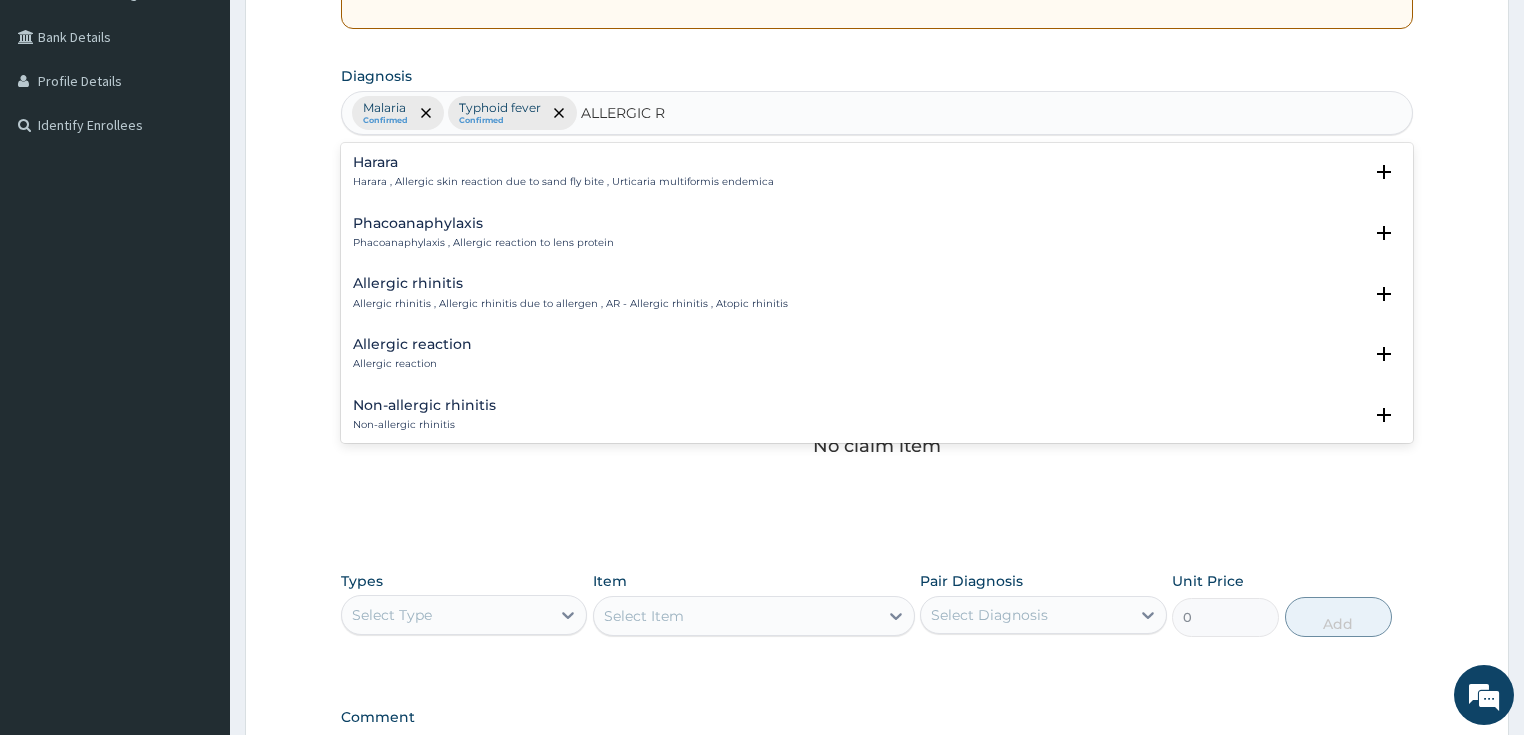 click on "Allergic reaction" at bounding box center (412, 344) 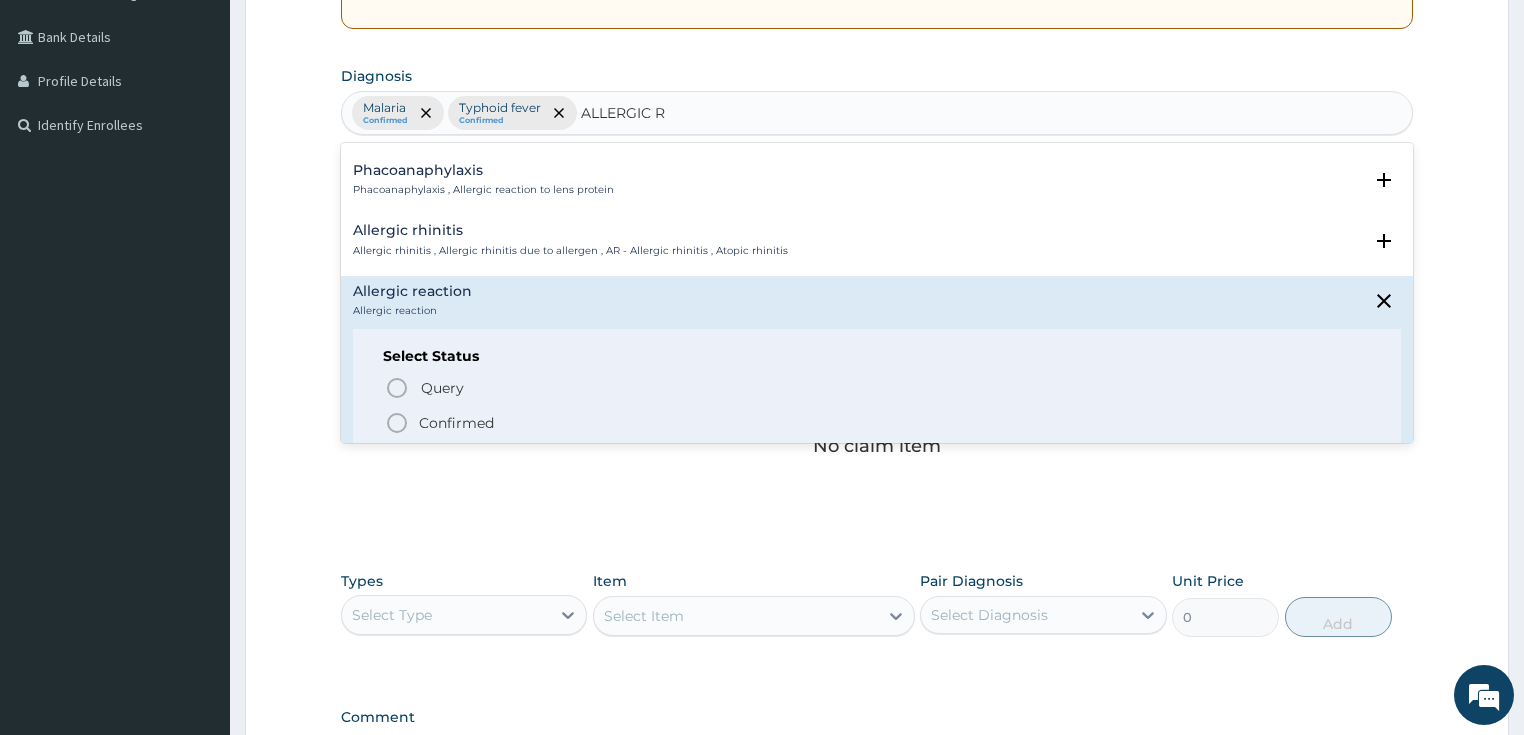 scroll, scrollTop: 170, scrollLeft: 0, axis: vertical 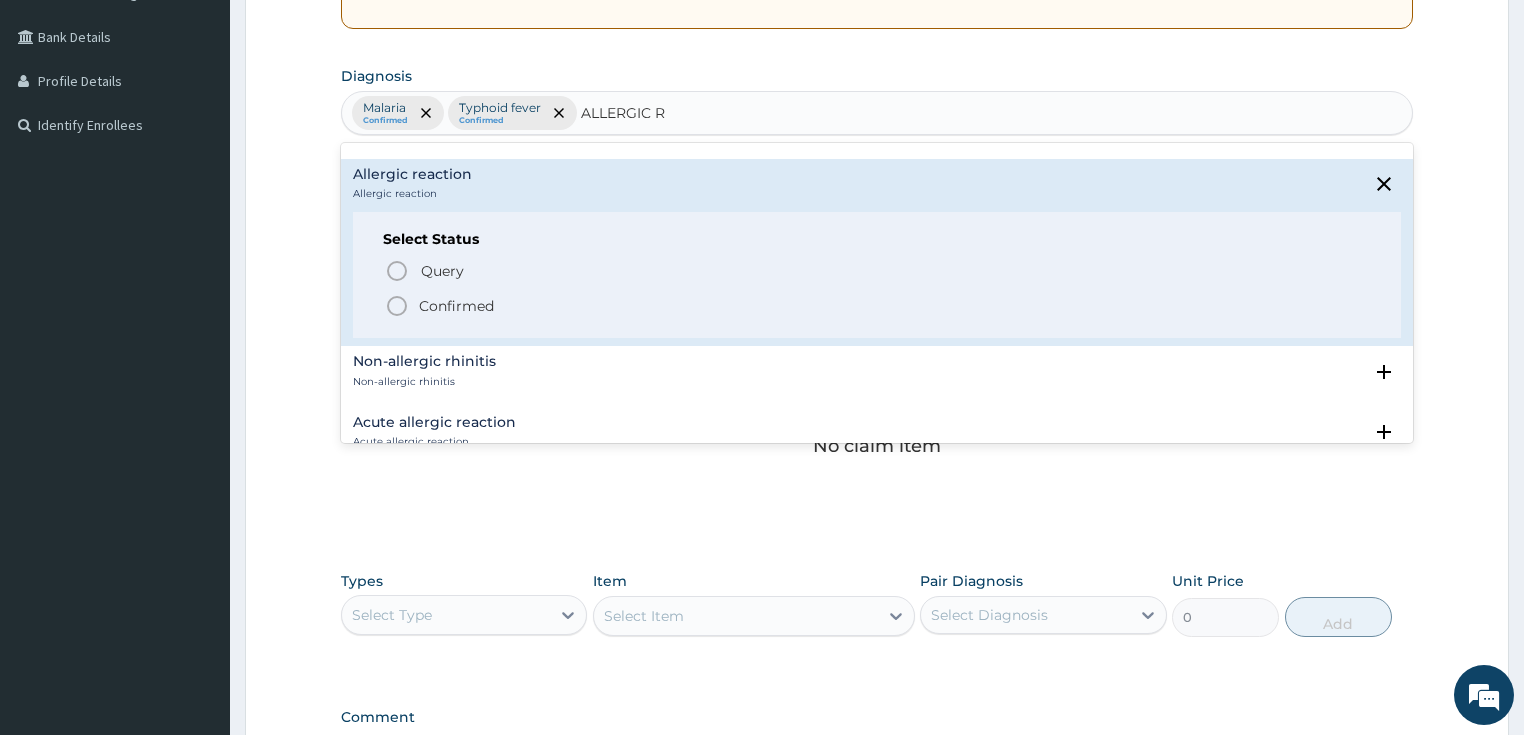 click on "Confirmed" at bounding box center (456, 306) 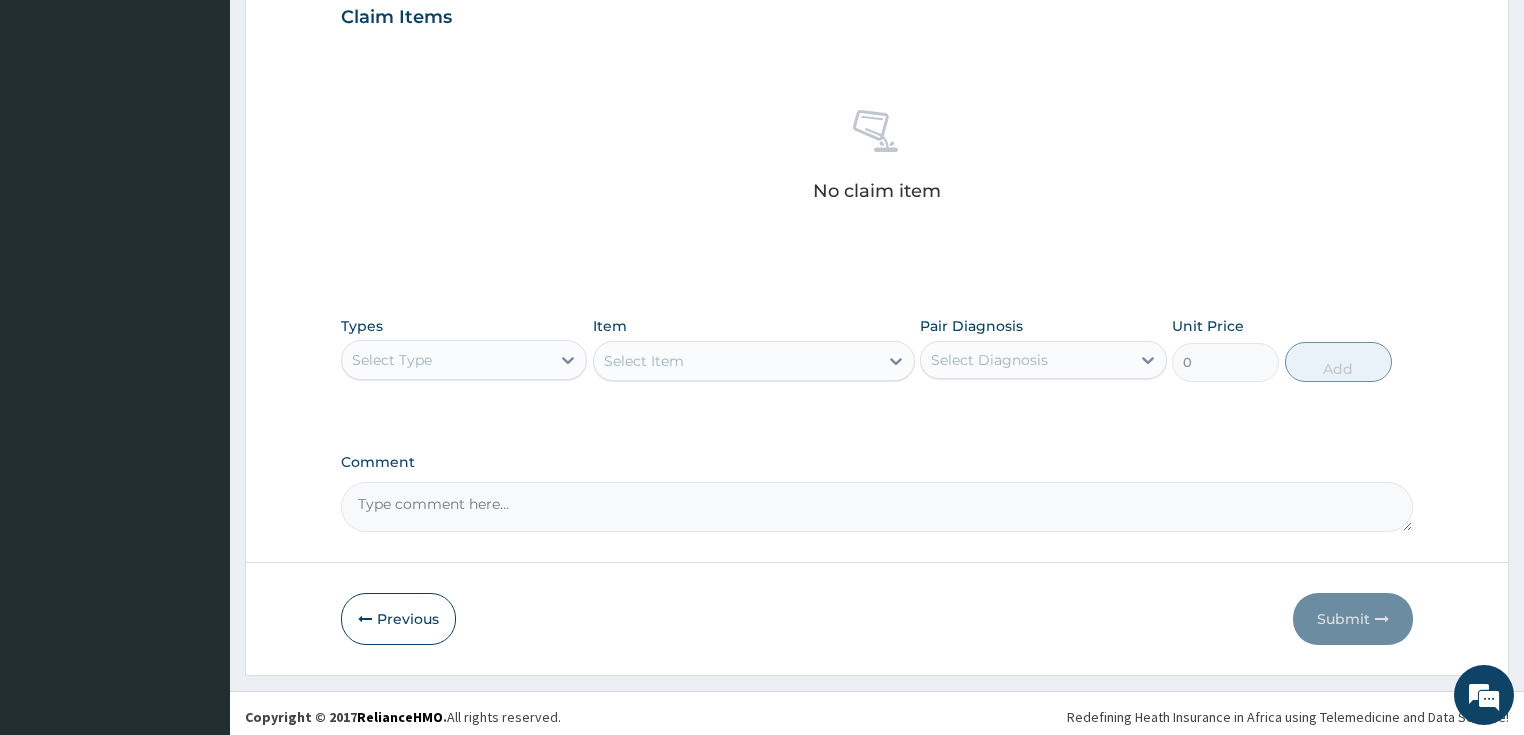 scroll, scrollTop: 704, scrollLeft: 0, axis: vertical 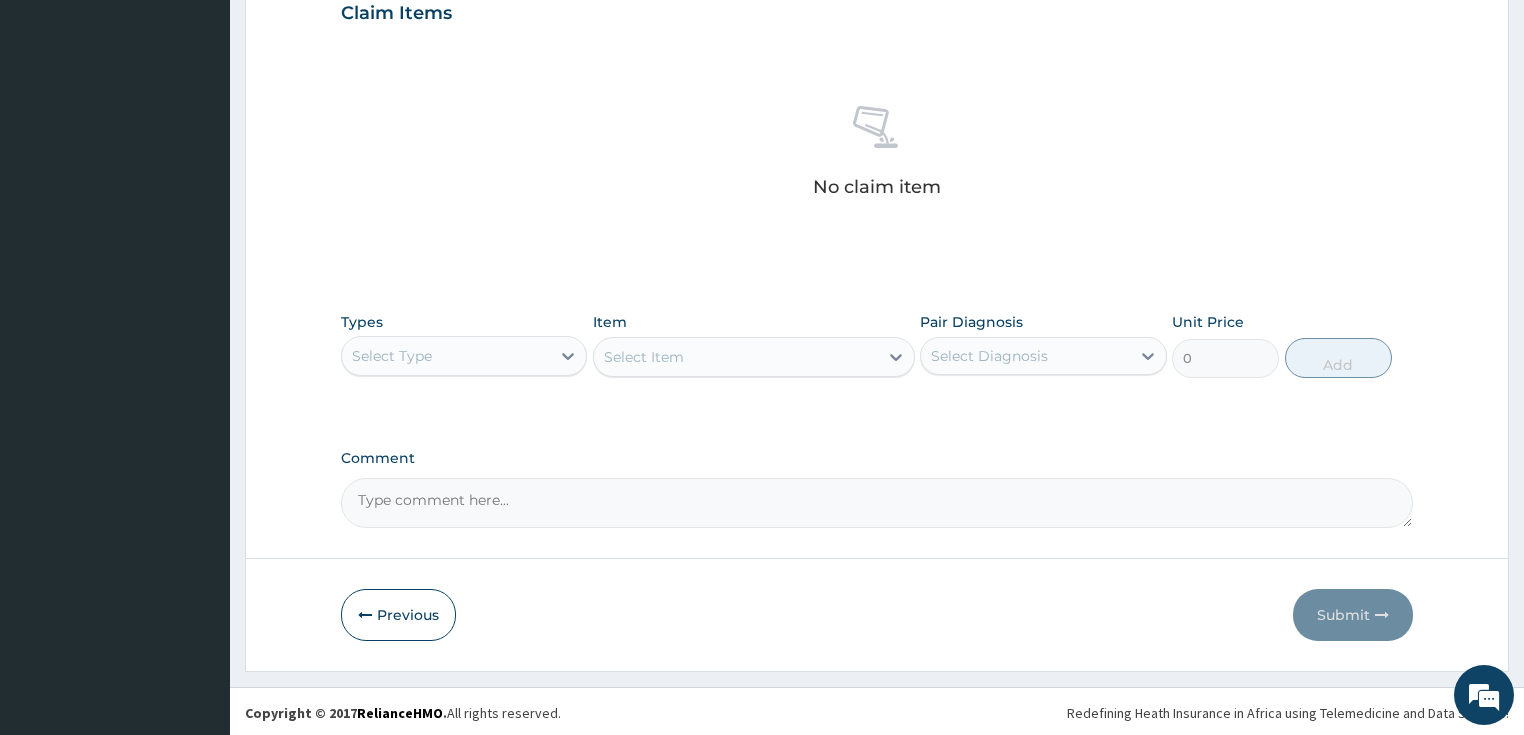 click on "Select Type" at bounding box center (446, 356) 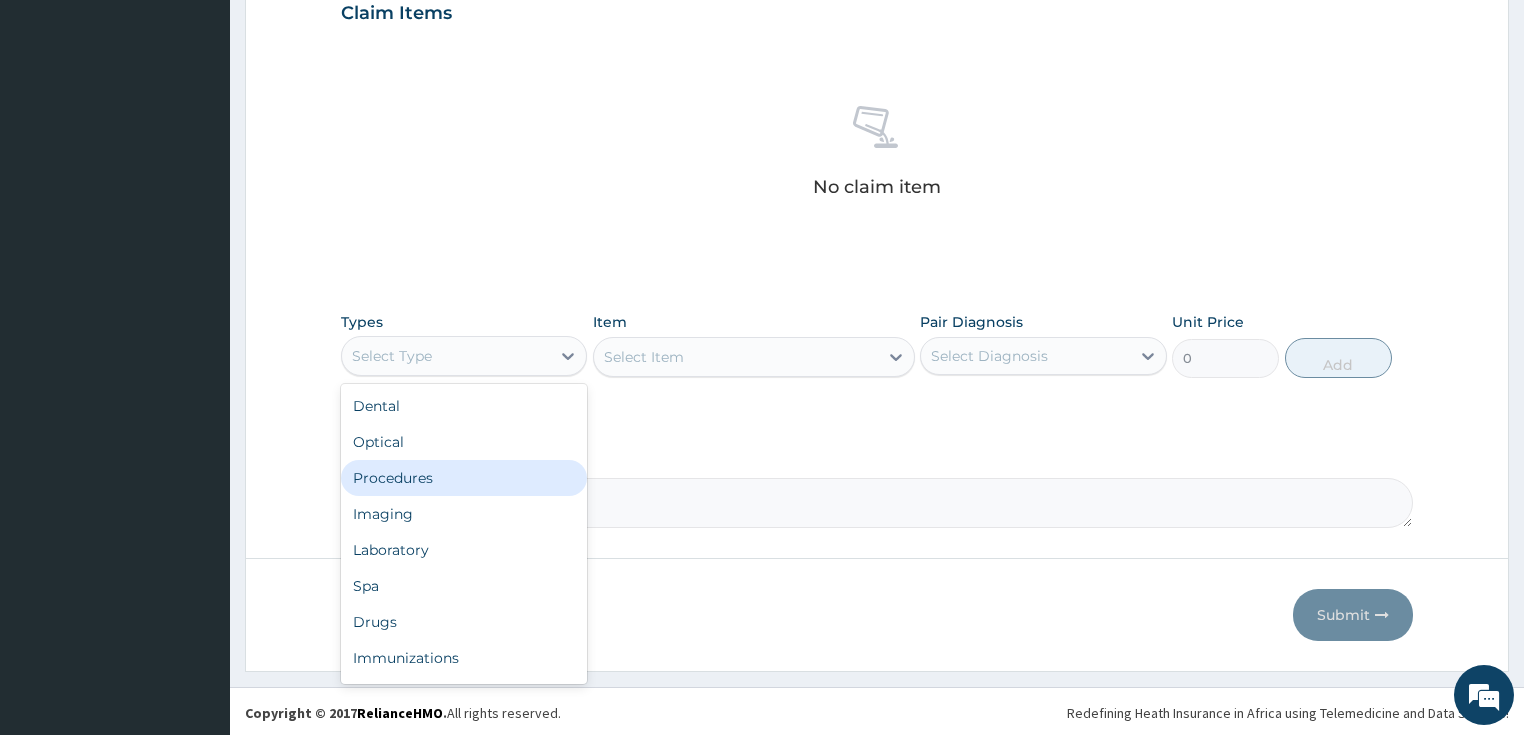click on "Procedures" at bounding box center (464, 478) 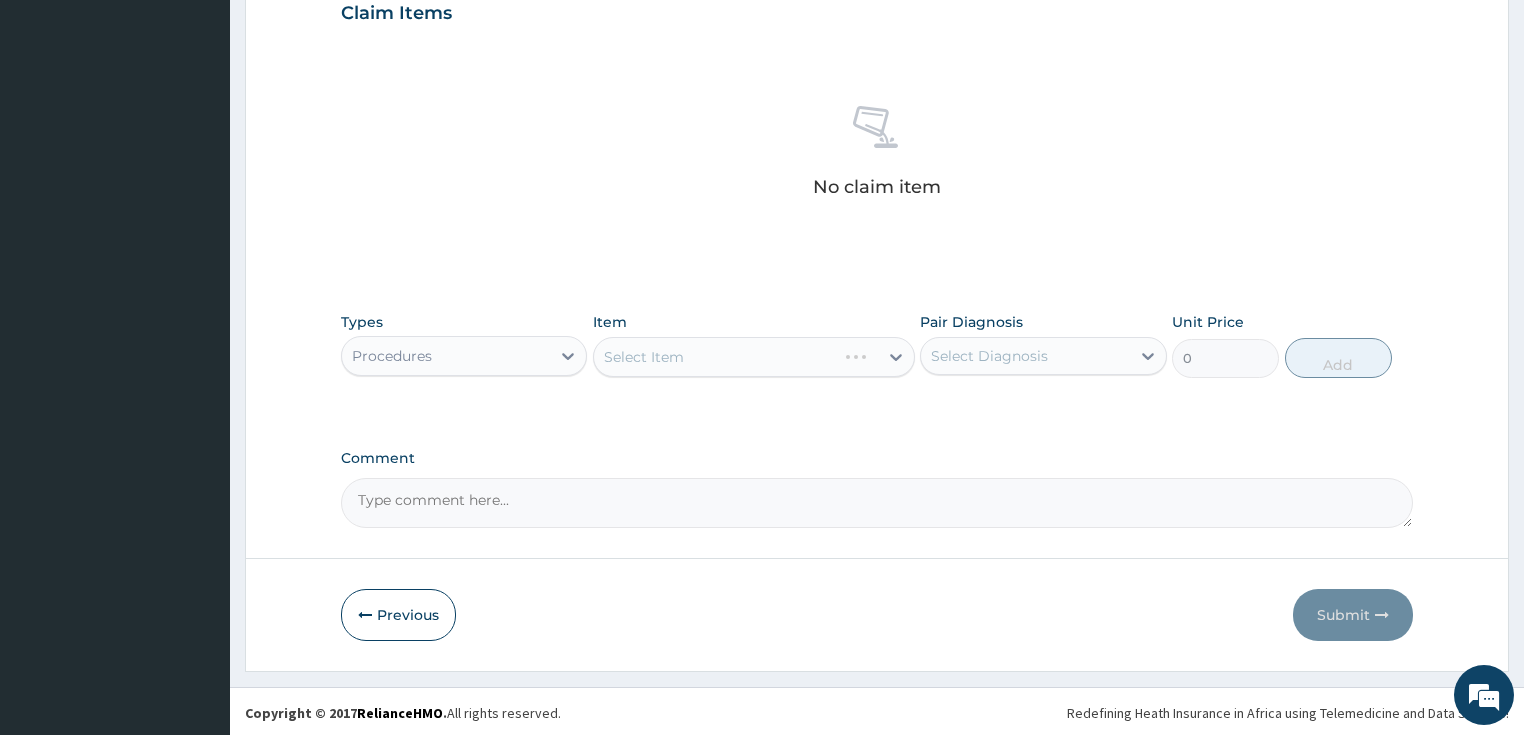 click on "Select Item" at bounding box center [754, 357] 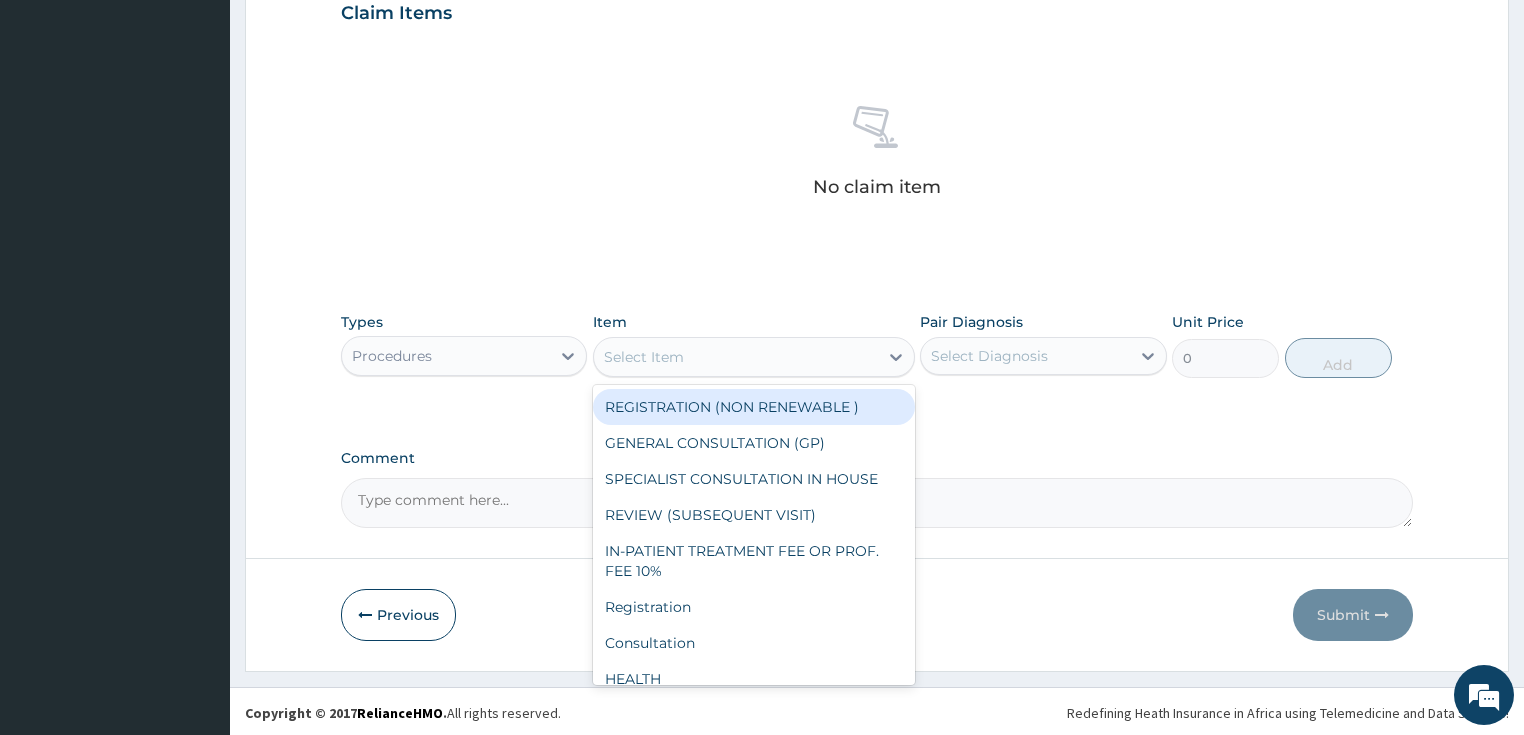 click on "Select Item" at bounding box center [736, 357] 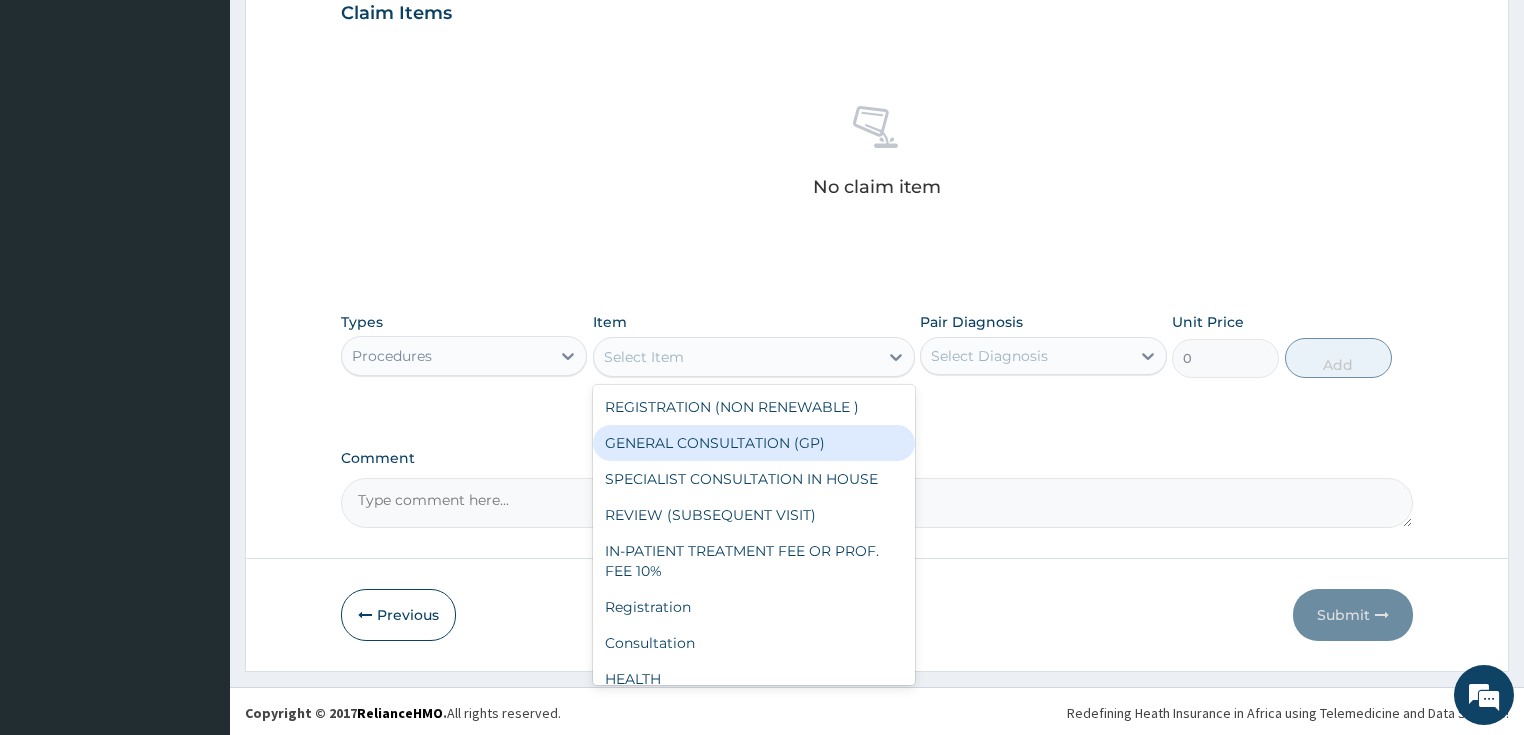 click on "GENERAL CONSULTATION (GP)" at bounding box center [754, 443] 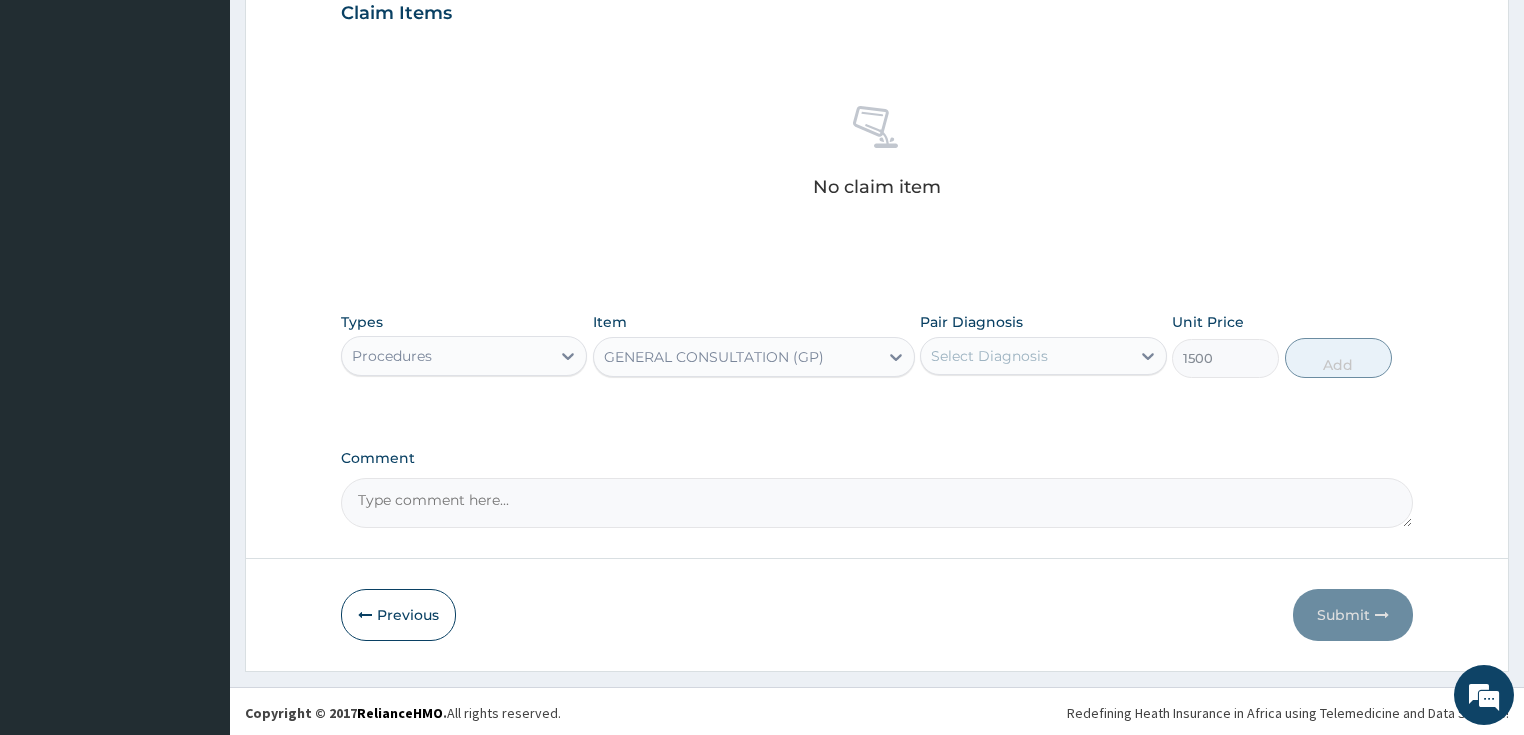 click on "Select Diagnosis" at bounding box center (989, 356) 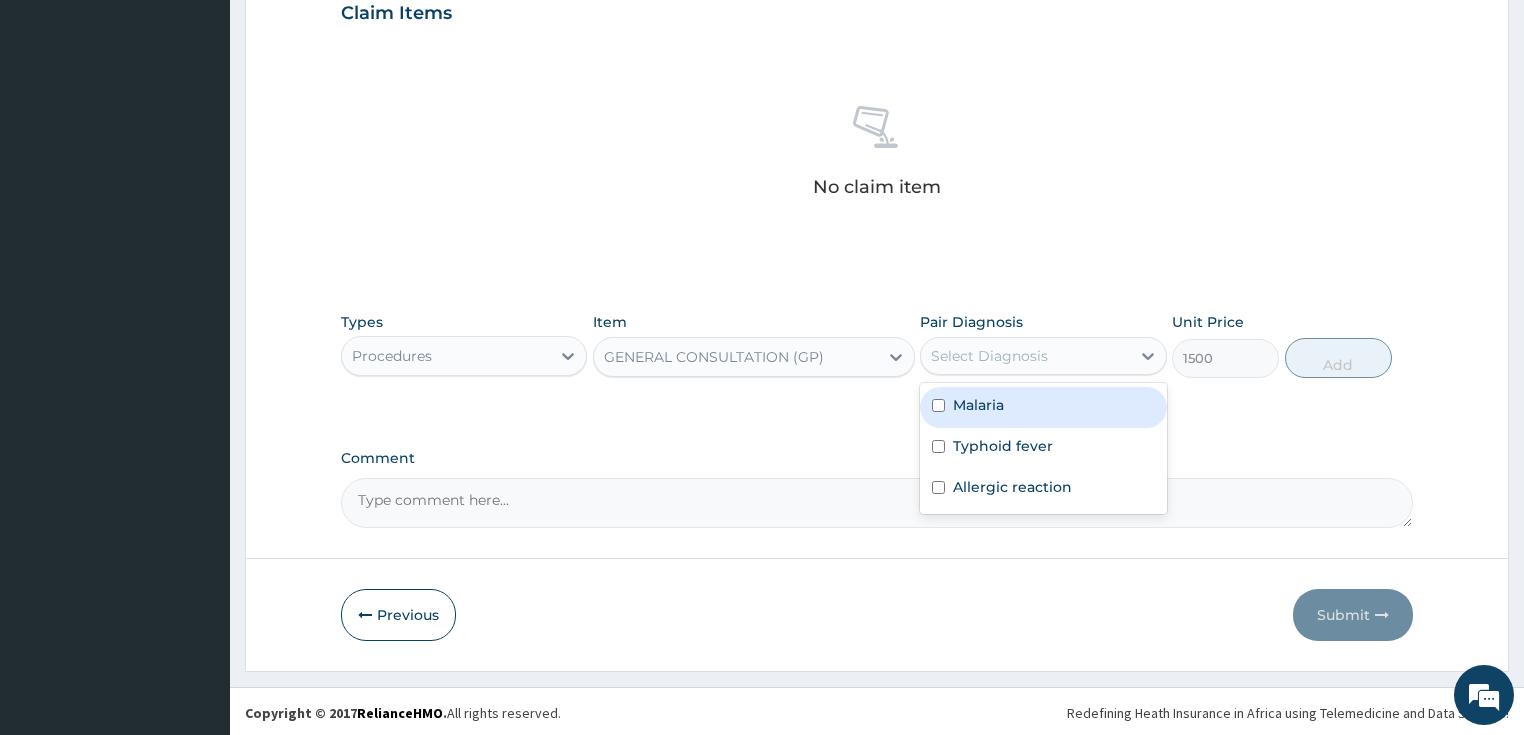 click on "Malaria" at bounding box center (978, 405) 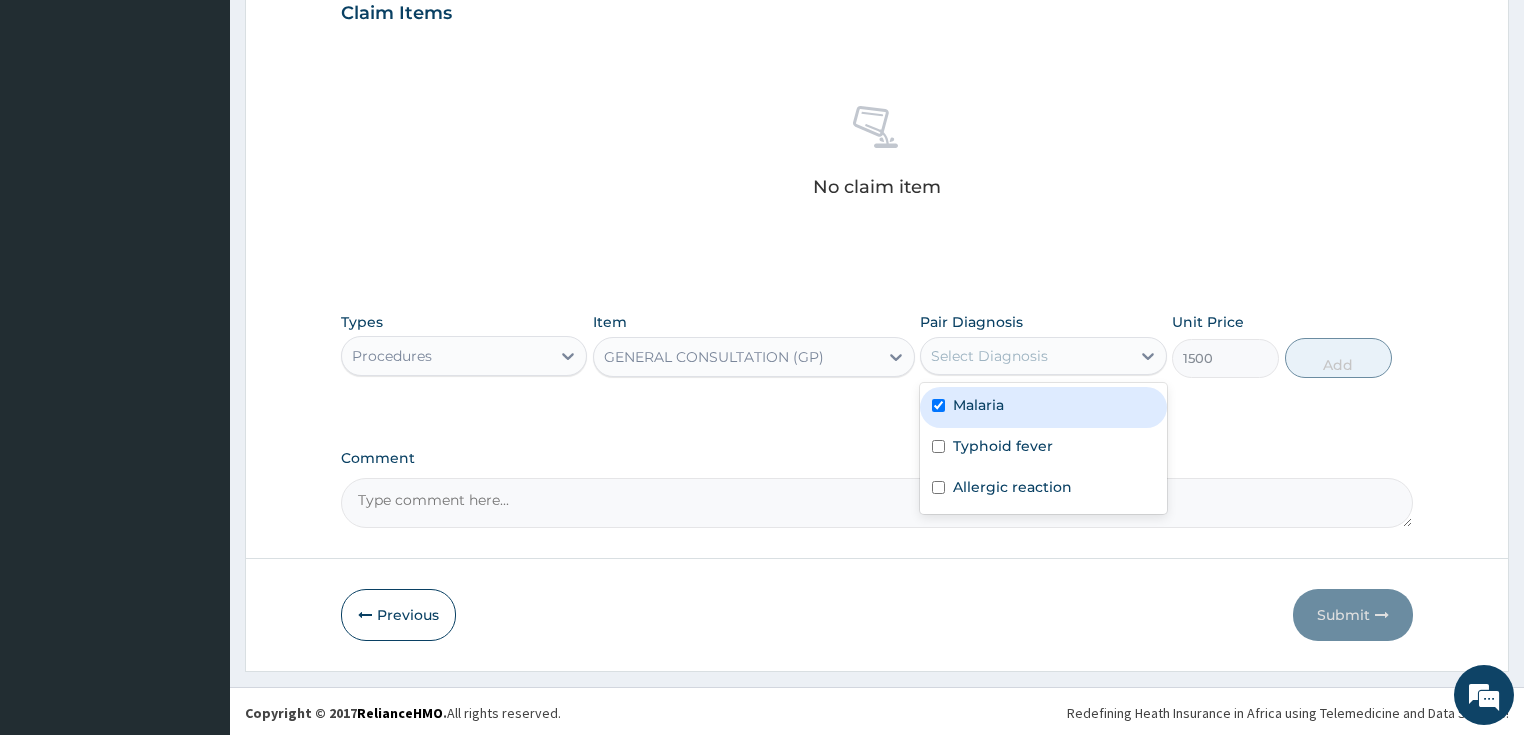 checkbox on "true" 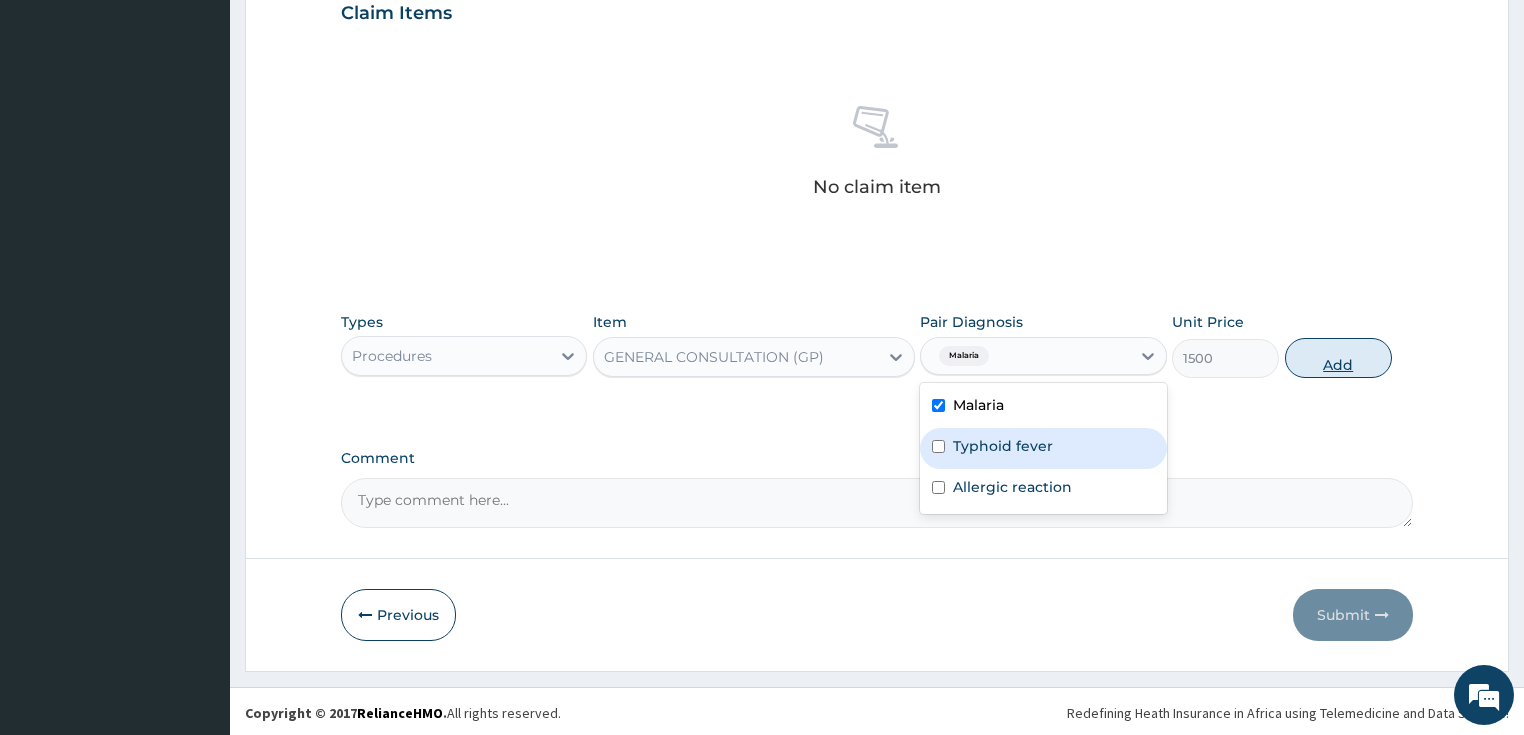 click on "Add" at bounding box center [1338, 358] 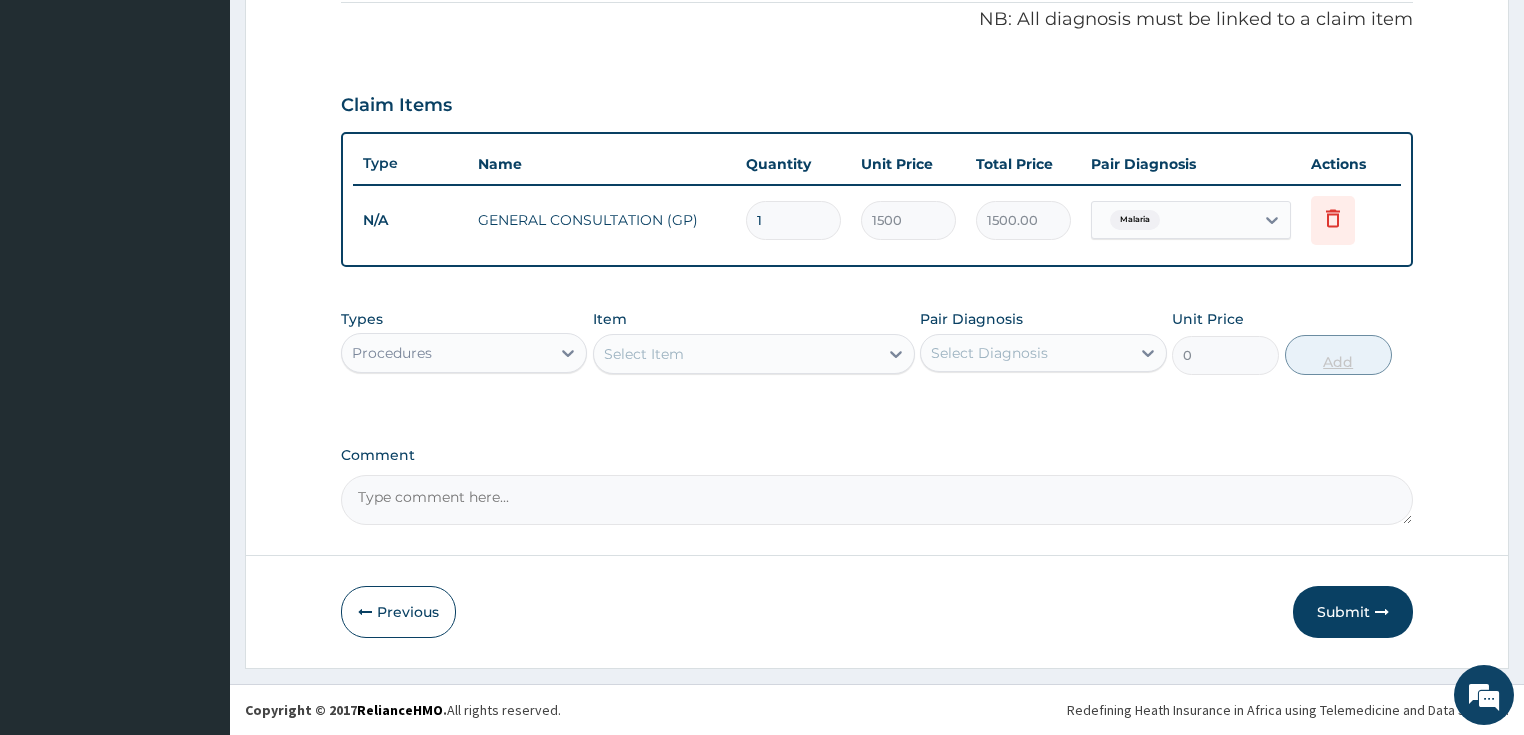 scroll, scrollTop: 608, scrollLeft: 0, axis: vertical 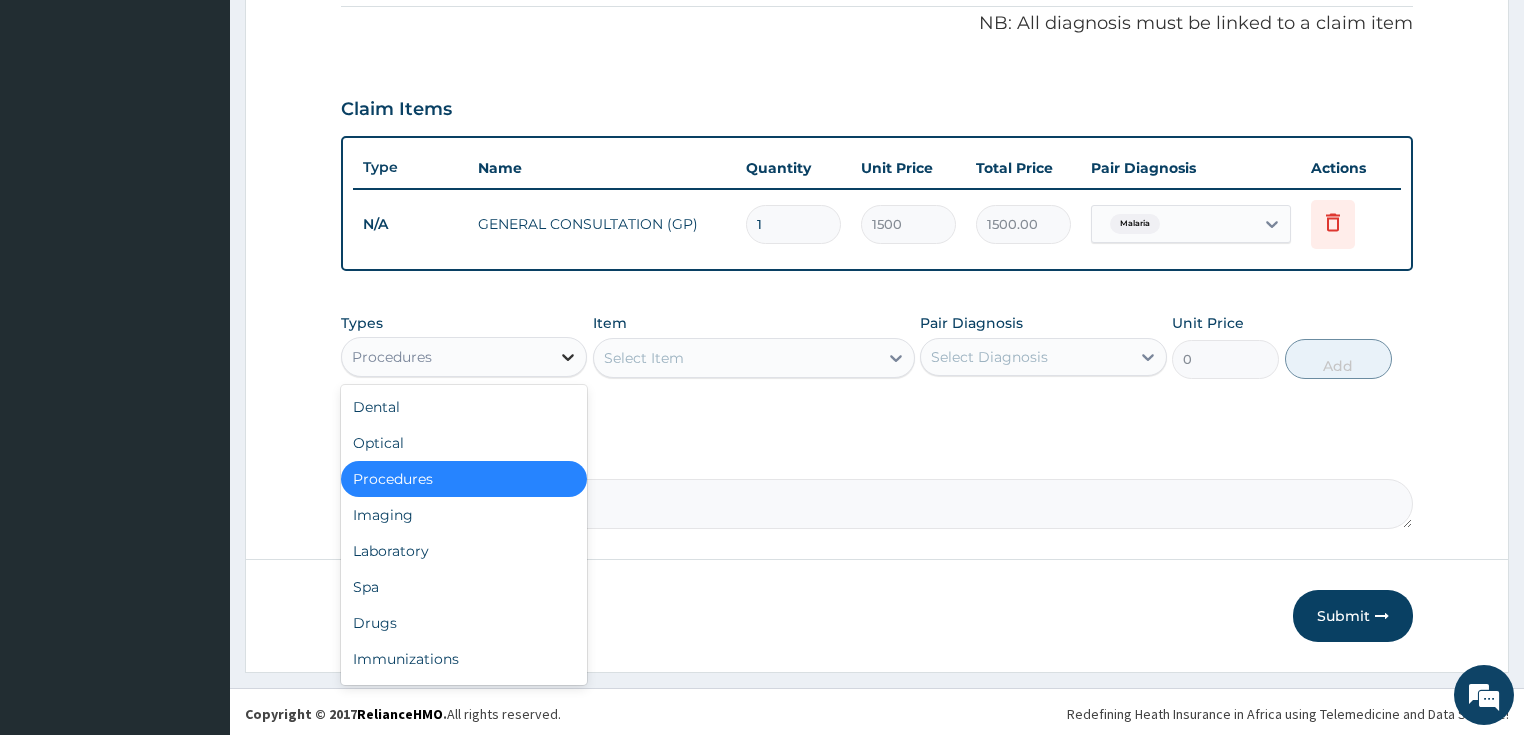 click 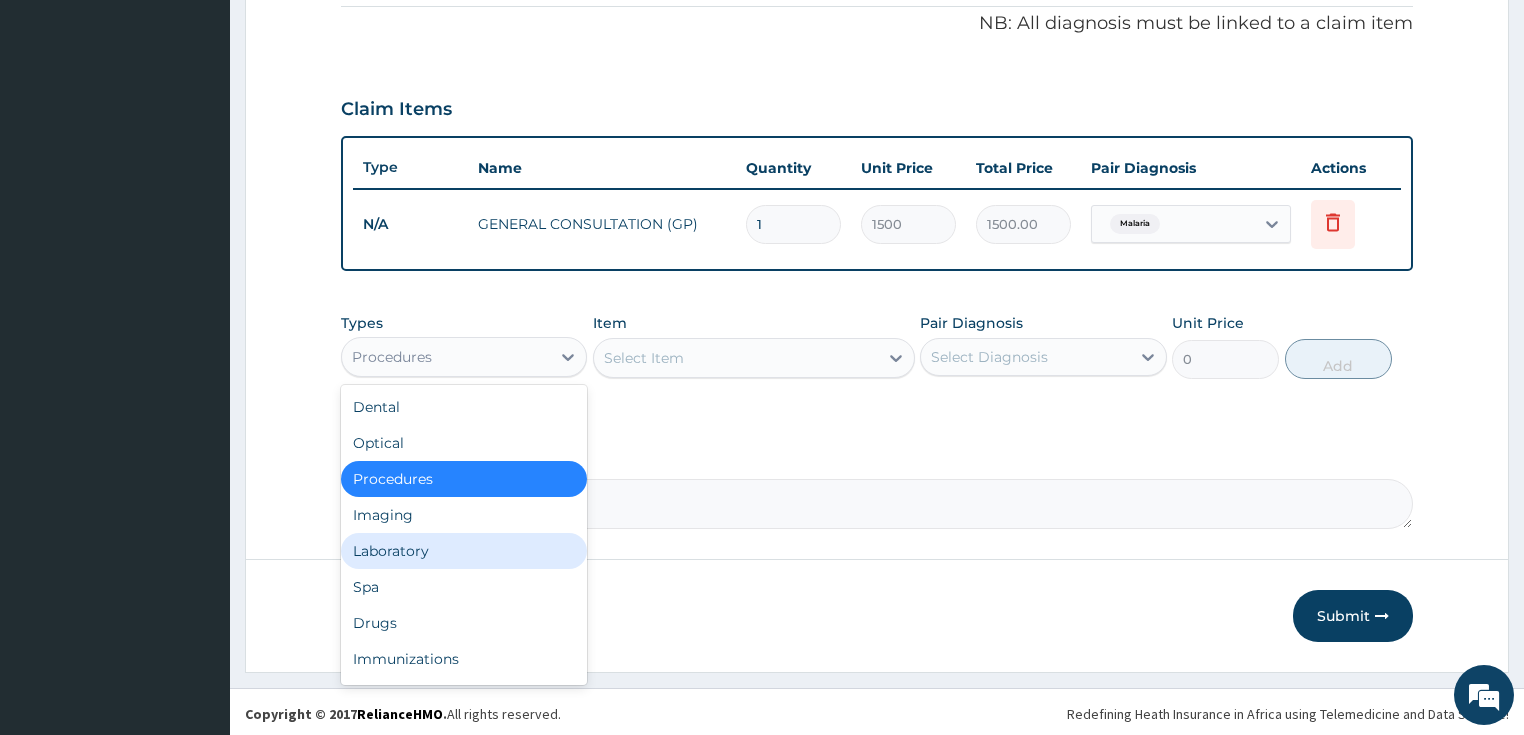 click on "Laboratory" at bounding box center (464, 551) 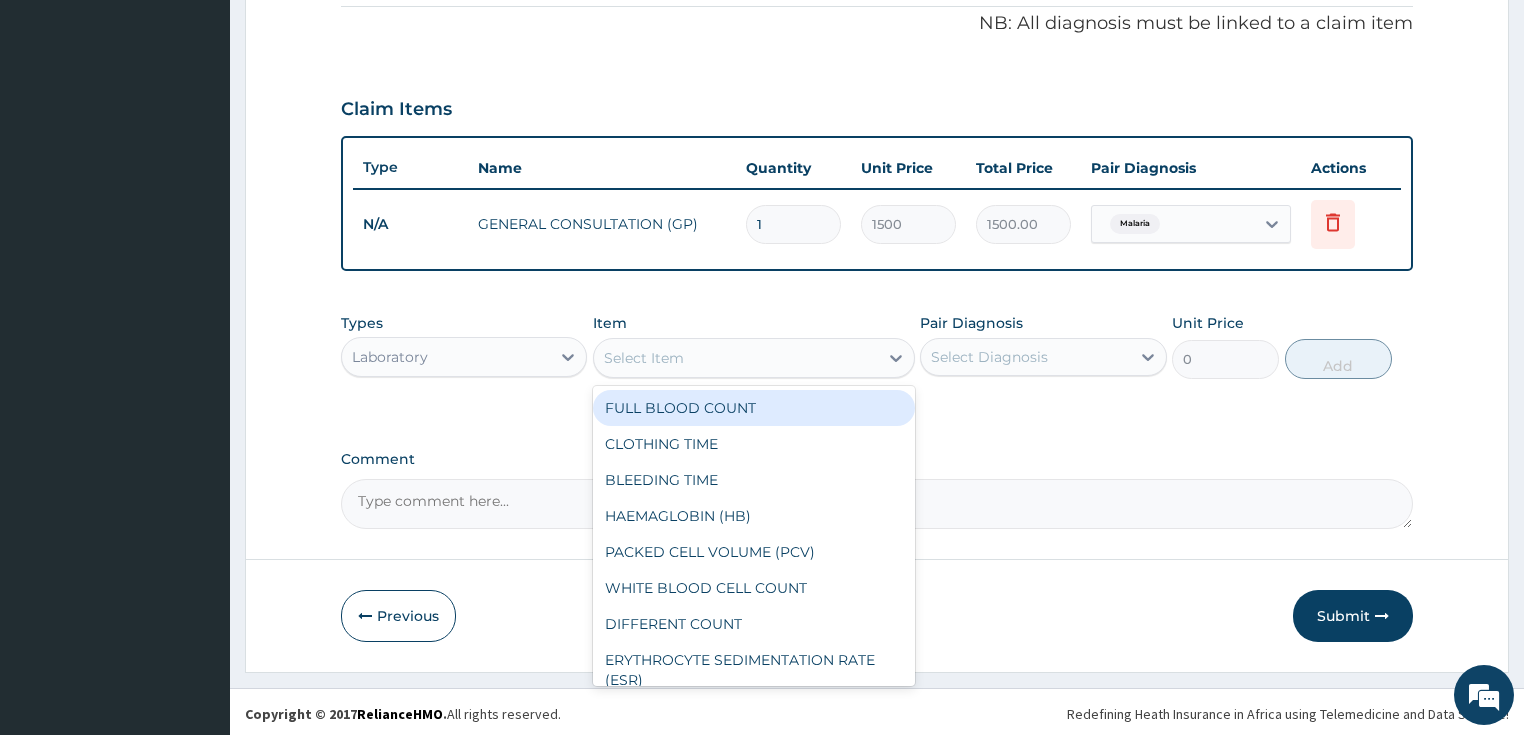 click on "Select Item" at bounding box center (736, 358) 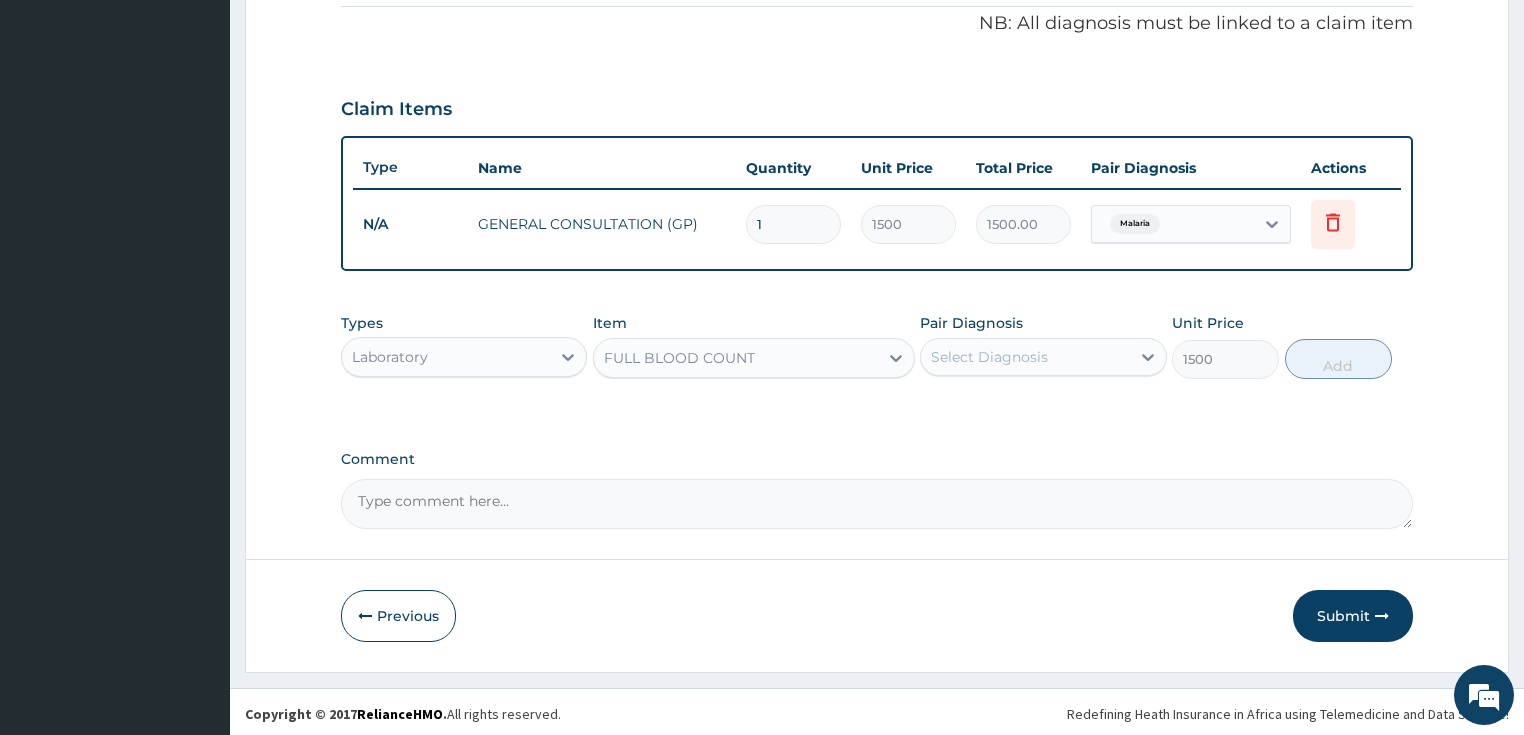 click on "Select Diagnosis" at bounding box center (989, 357) 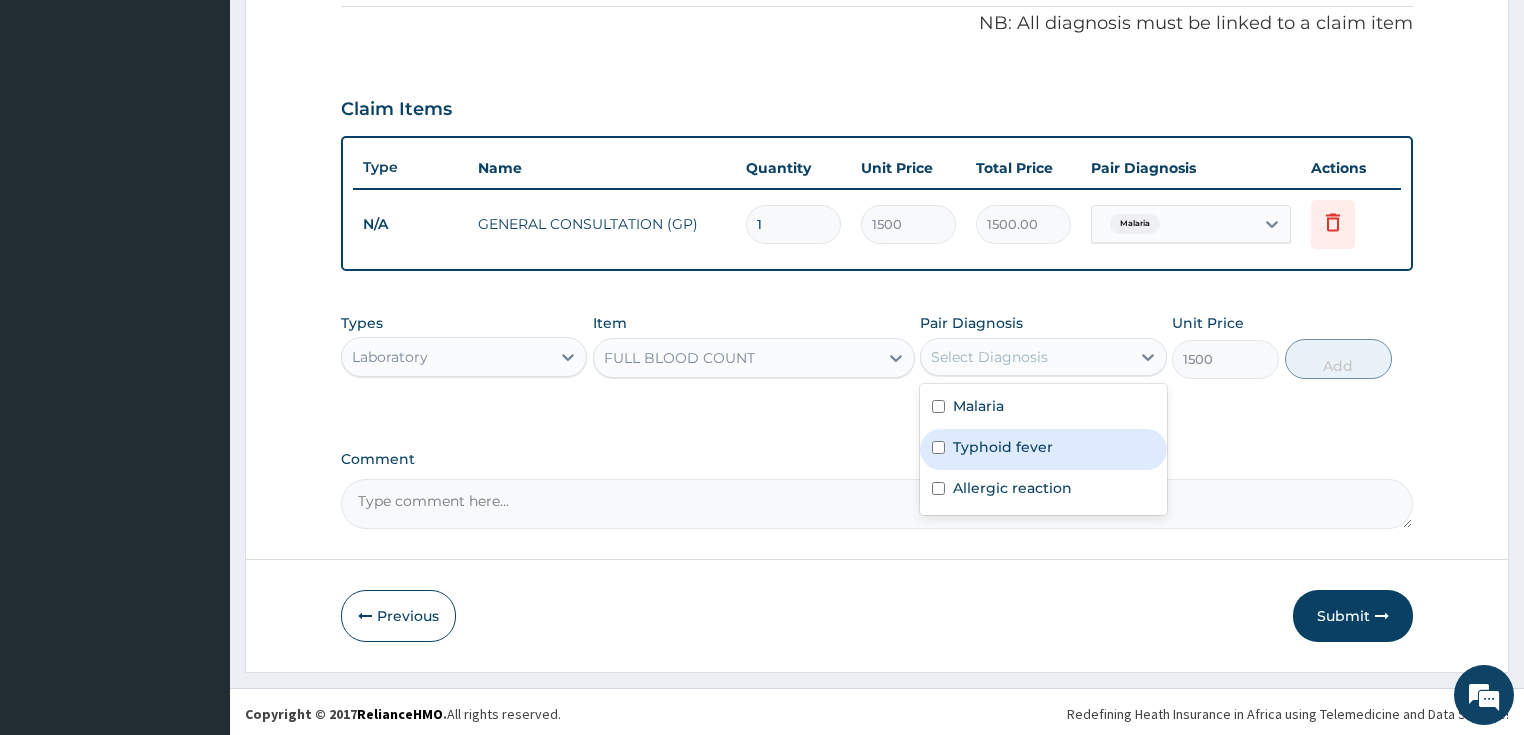 click on "Typhoid fever" at bounding box center (1003, 447) 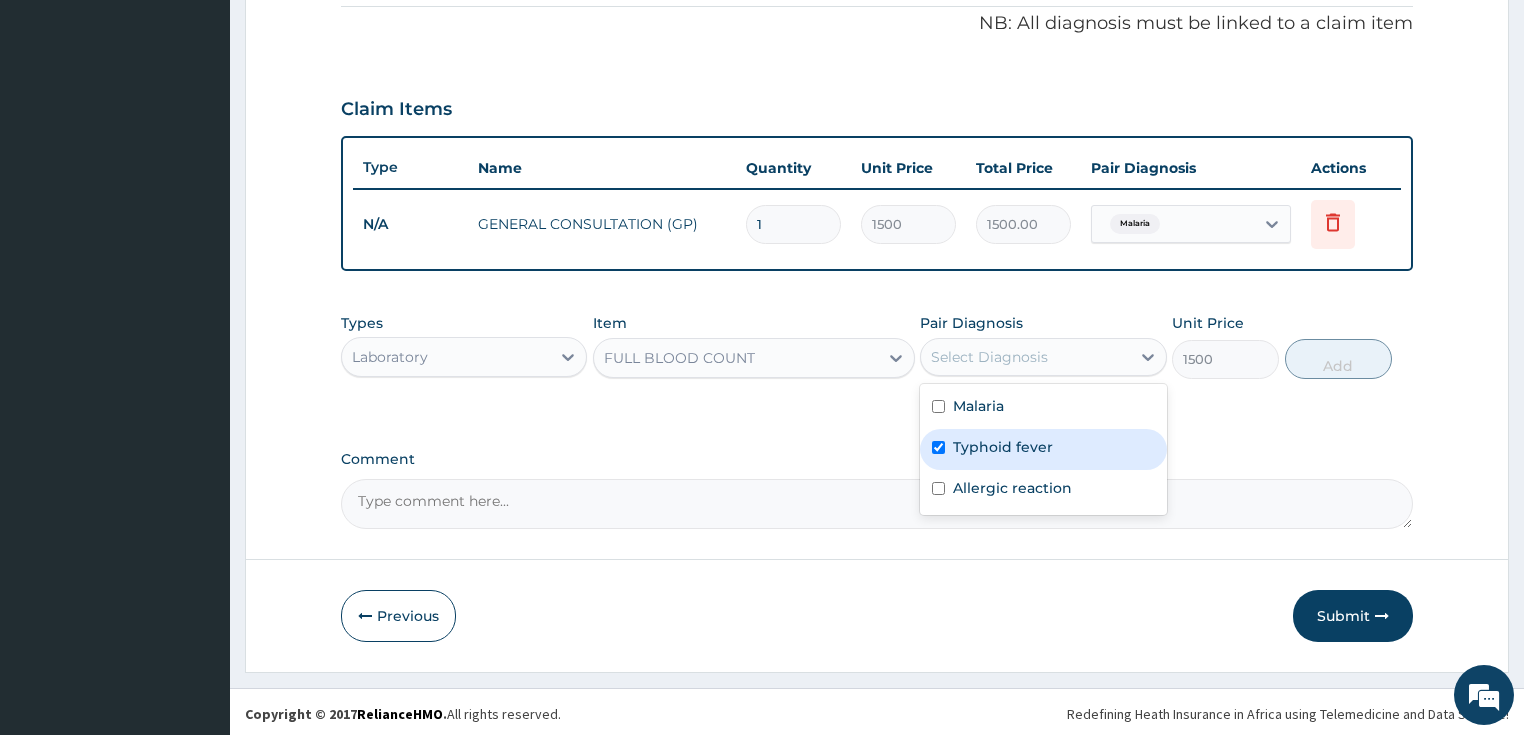 checkbox on "true" 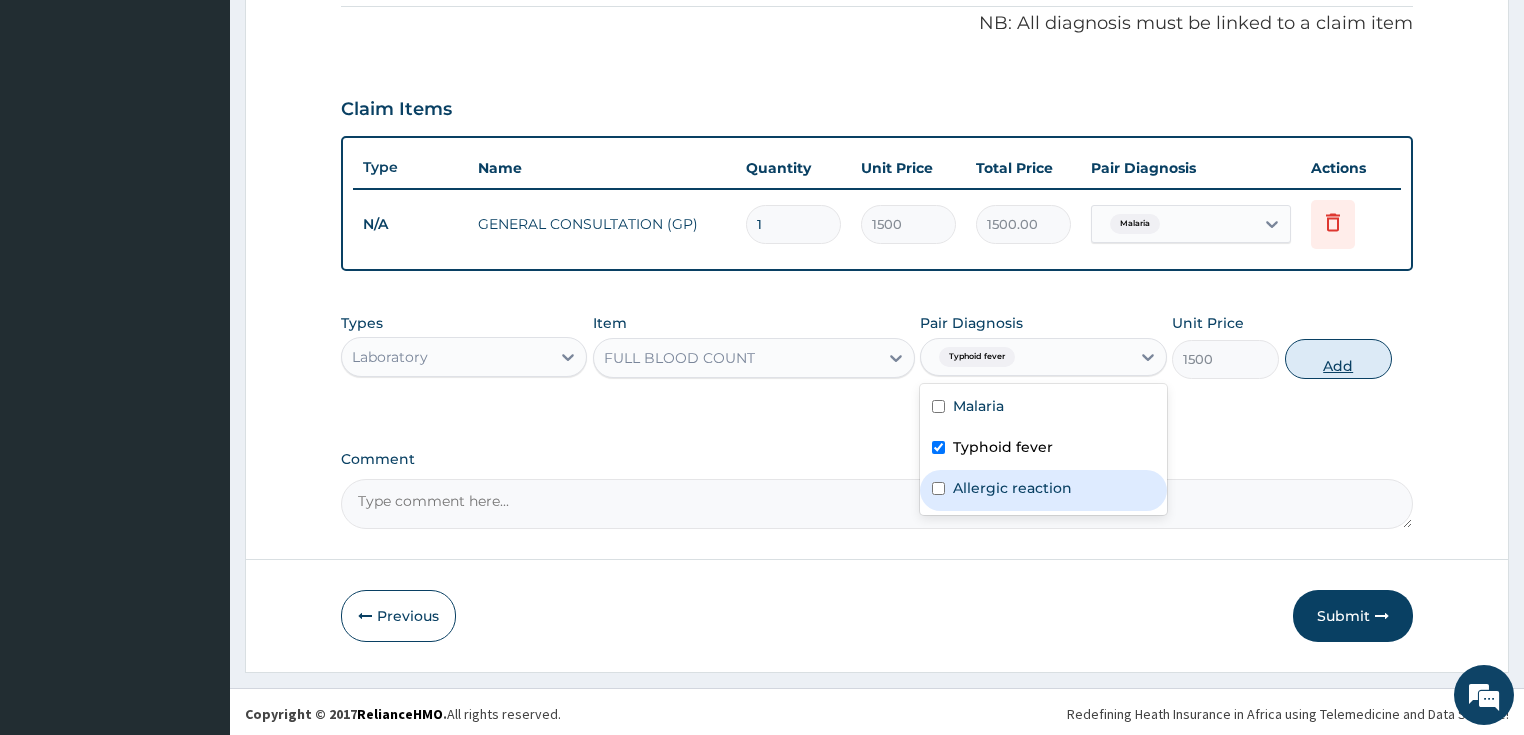 click on "Add" at bounding box center (1338, 359) 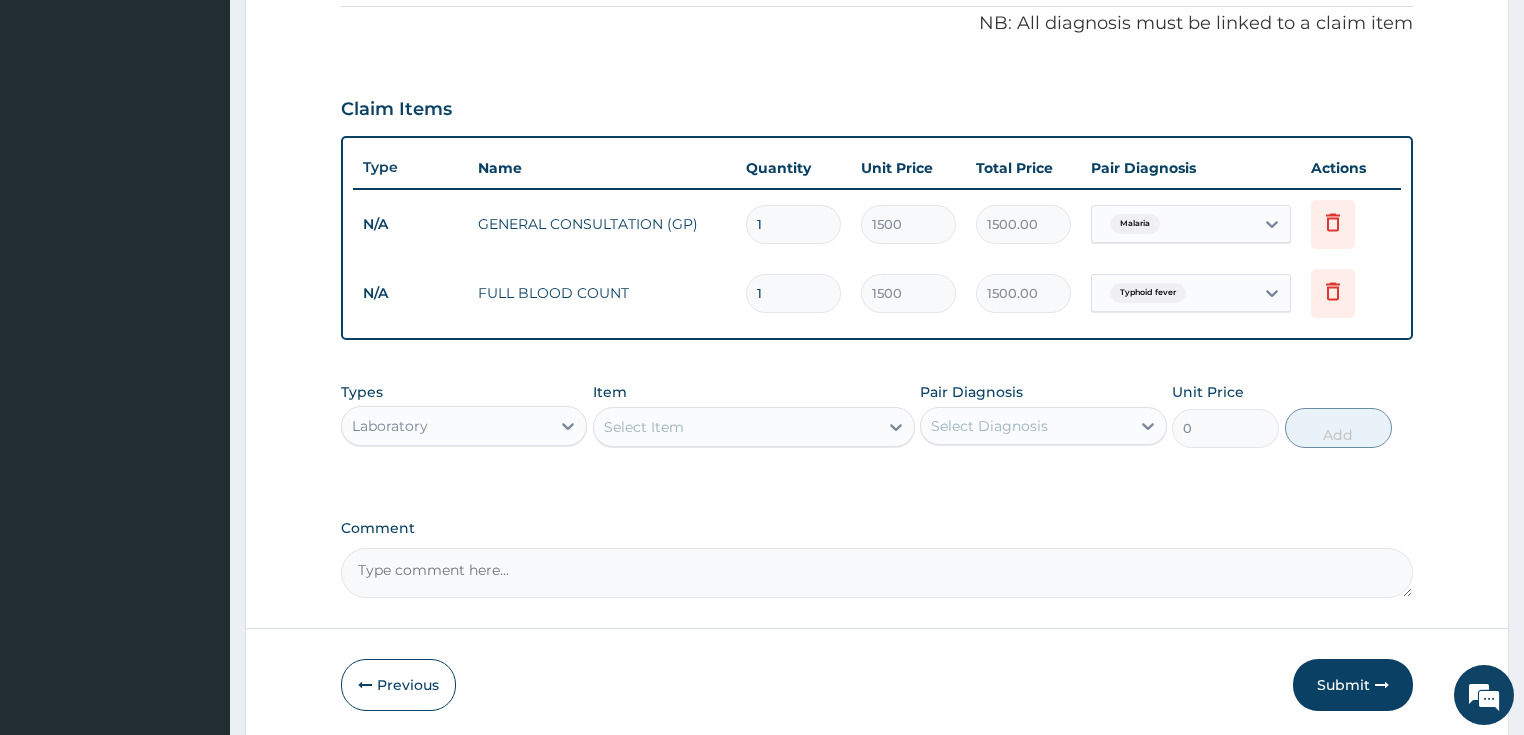 click on "Select Item" at bounding box center (736, 427) 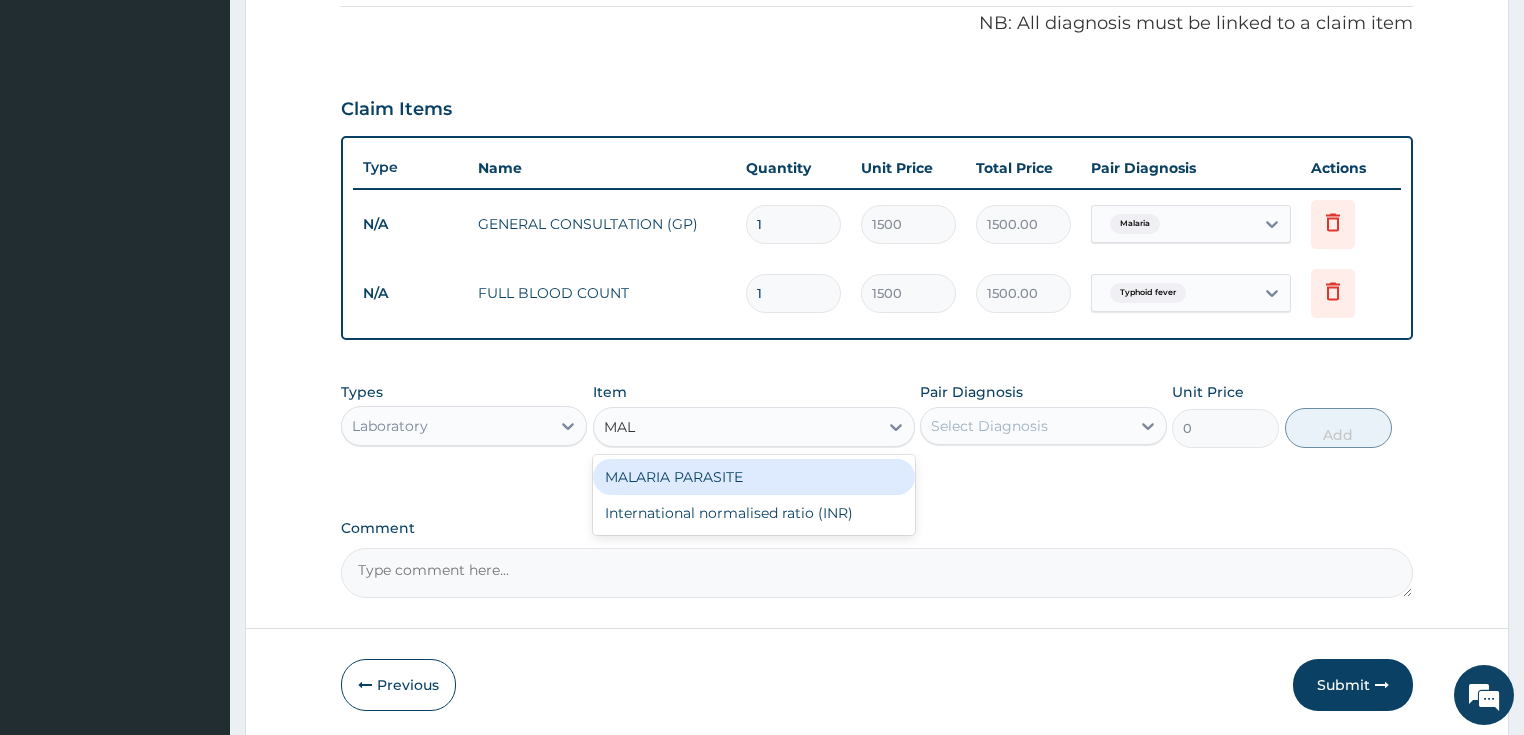type on "MALA" 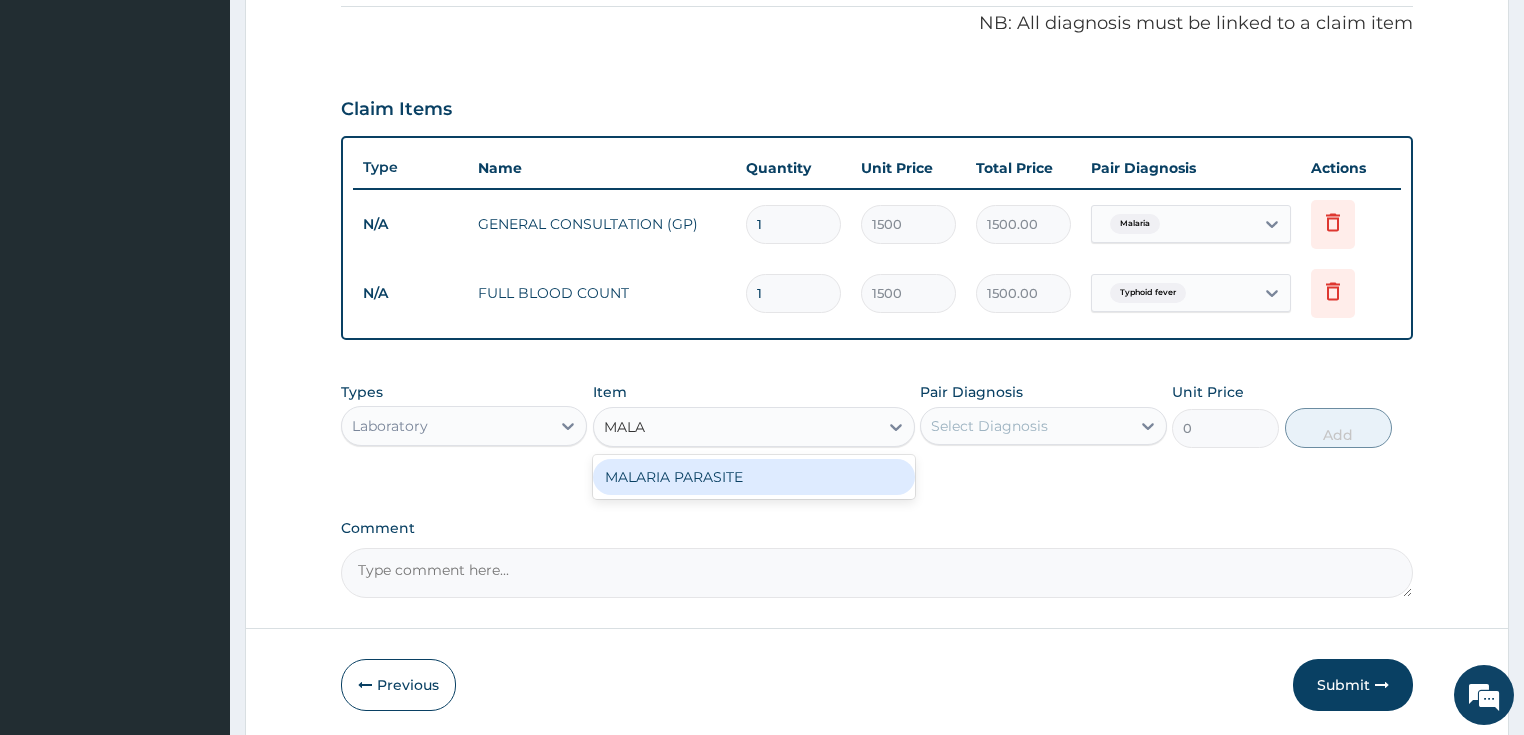click on "MALARIA PARASITE" at bounding box center [754, 477] 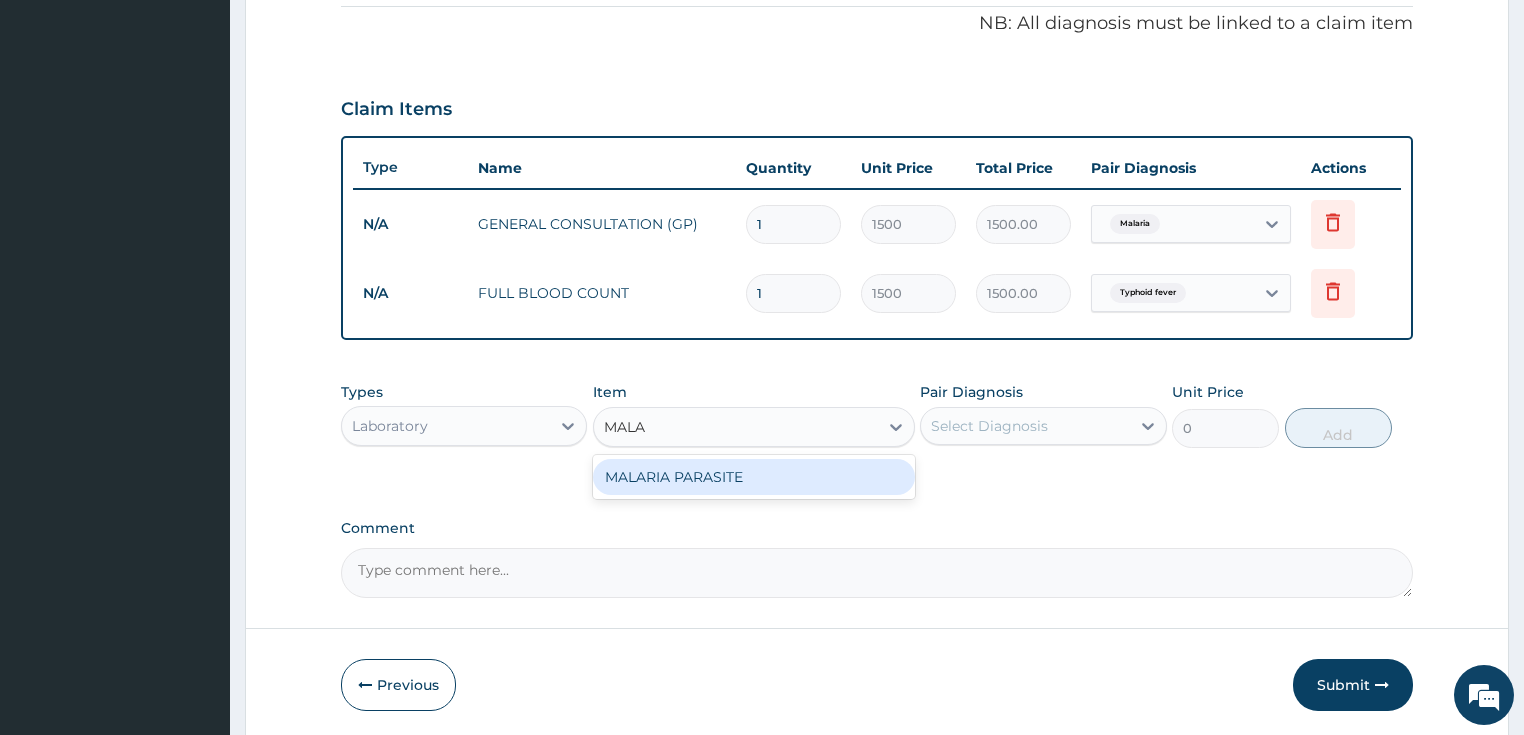 type 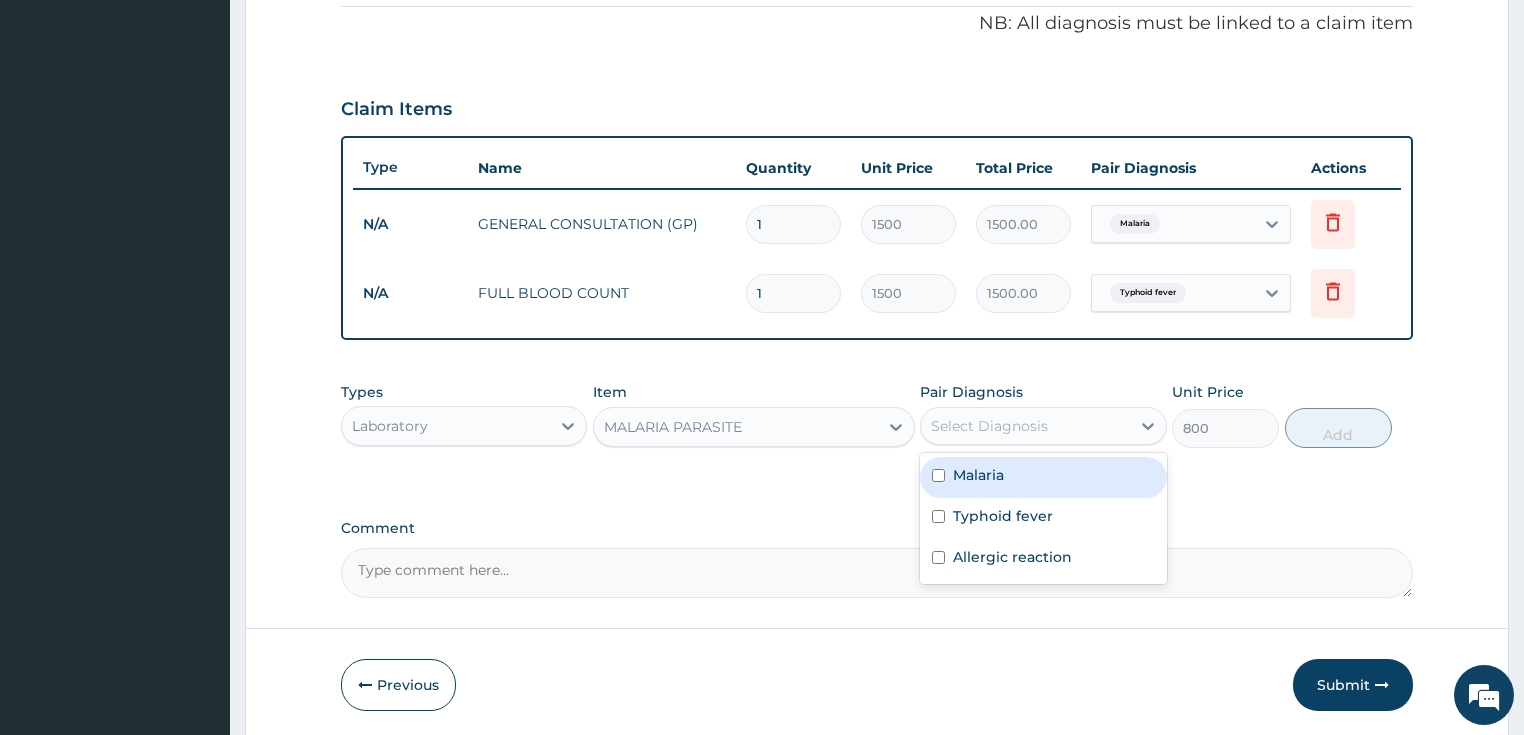 click on "Select Diagnosis" at bounding box center [989, 426] 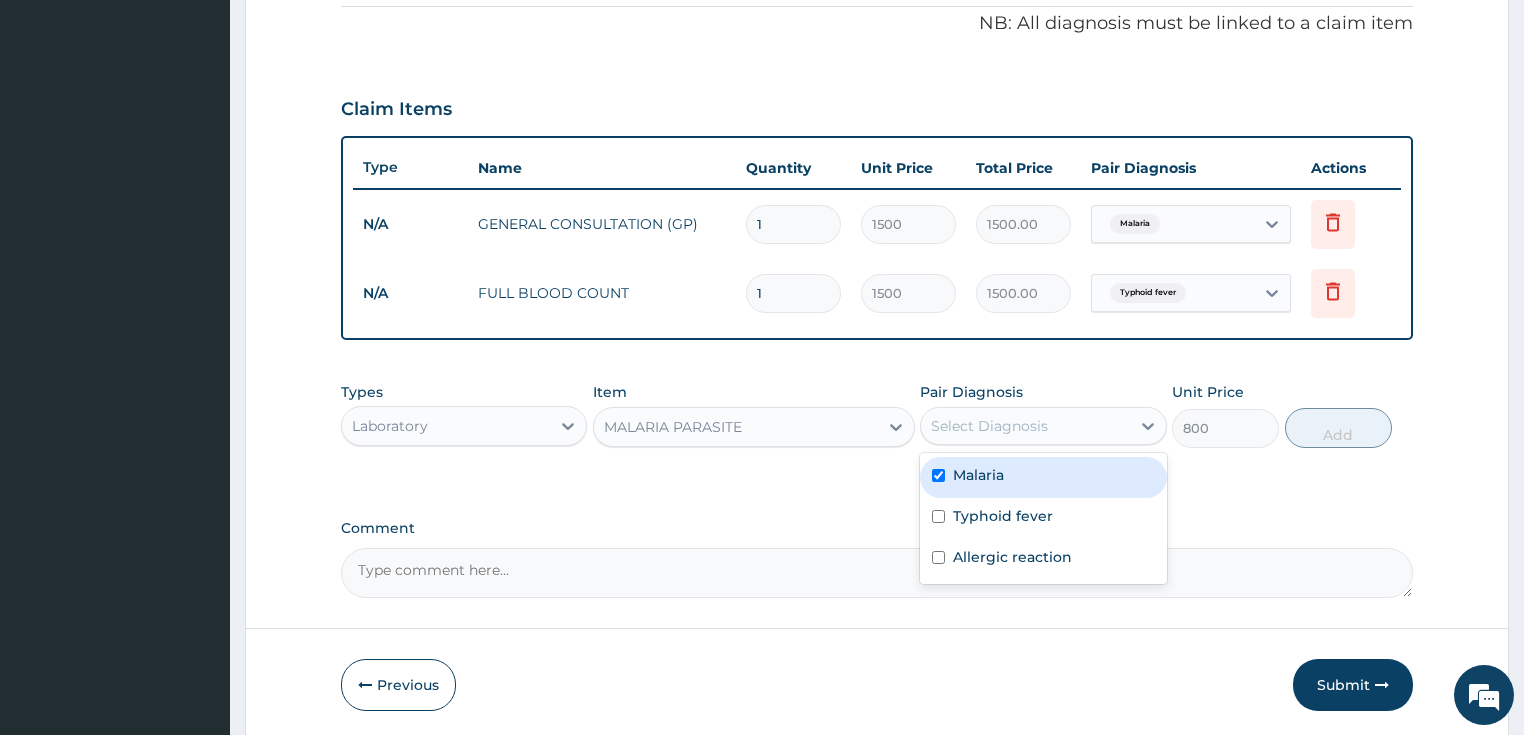 checkbox on "true" 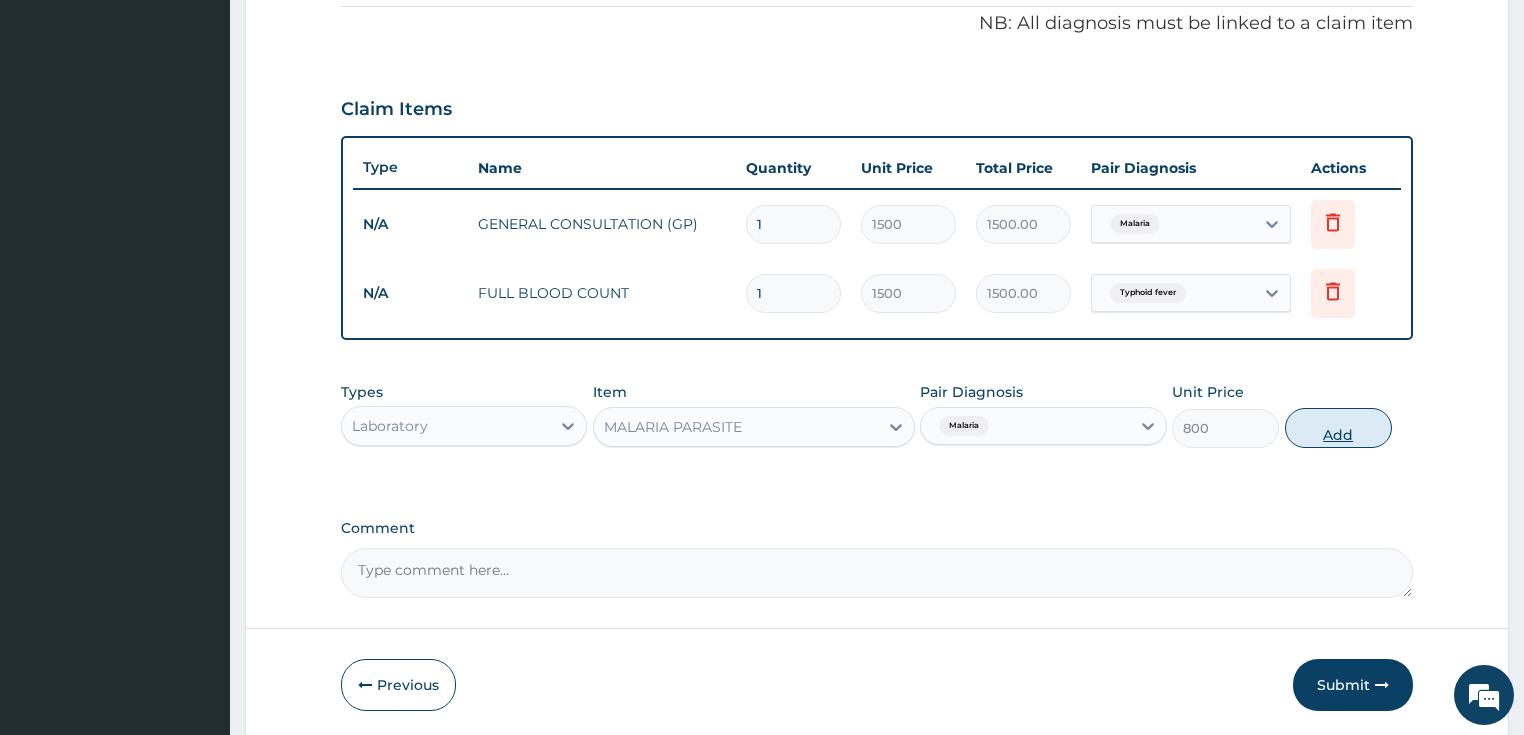 click on "Add" at bounding box center [1338, 428] 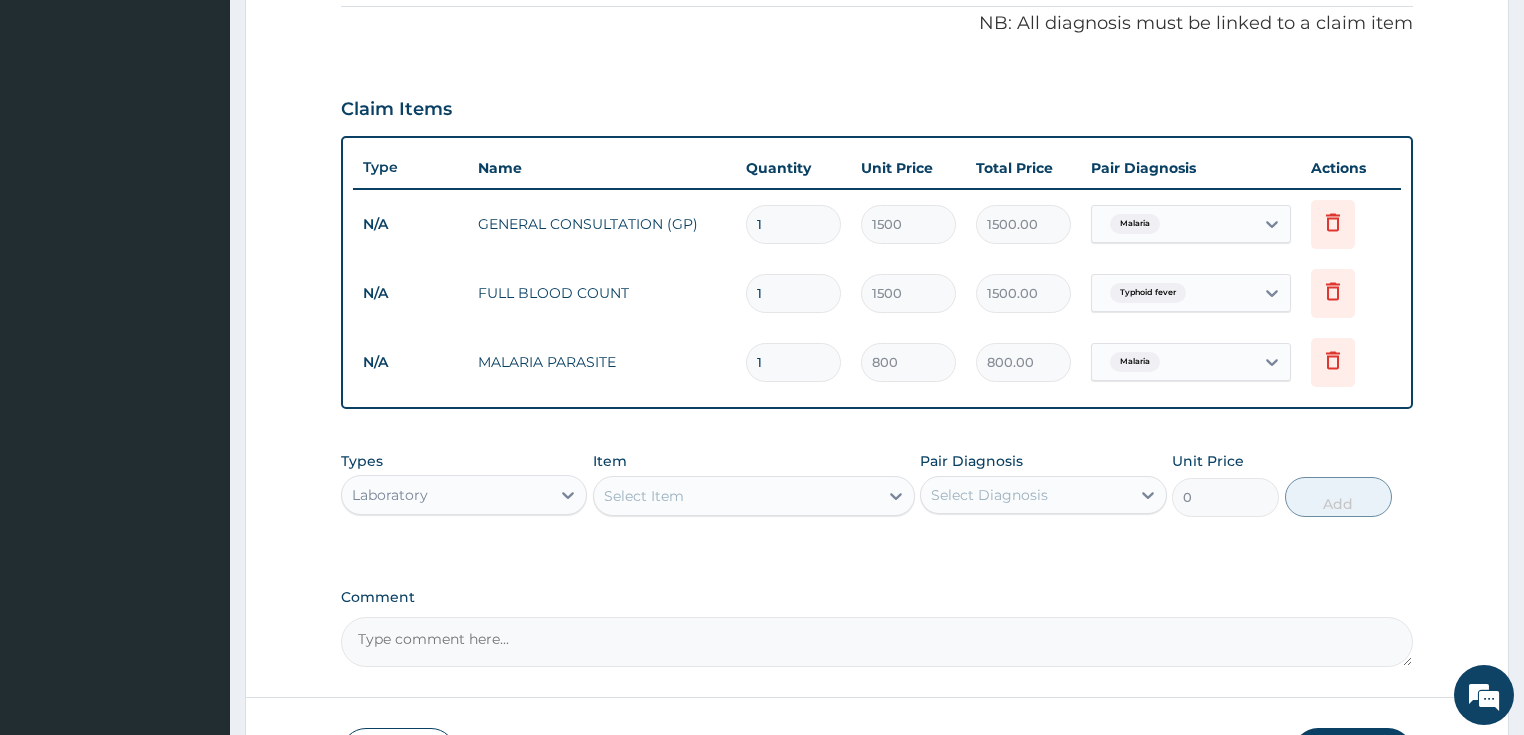 click on "Laboratory" at bounding box center (446, 495) 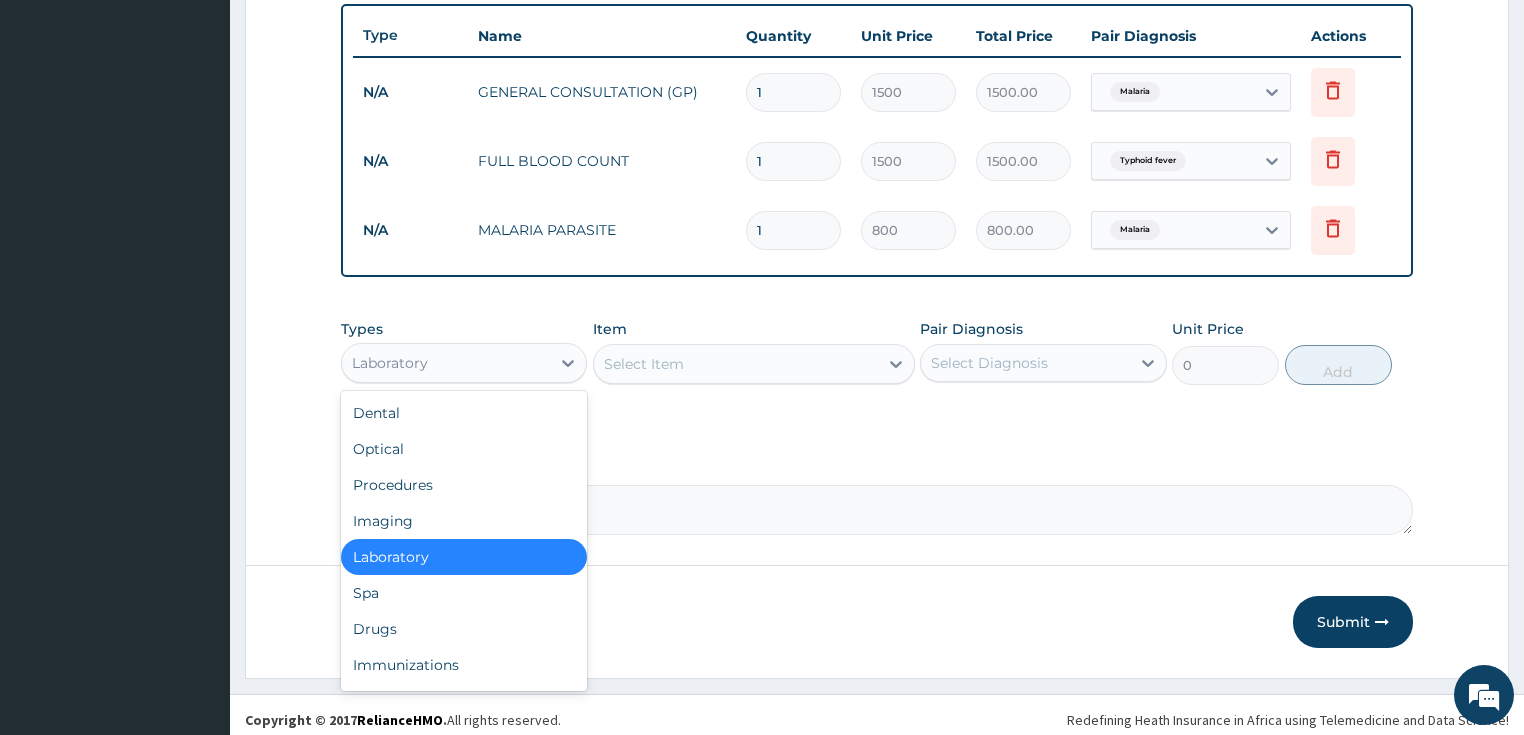 scroll, scrollTop: 746, scrollLeft: 0, axis: vertical 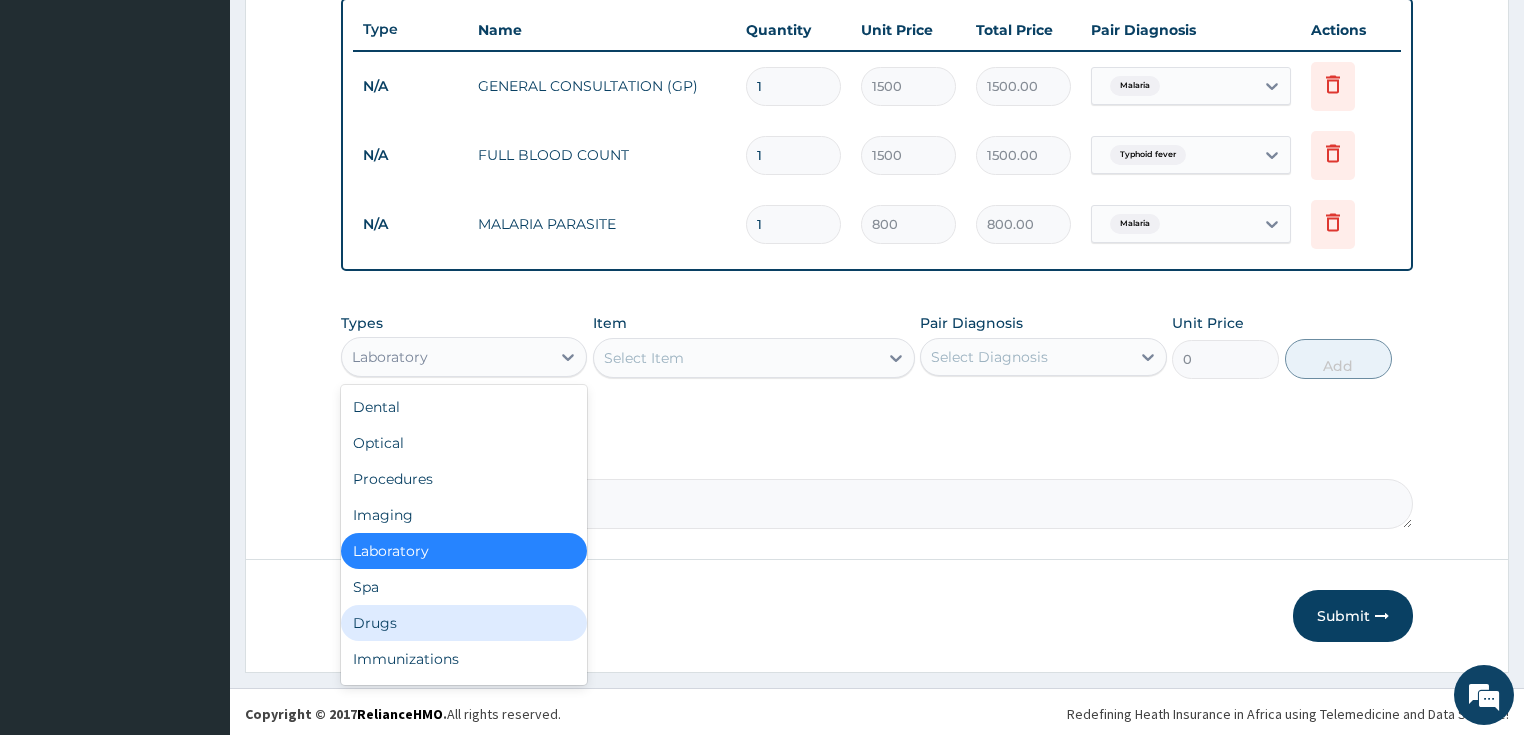 click on "Drugs" at bounding box center [464, 623] 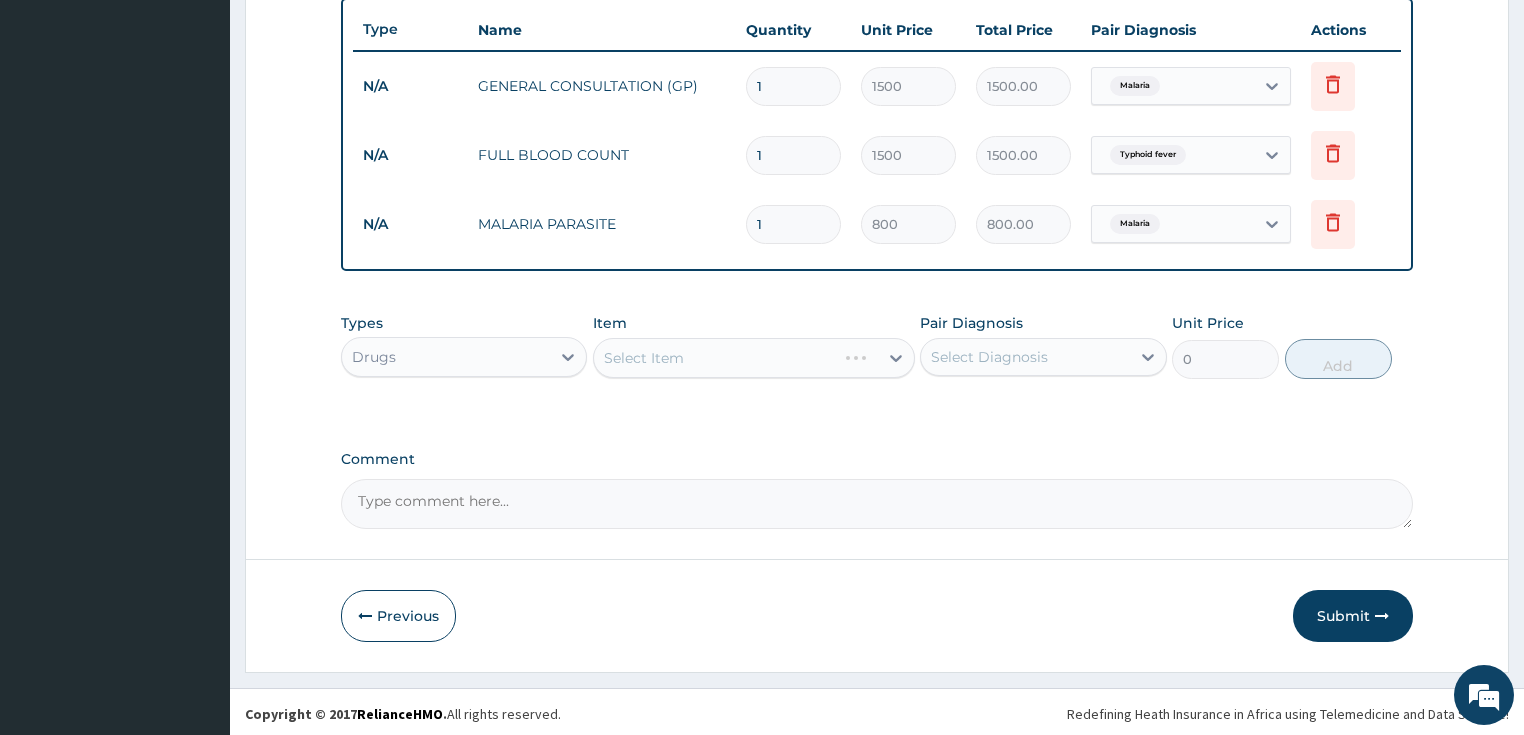 click on "Select Item" at bounding box center [754, 358] 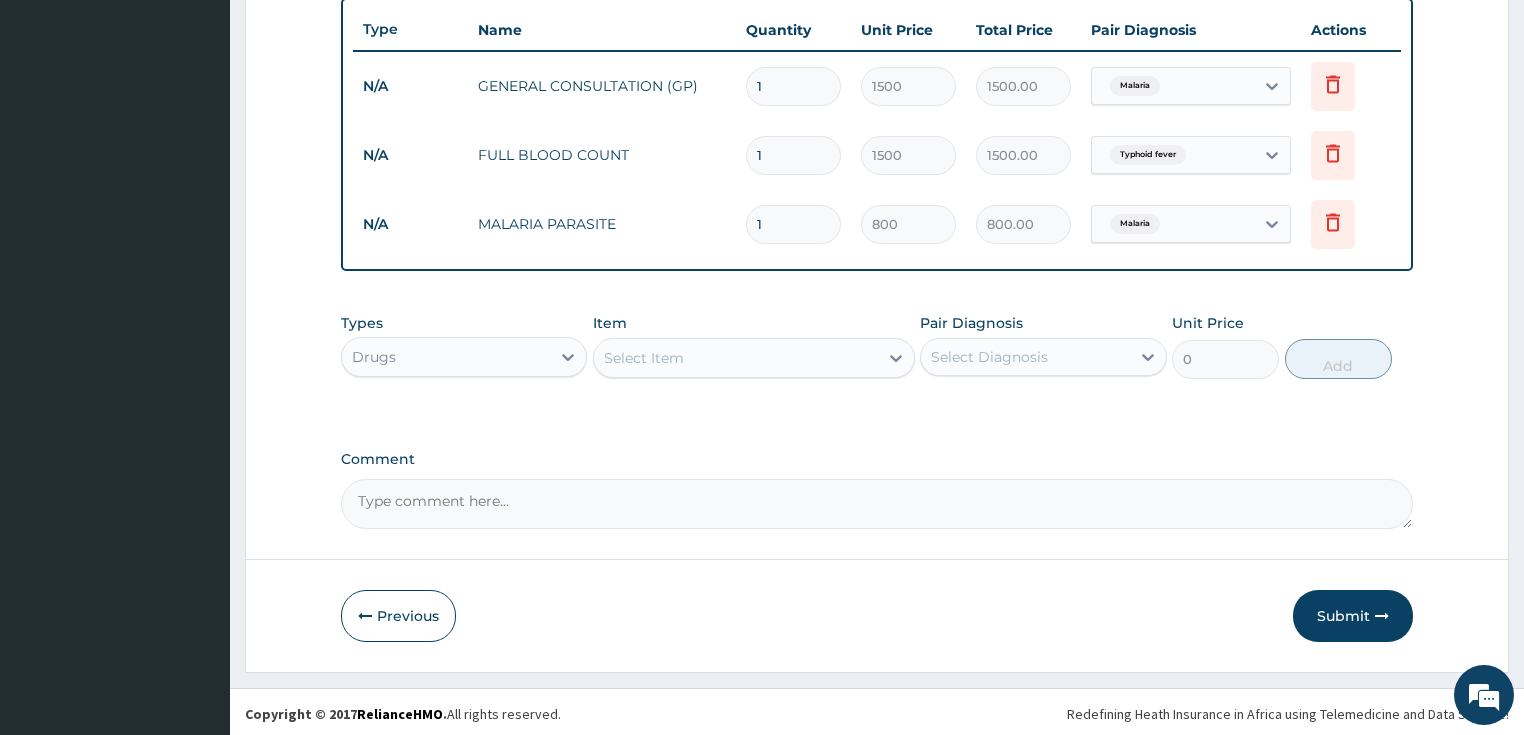 click on "Select Item" at bounding box center [754, 358] 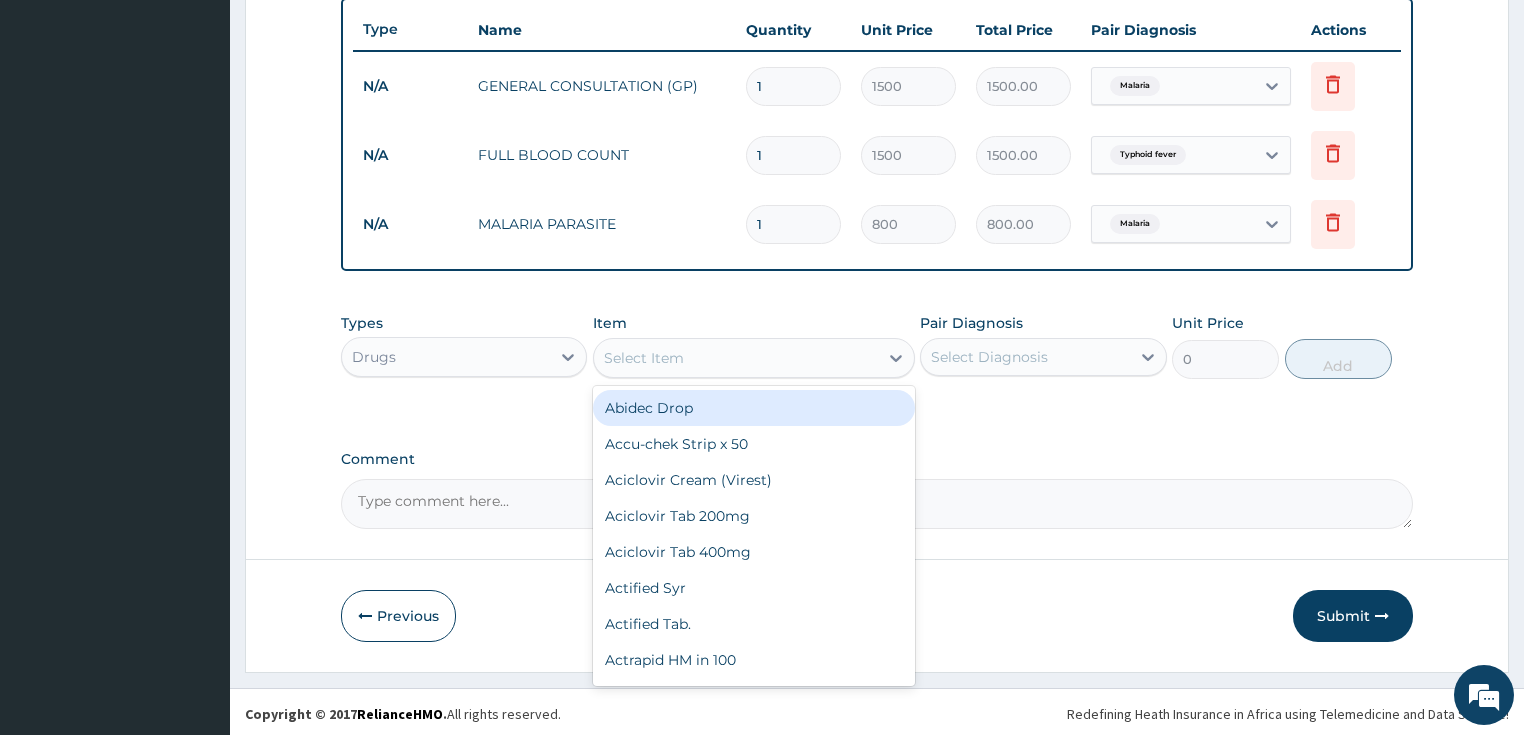 click on "Select Item" at bounding box center [736, 358] 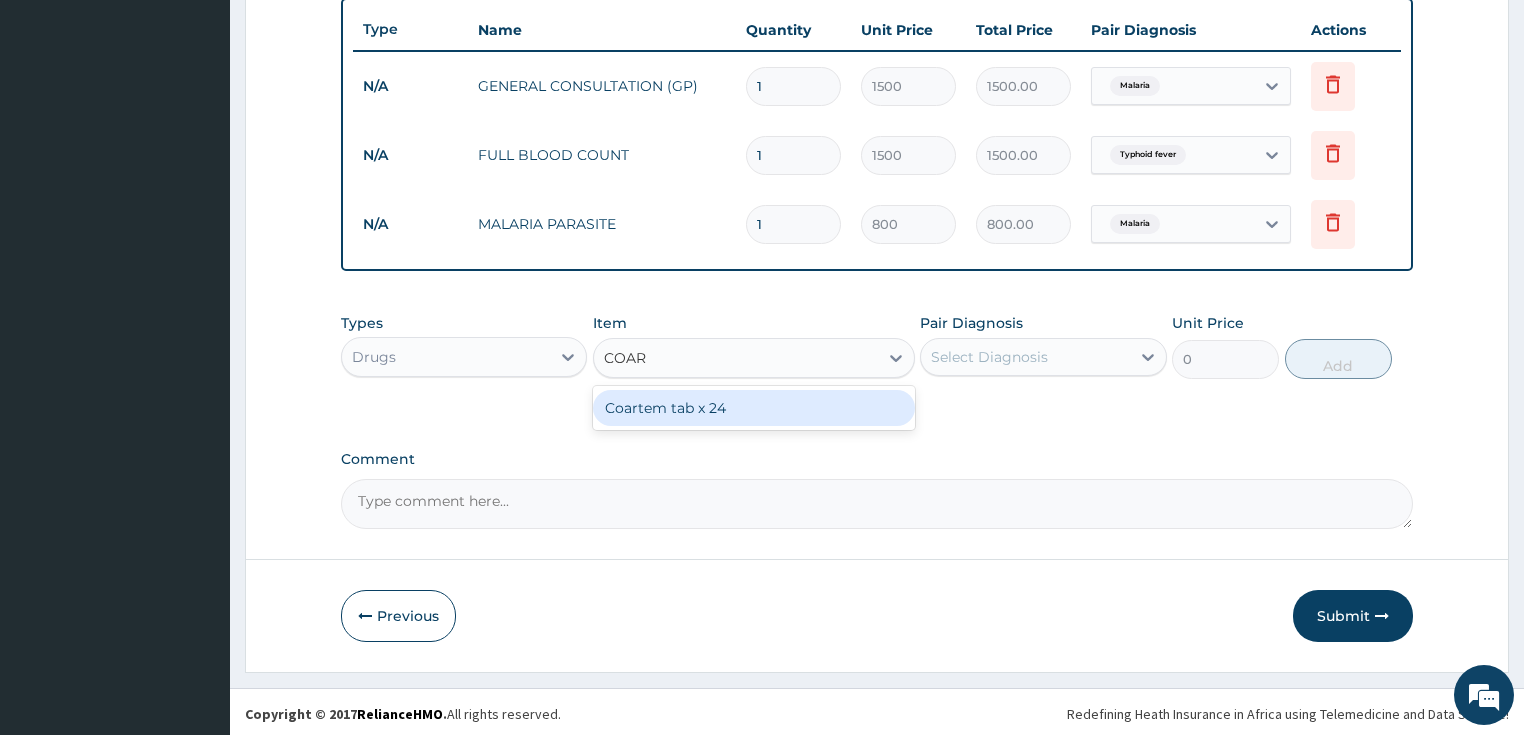 type on "COART" 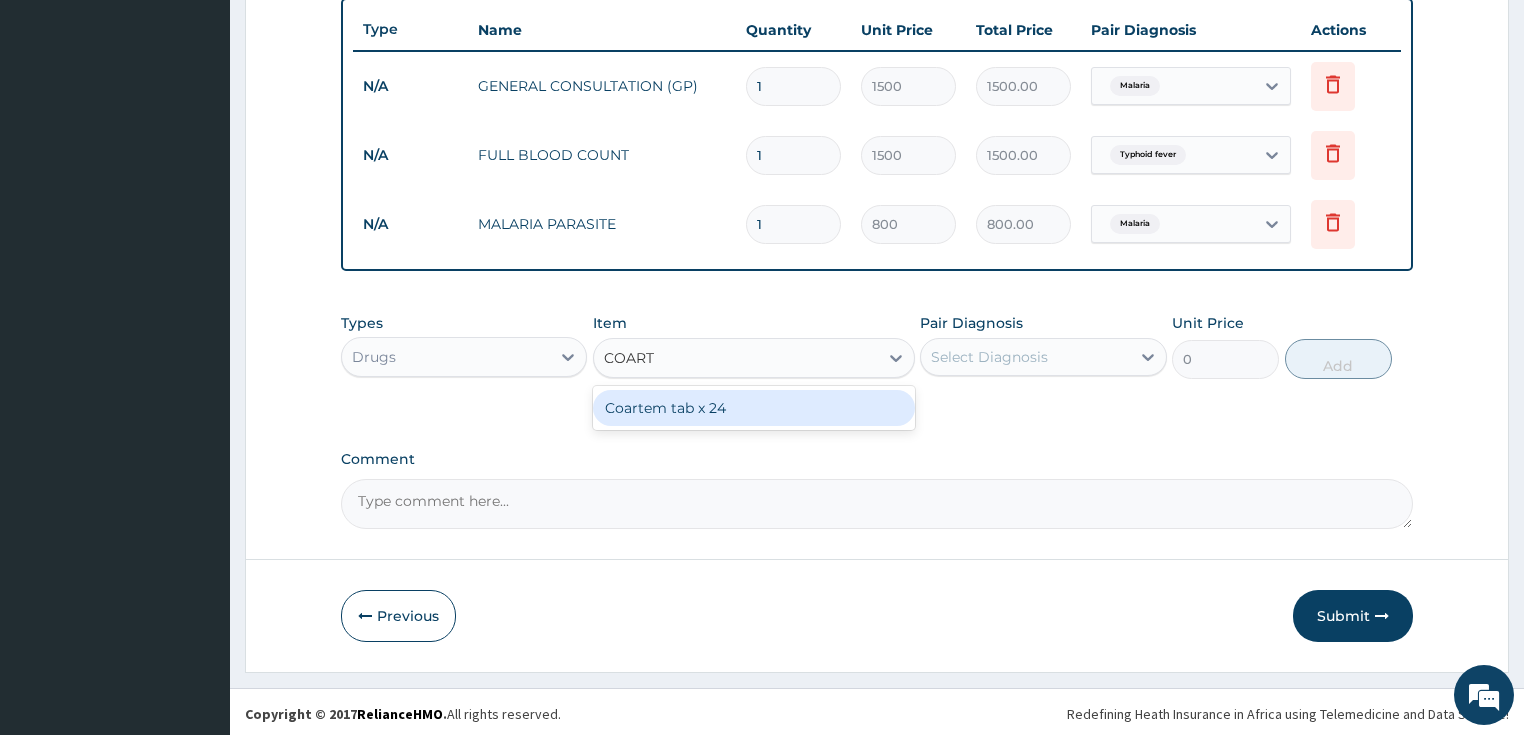 click on "Coartem tab x 24" at bounding box center (754, 408) 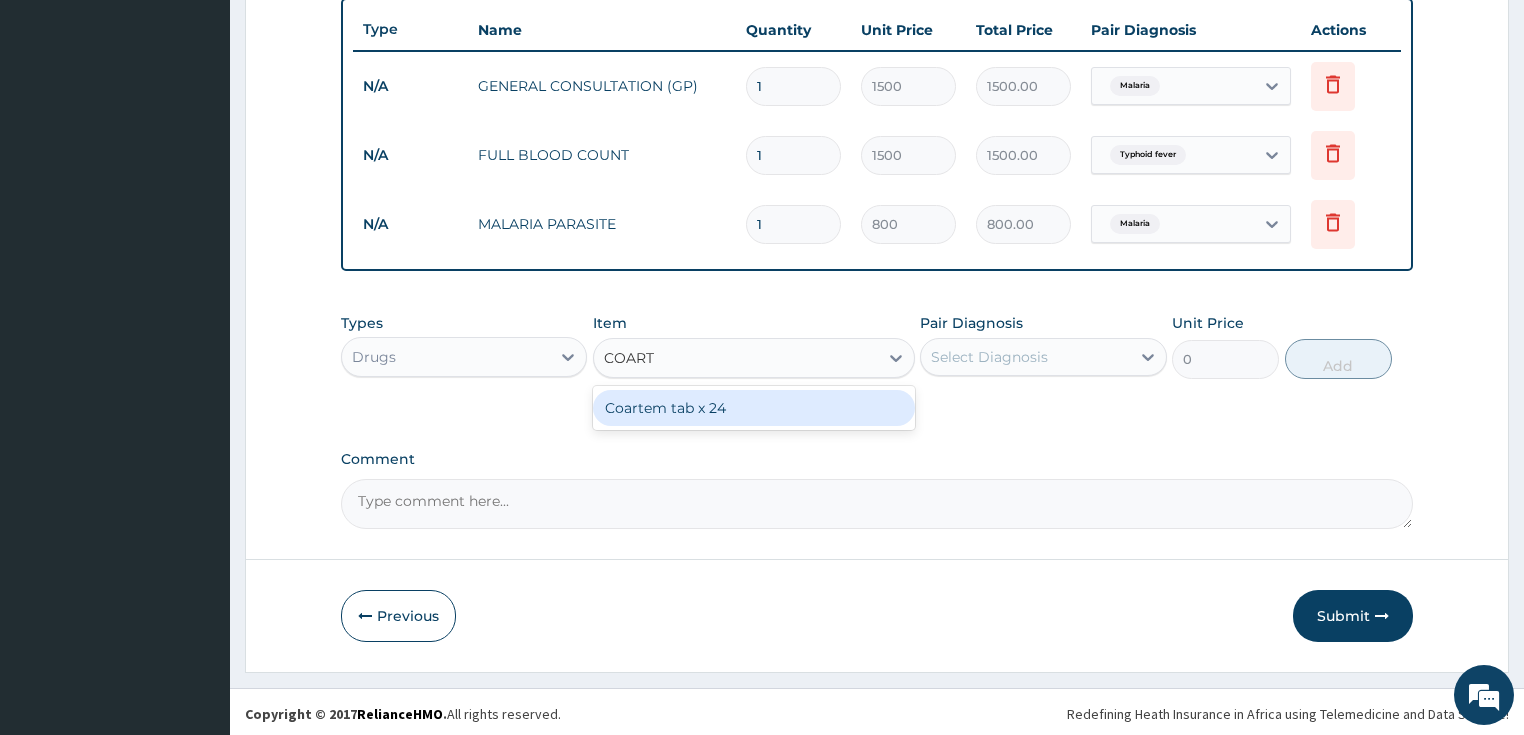 type 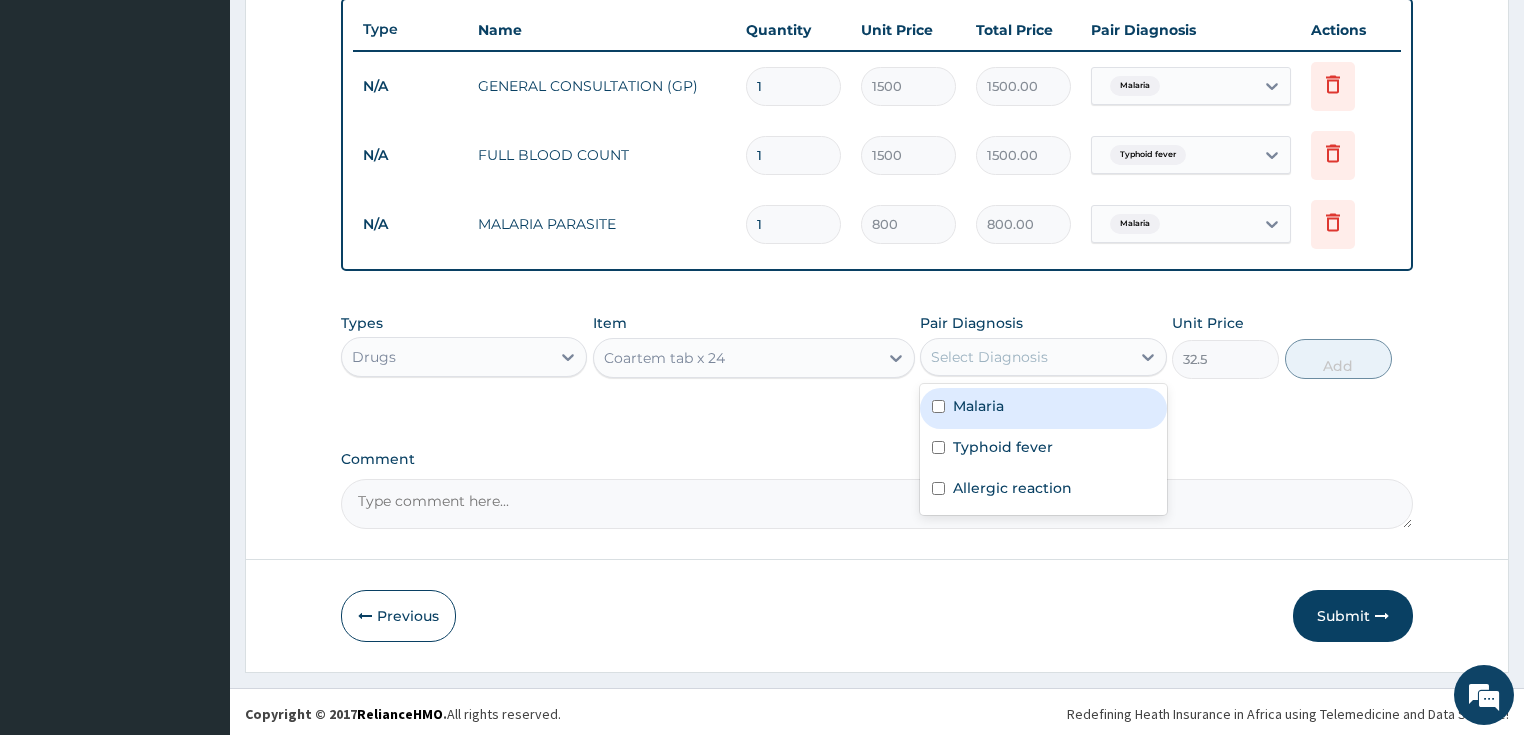 click on "Select Diagnosis" at bounding box center (989, 357) 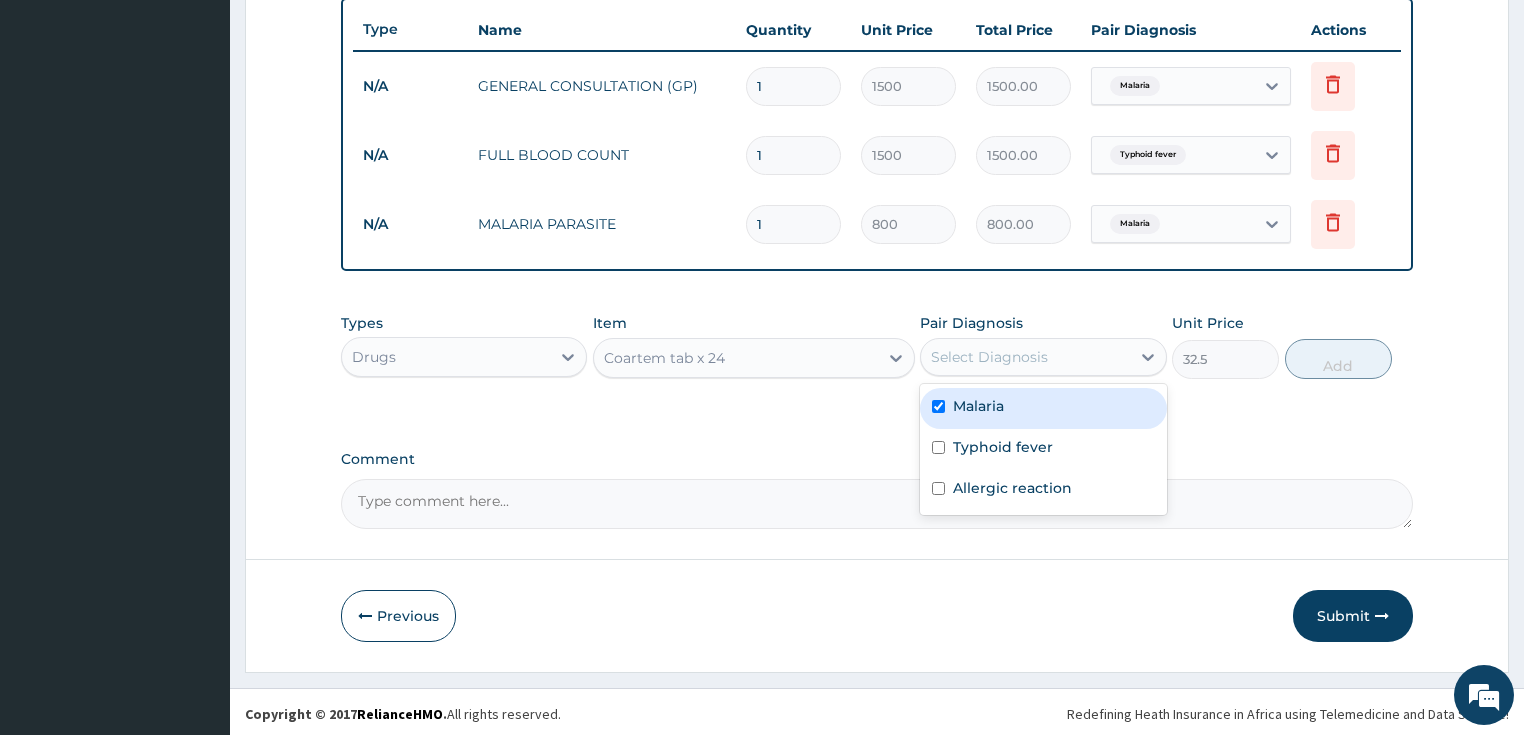 checkbox on "true" 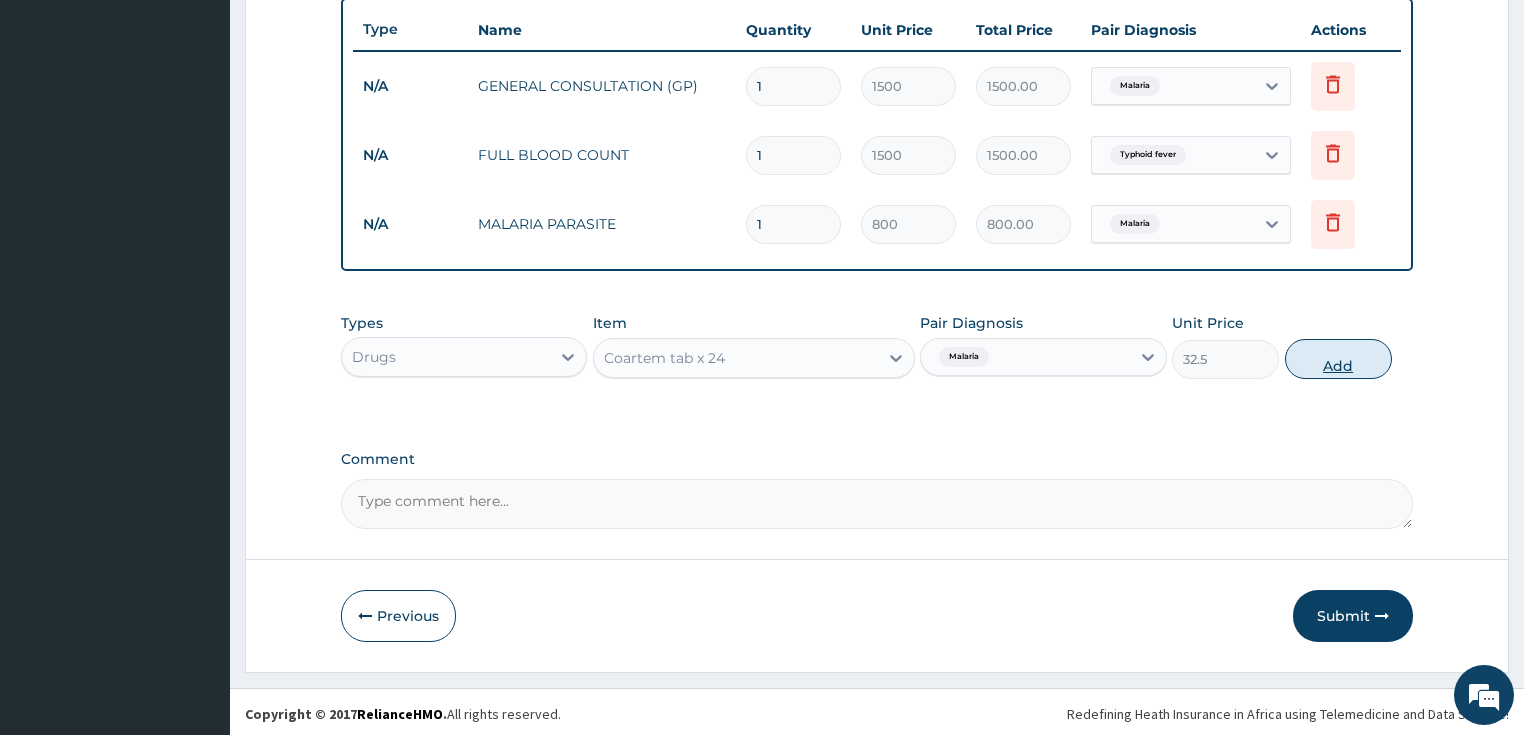 click on "Add" at bounding box center [1338, 359] 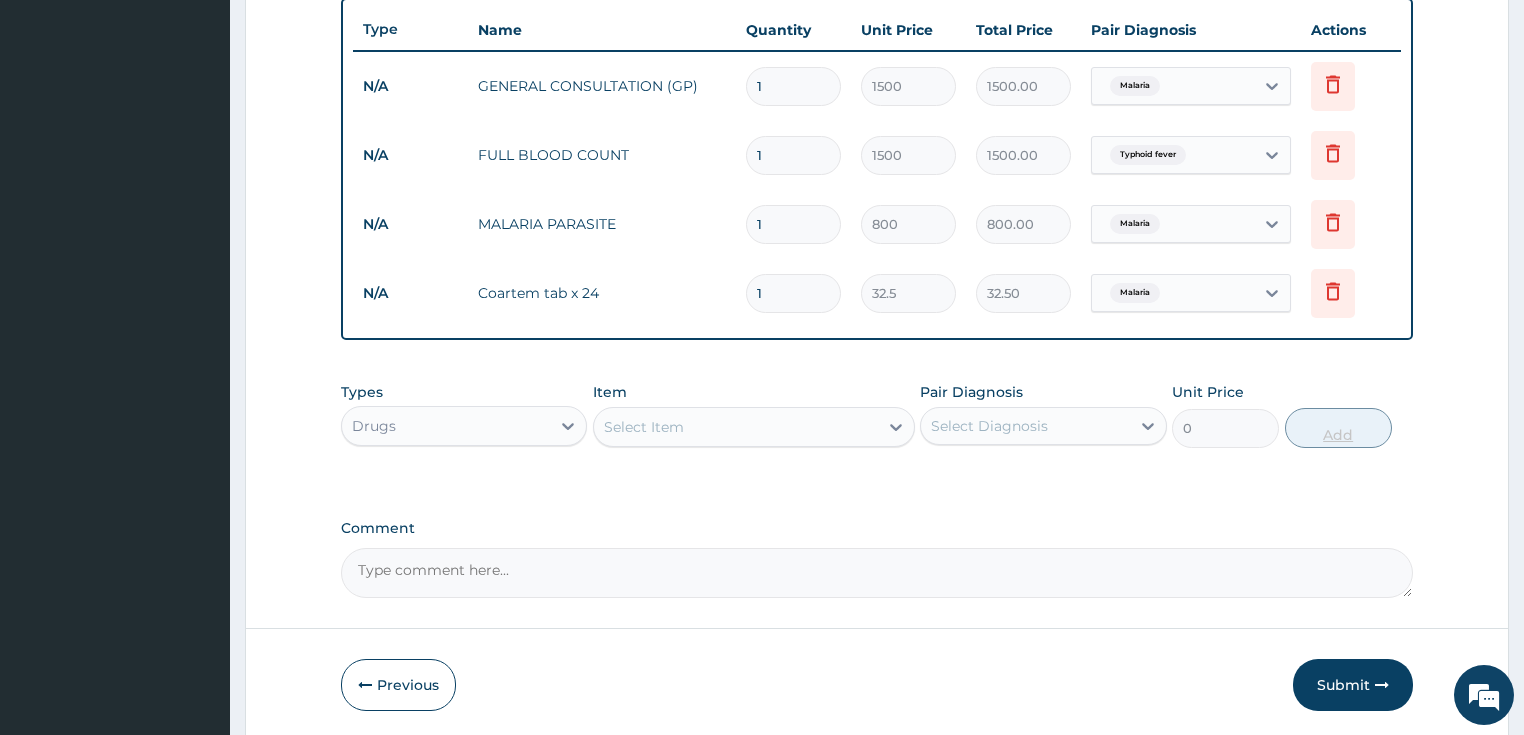 type 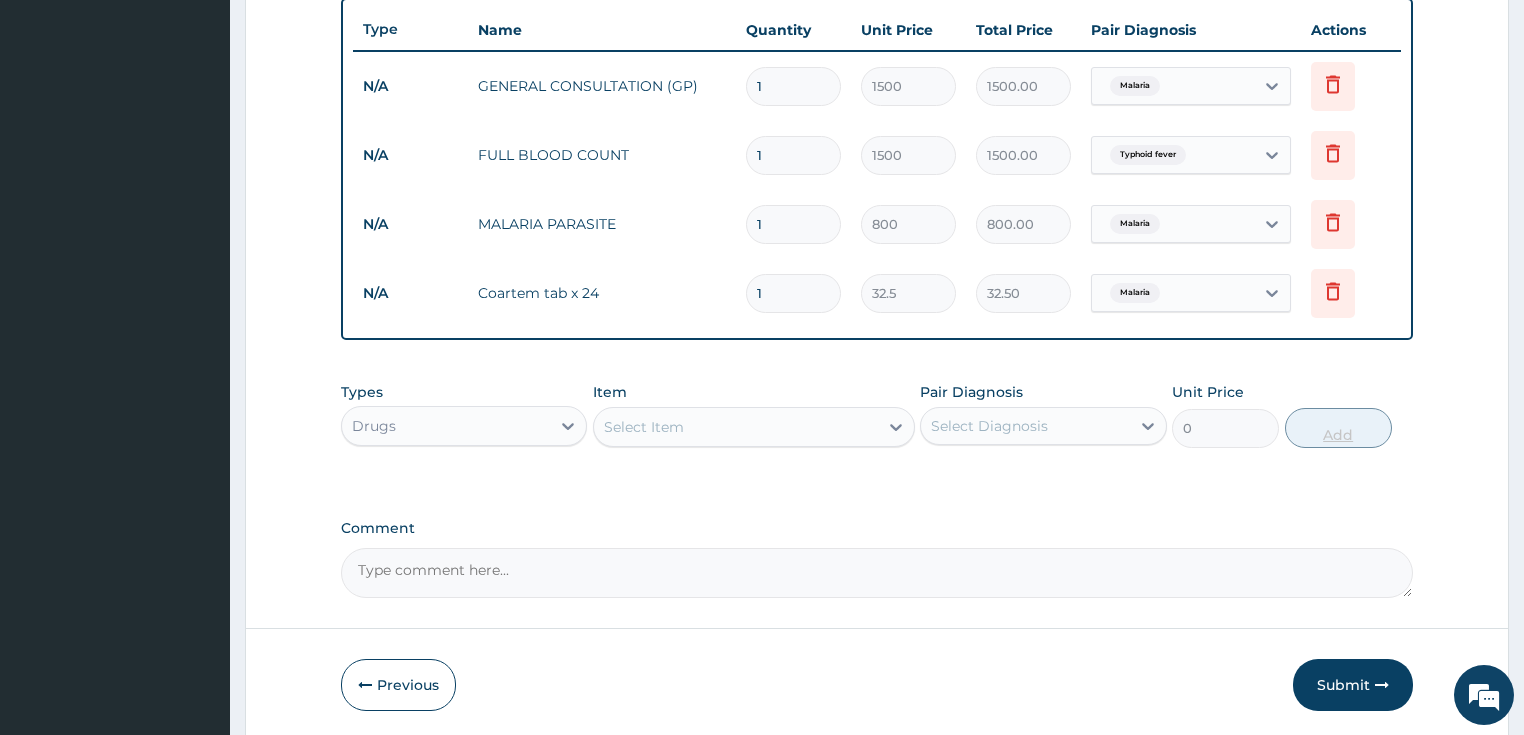 type on "0.00" 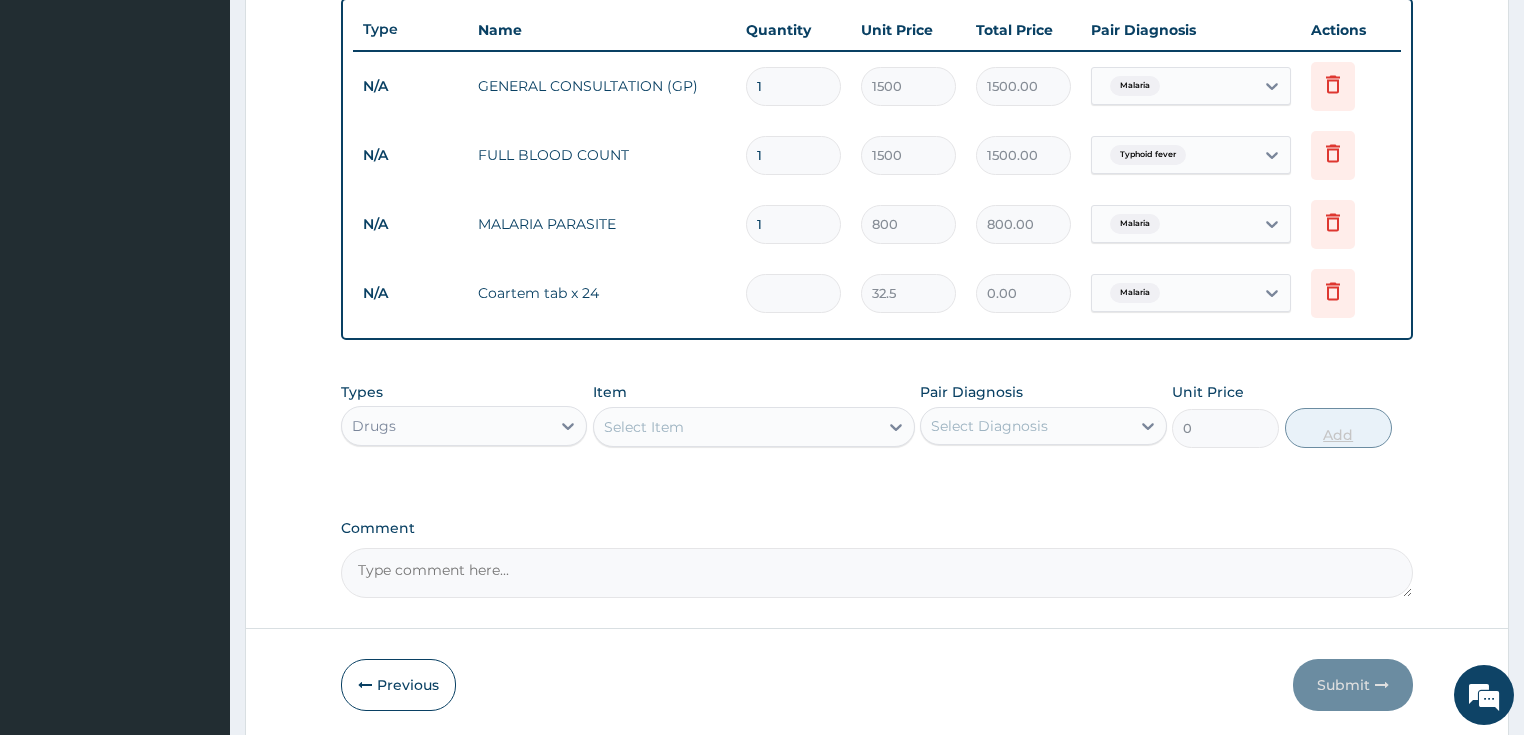 type on "2" 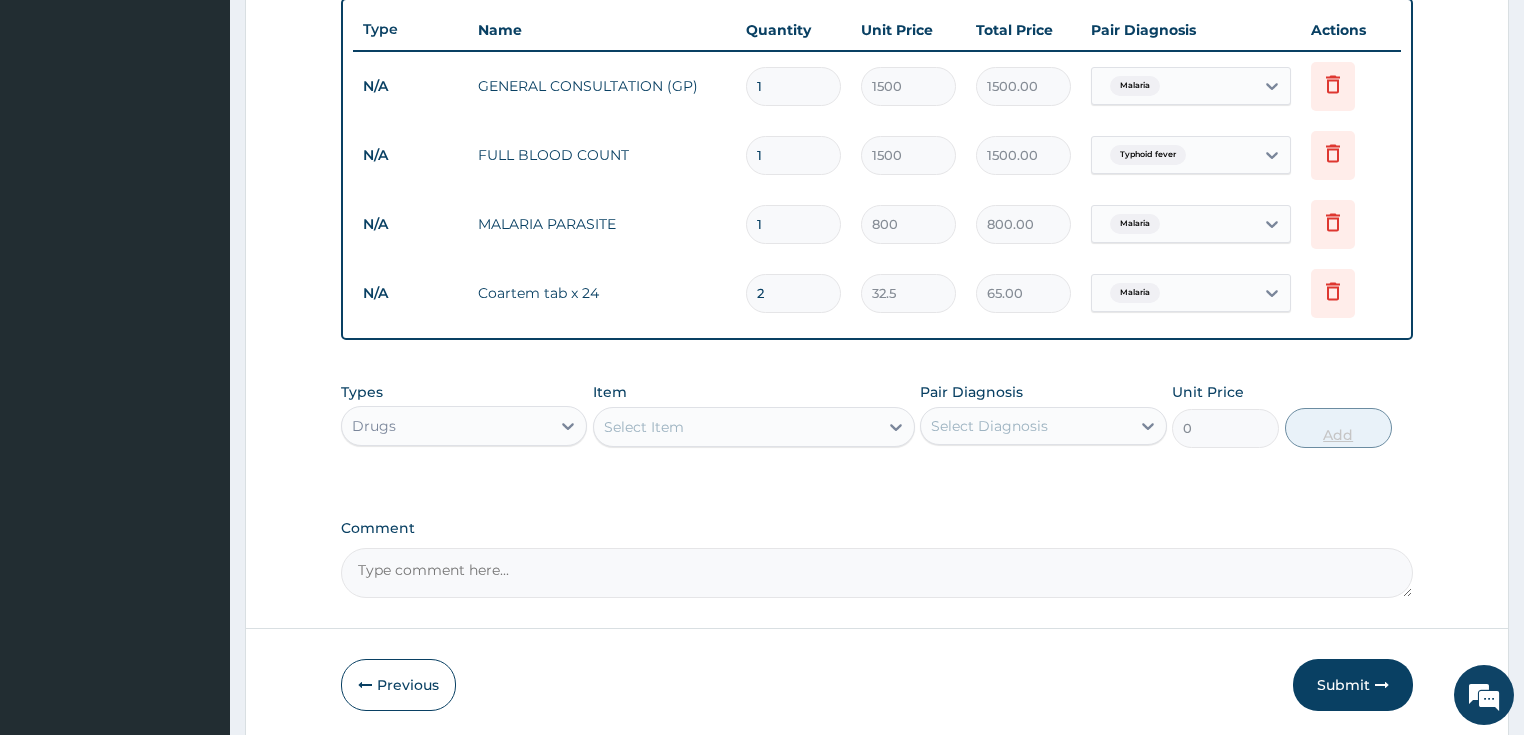 type on "25" 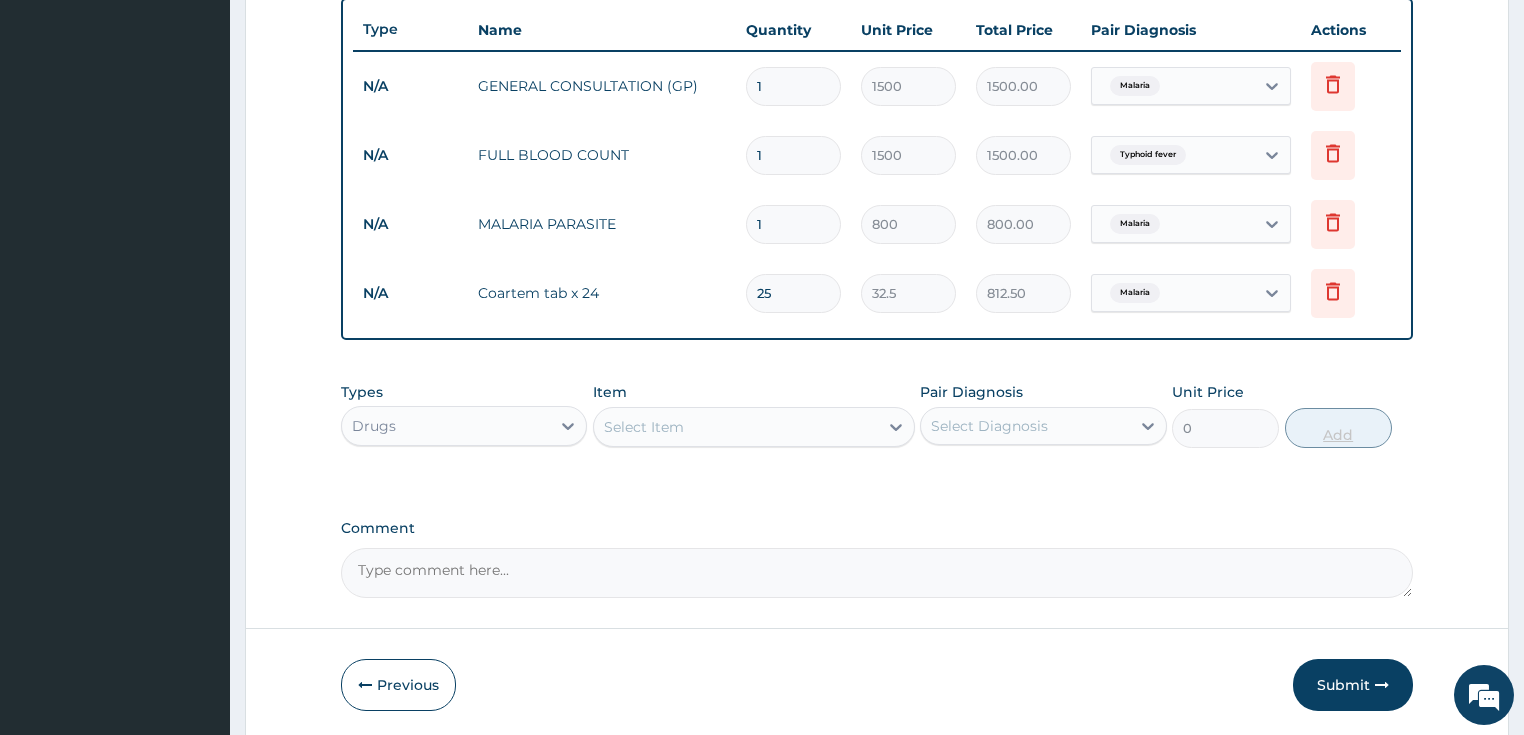 type on "2" 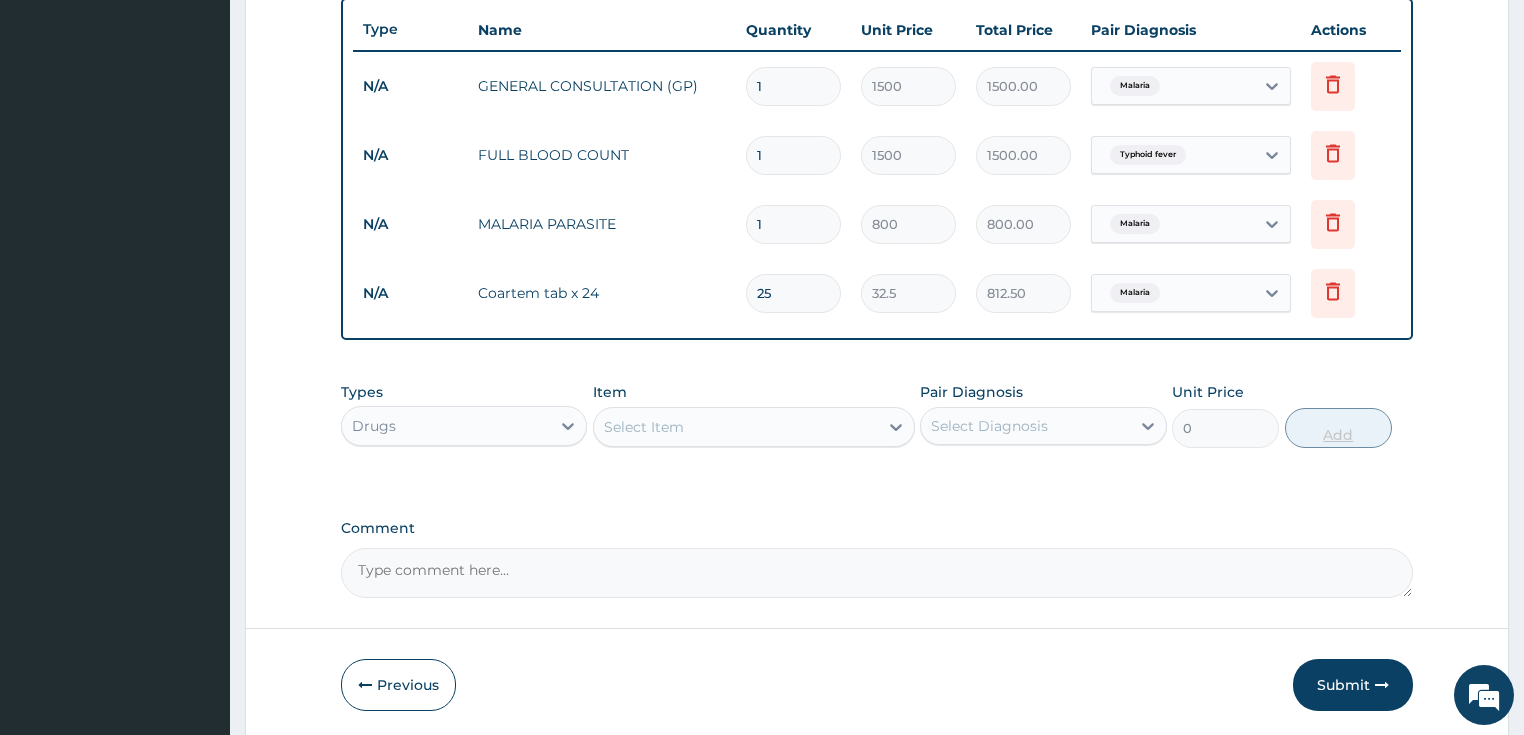 type on "65.00" 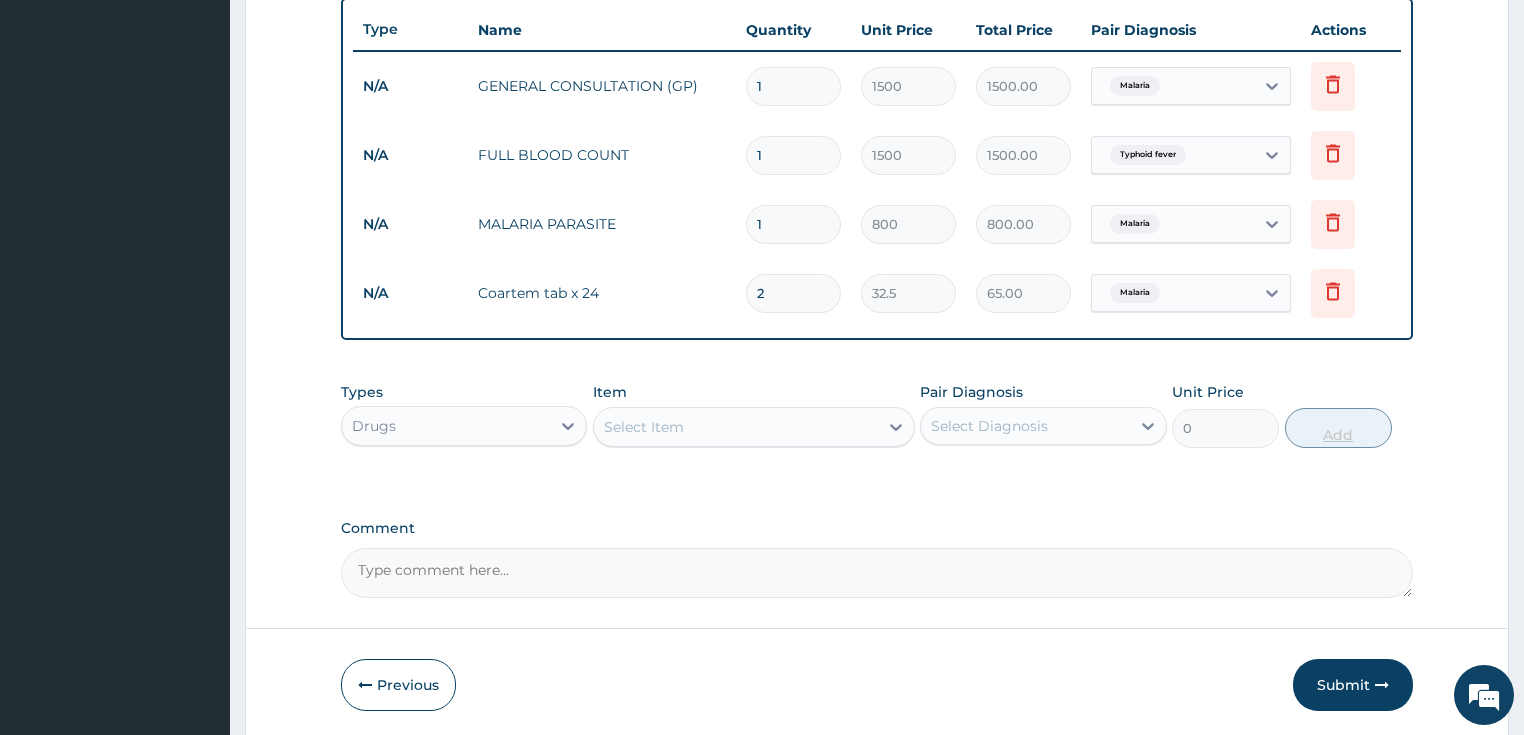 type on "23" 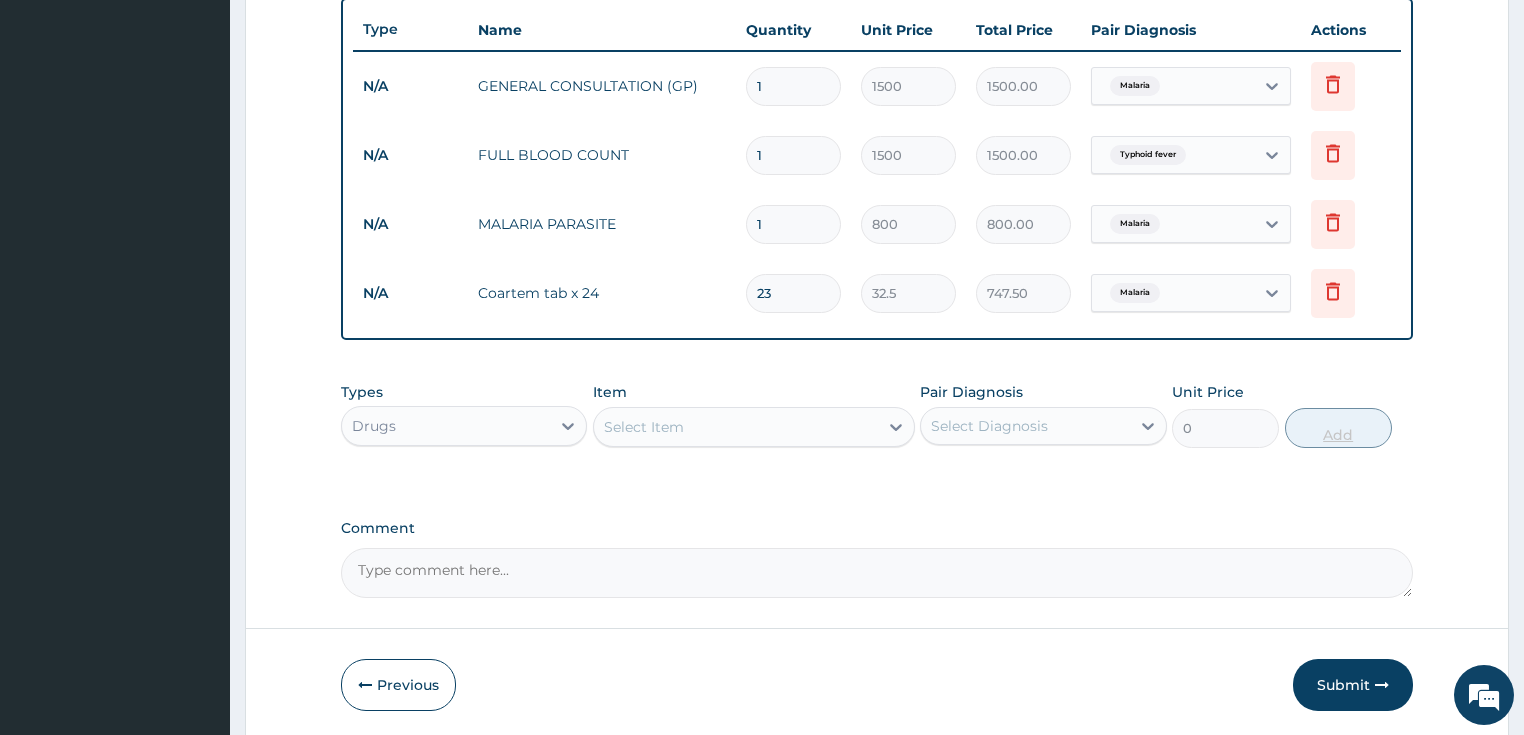 type on "2" 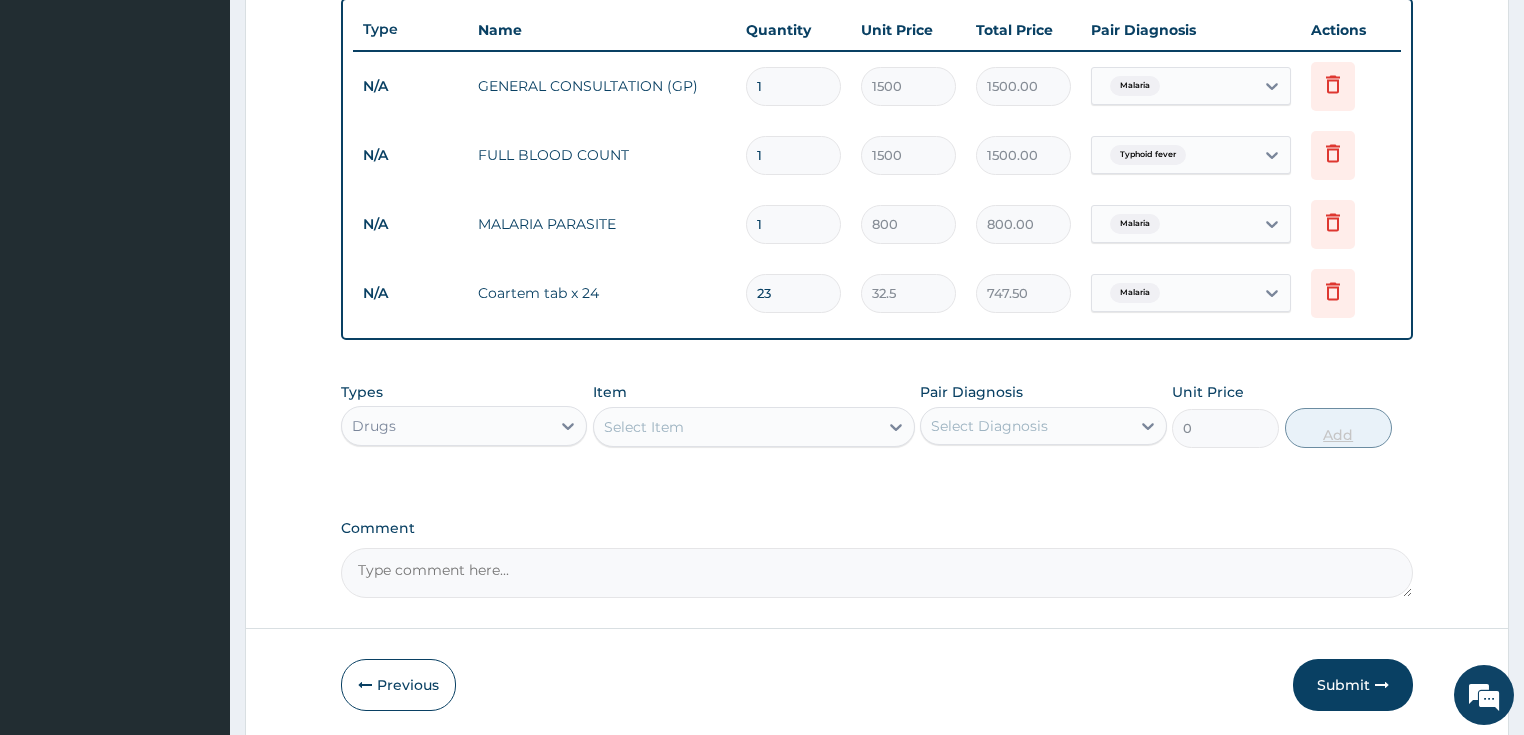 type on "65.00" 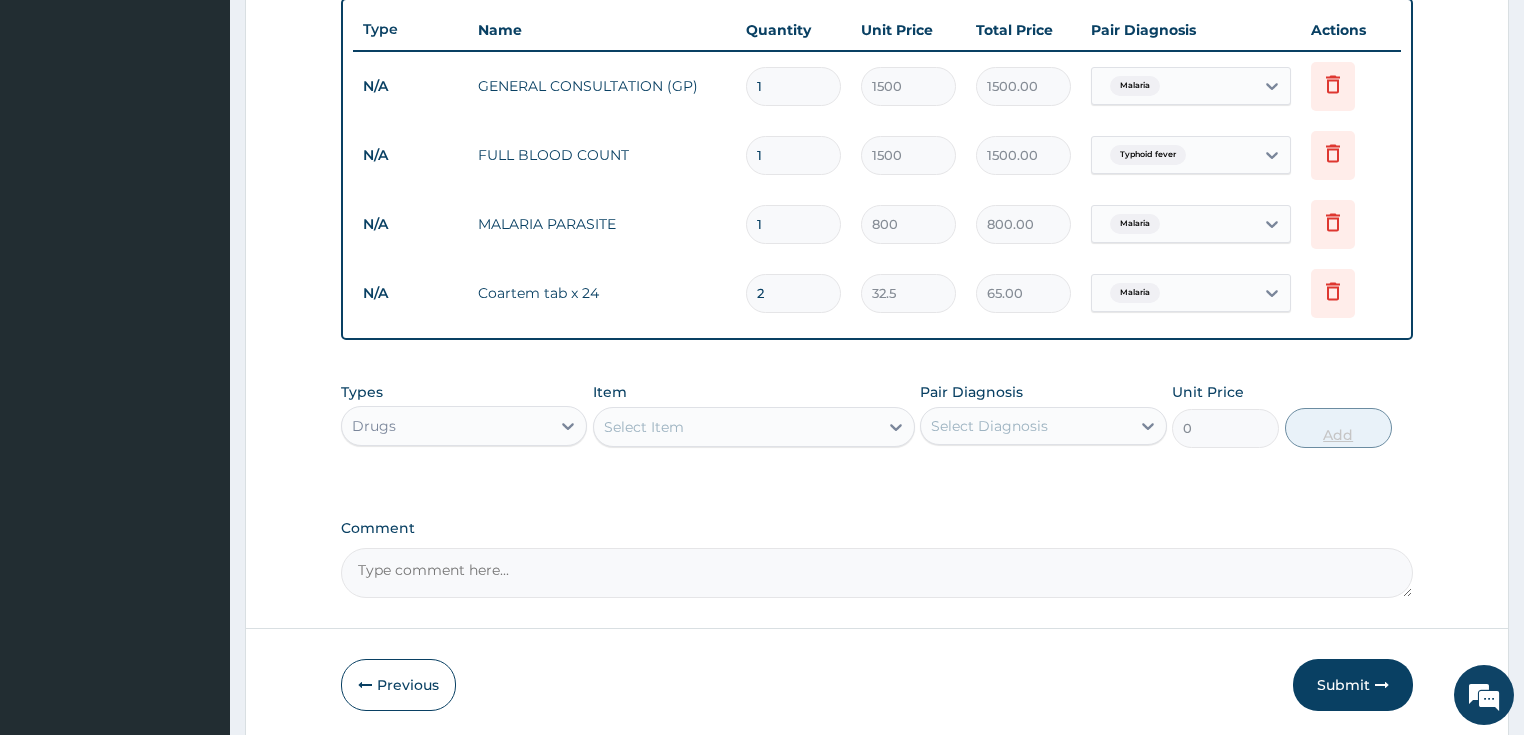 type on "24" 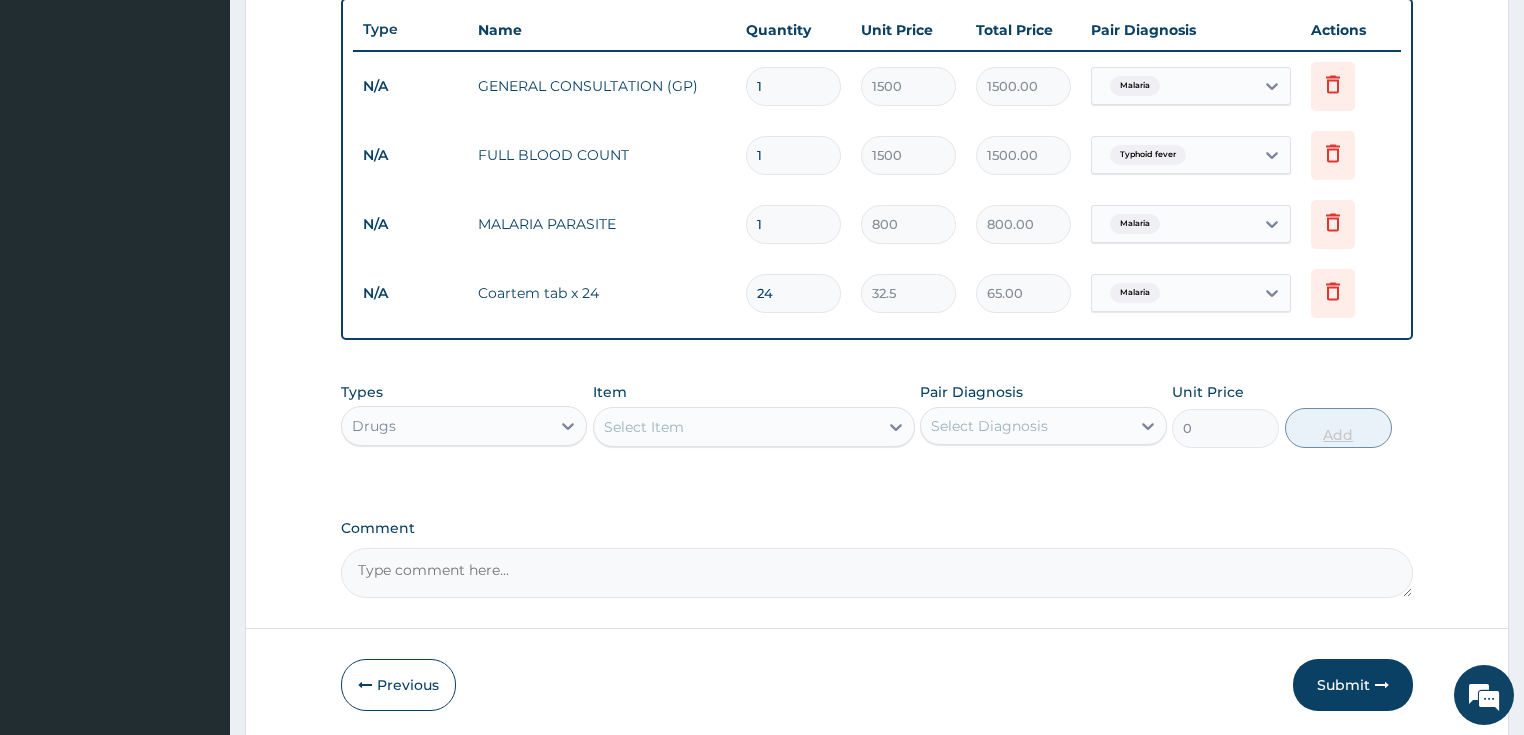 type on "780.00" 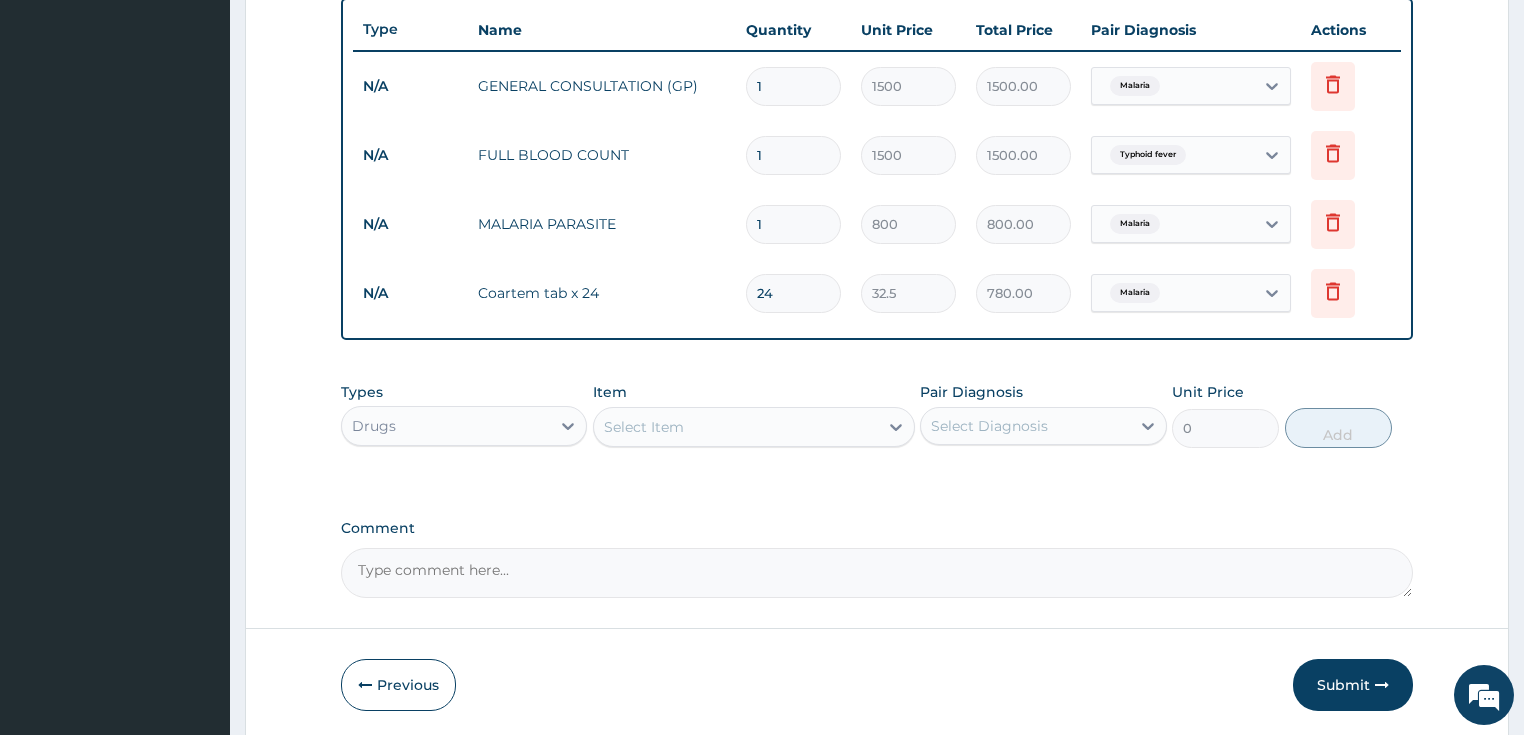 type on "24" 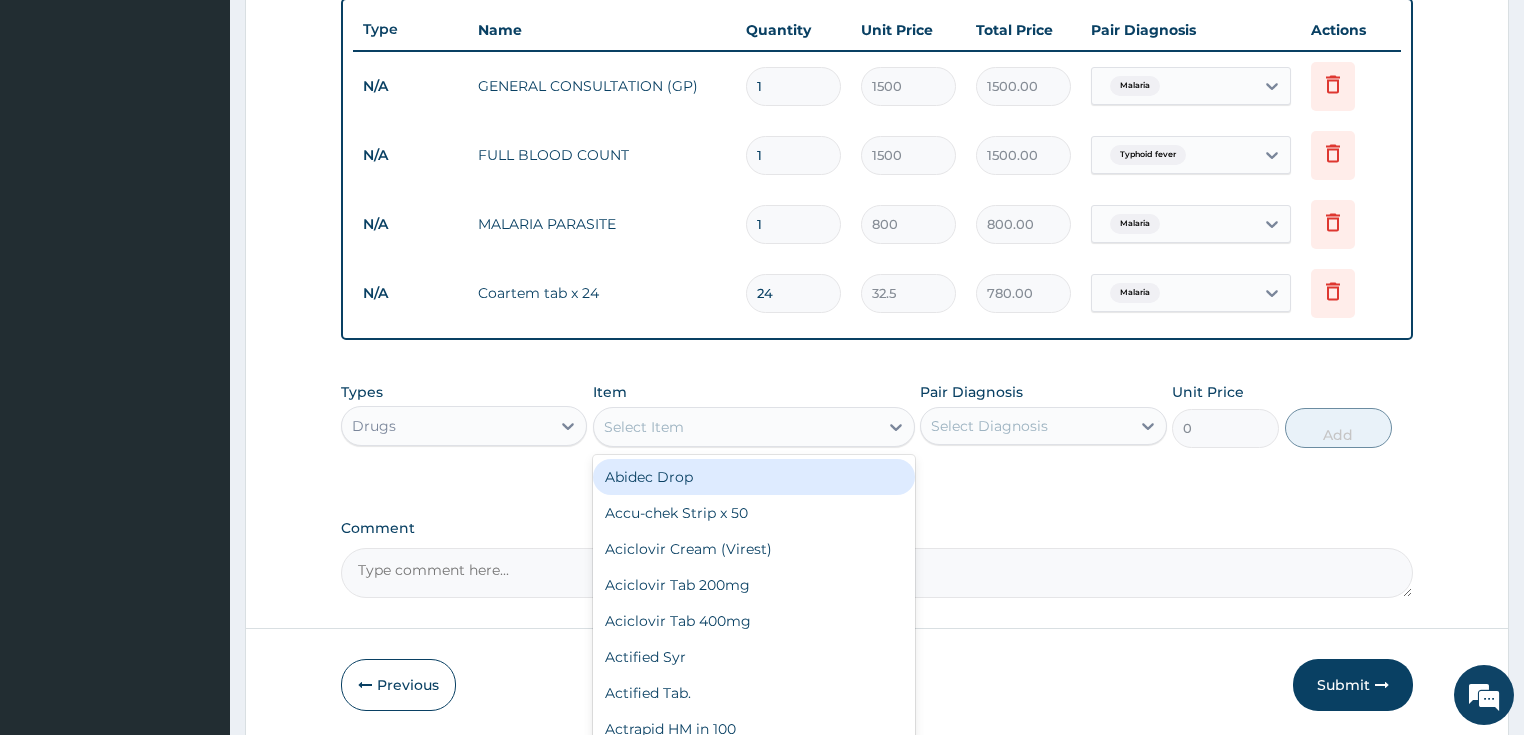 click on "Select Item" at bounding box center (736, 427) 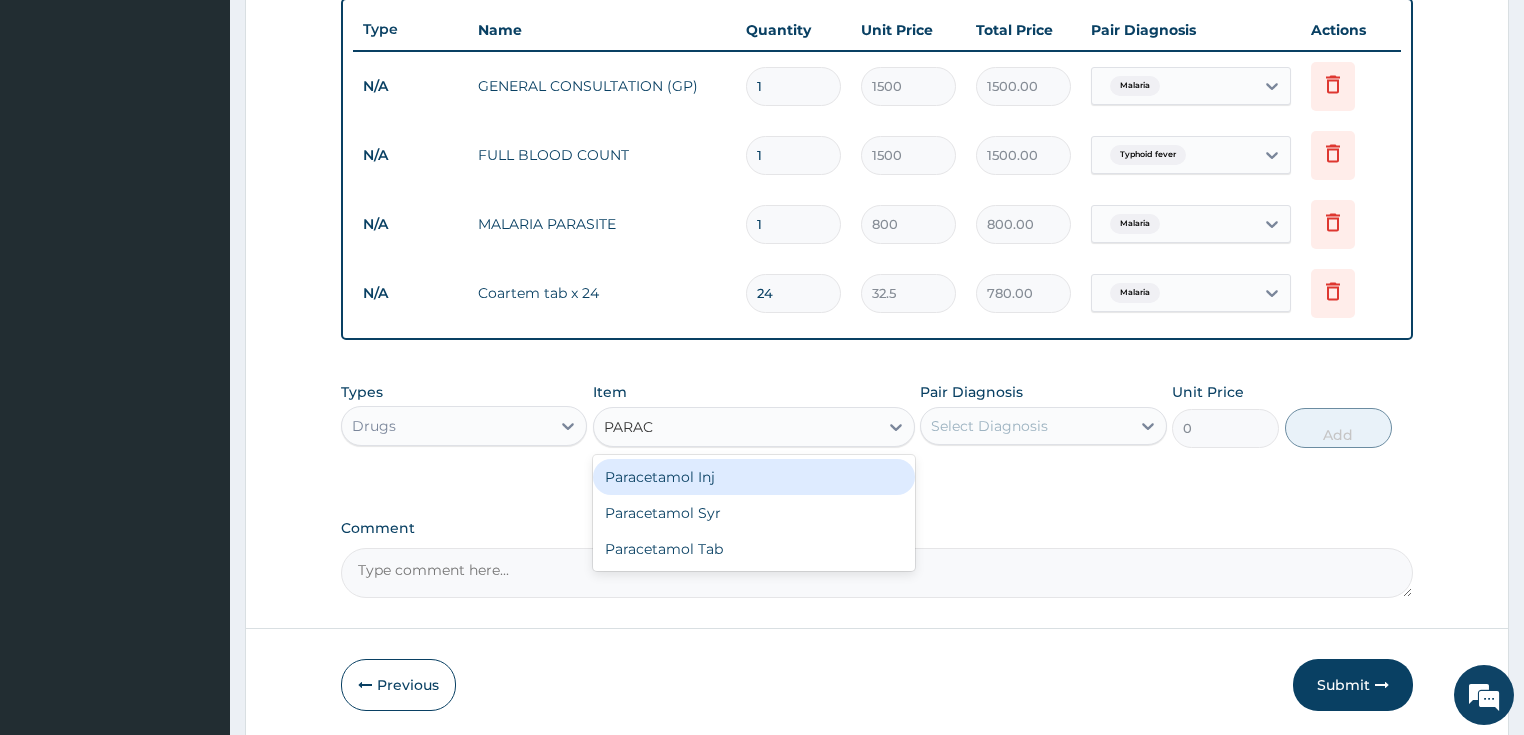 type on "PARACE" 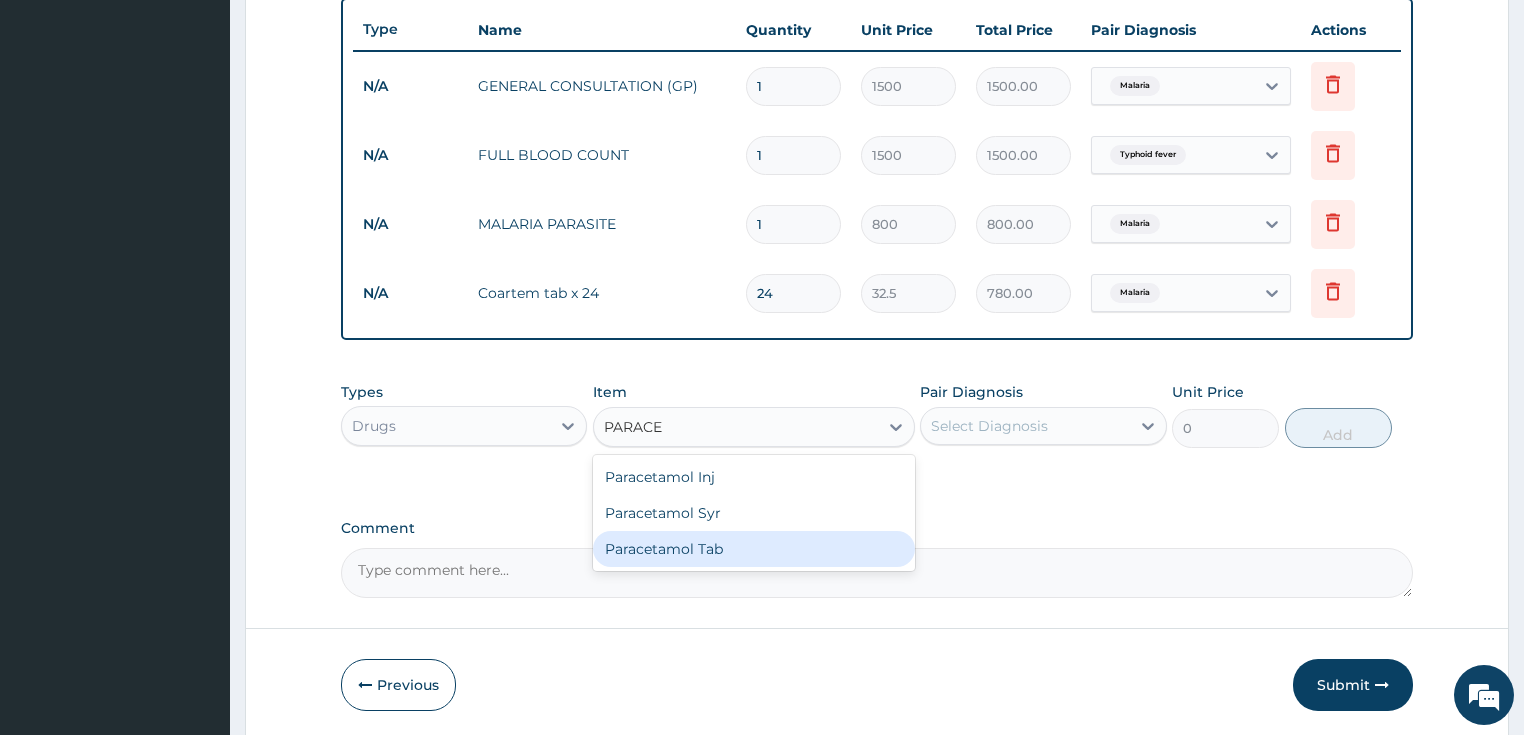 click on "Paracetamol Tab" at bounding box center (754, 549) 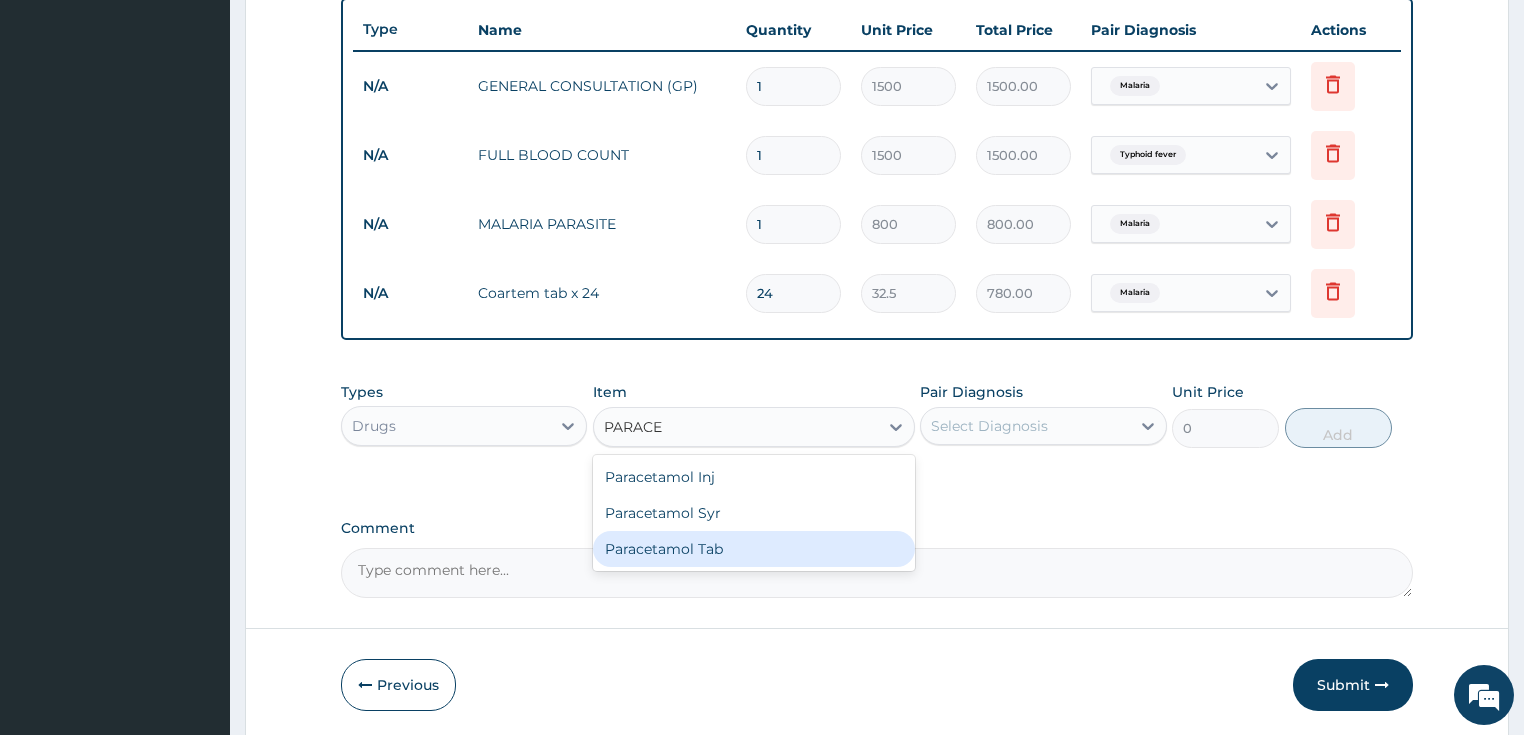 type 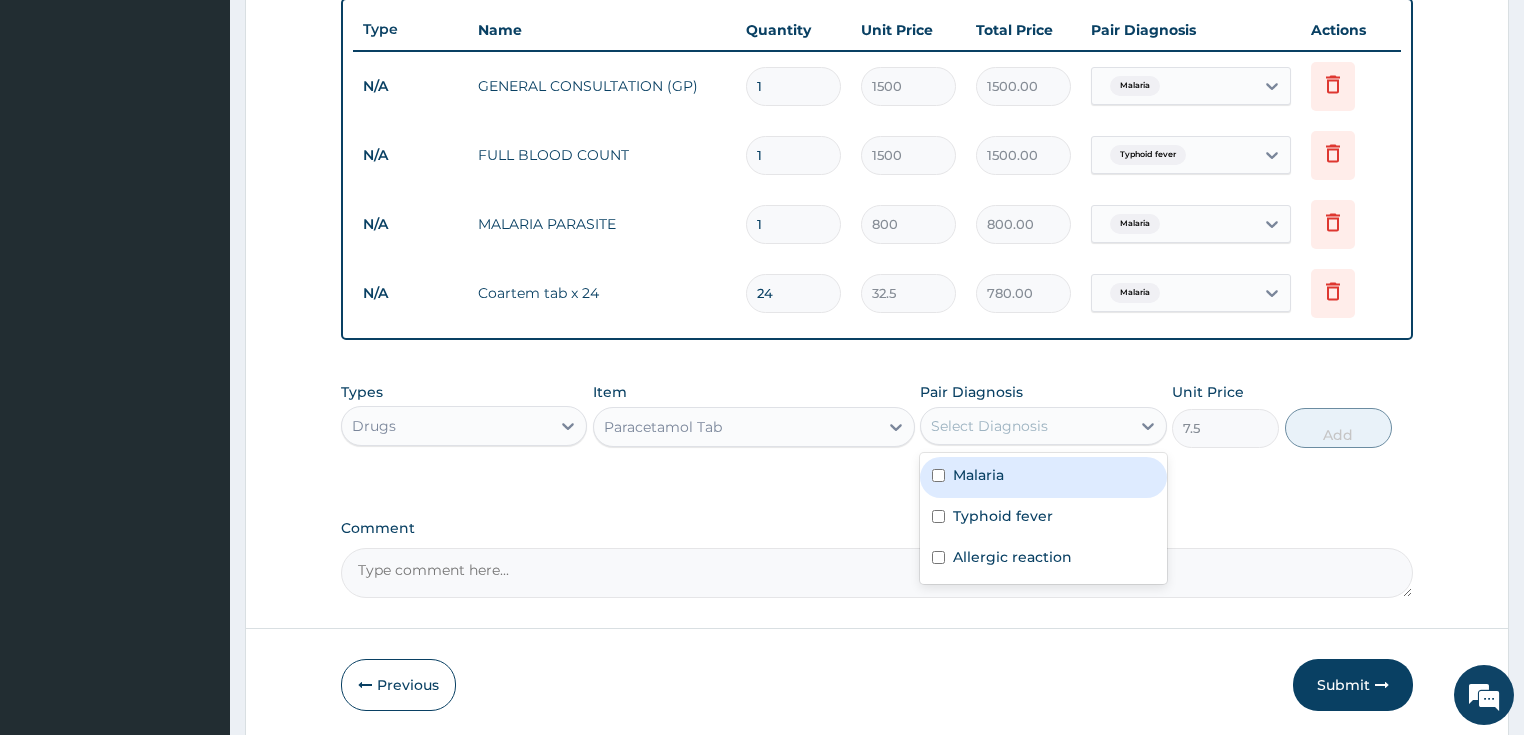 click on "Select Diagnosis" at bounding box center (989, 426) 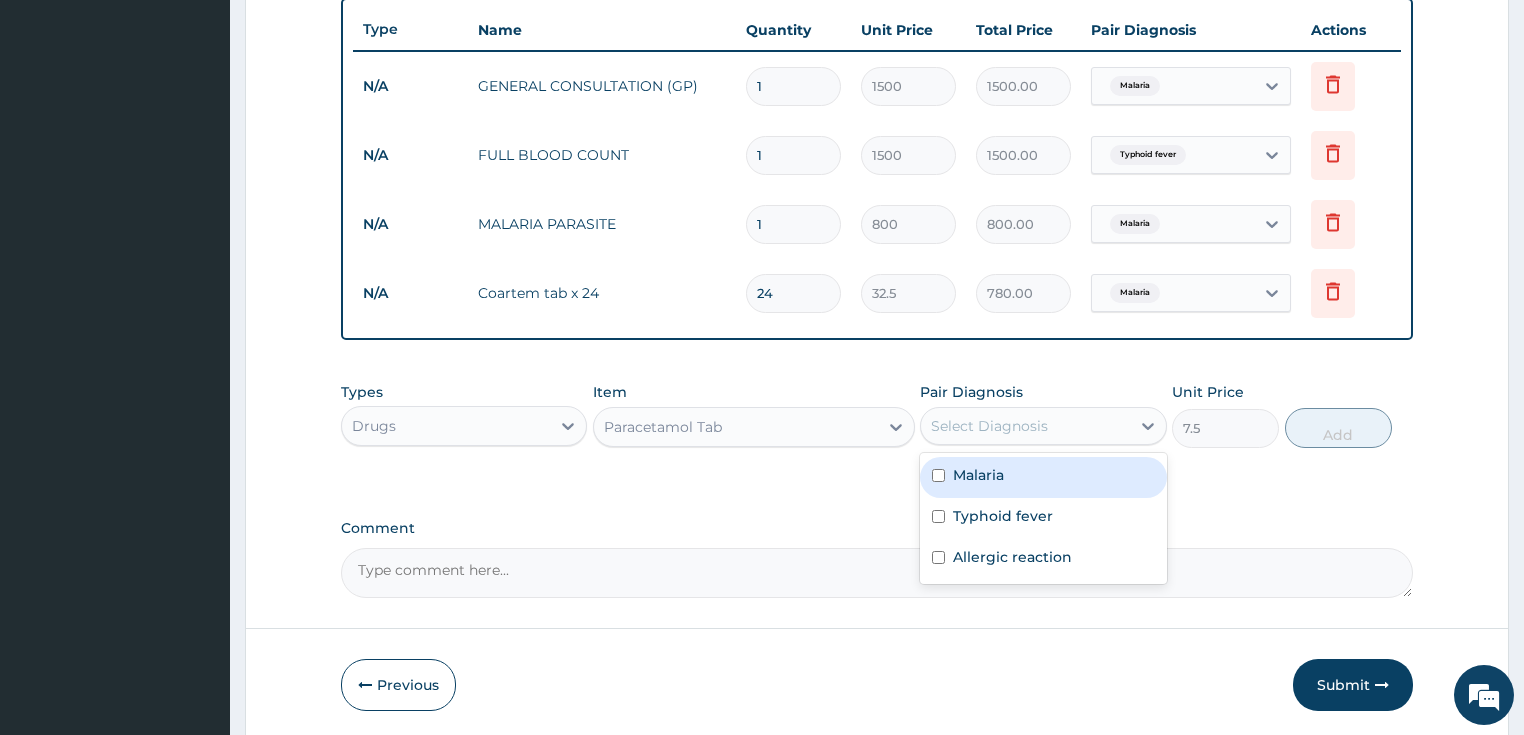 click on "Malaria" at bounding box center [978, 475] 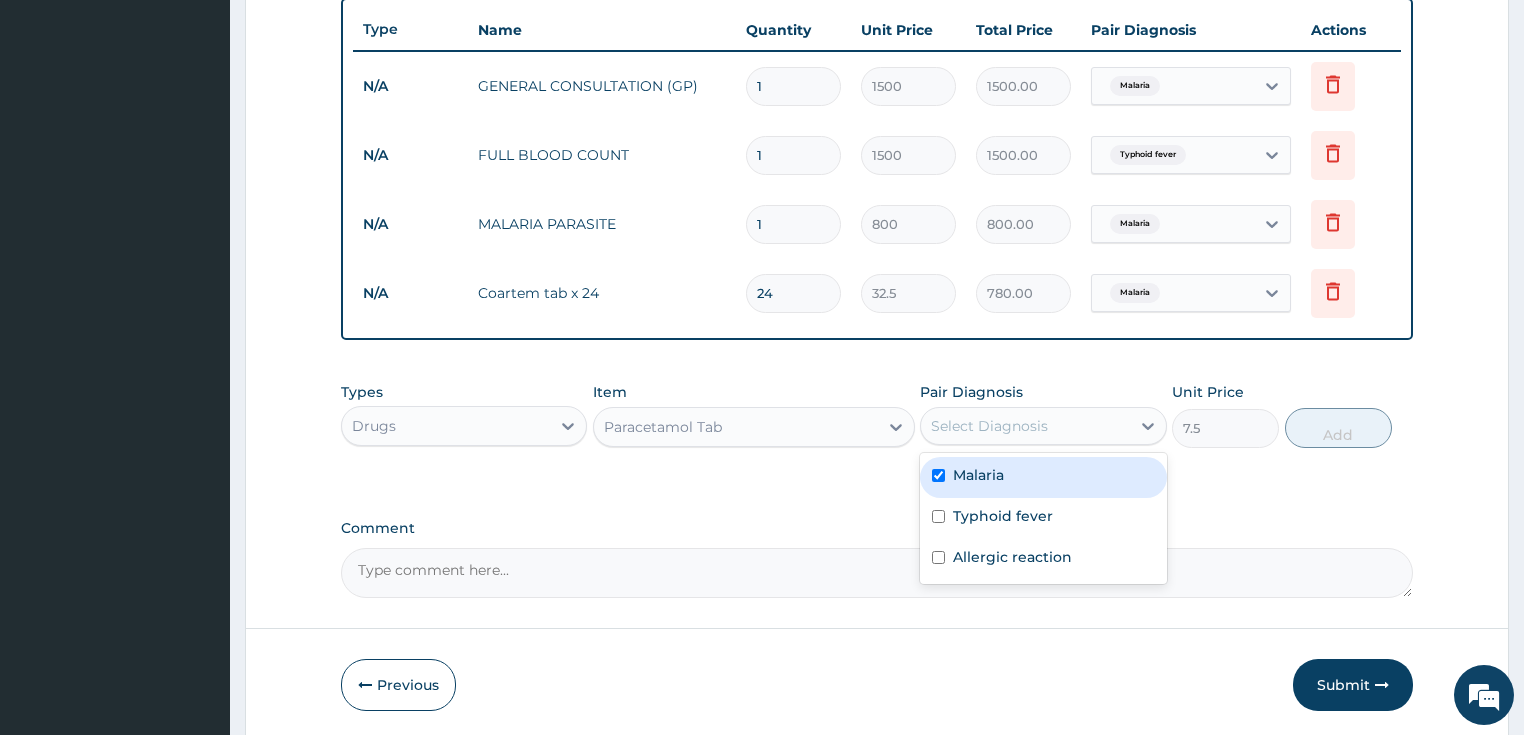 checkbox on "true" 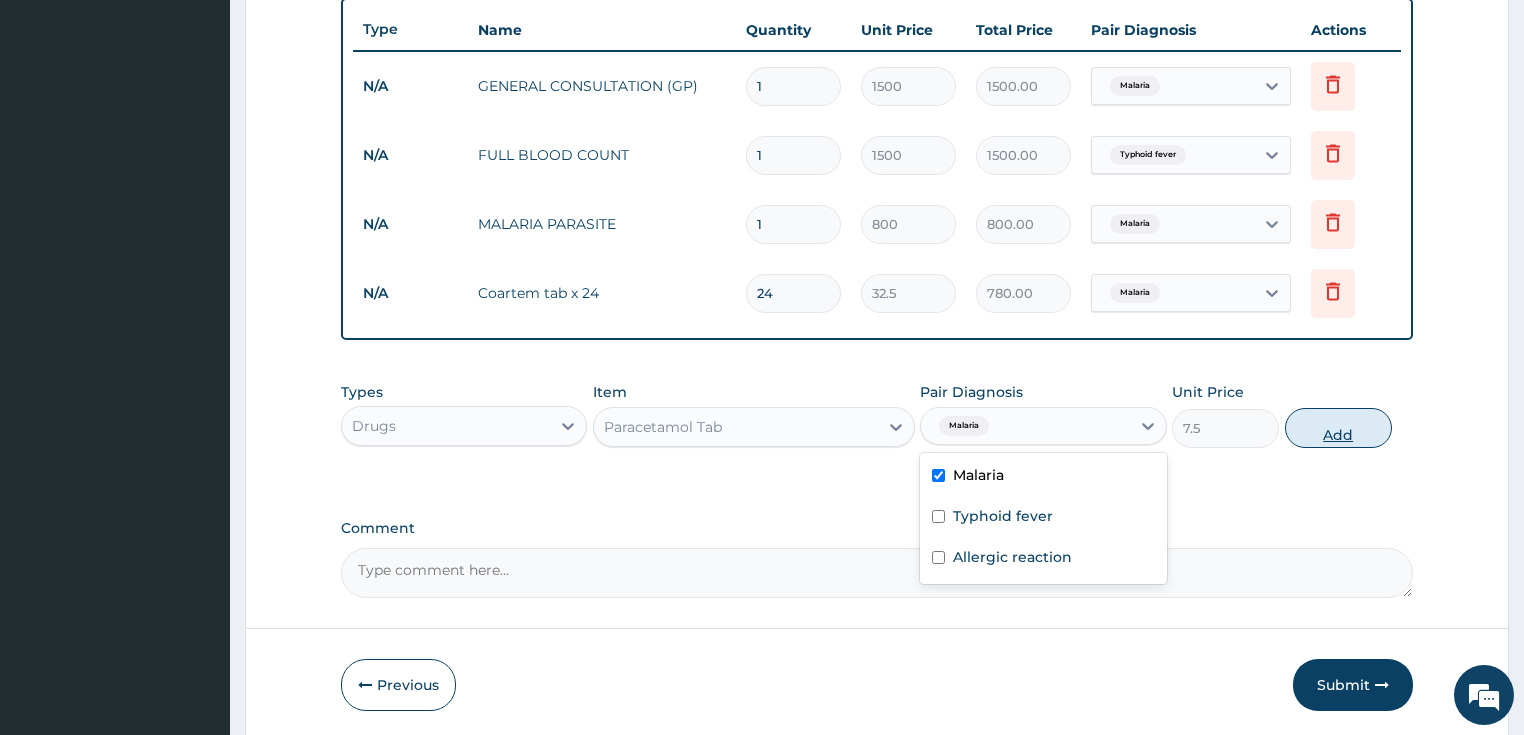 click on "Add" at bounding box center (1338, 428) 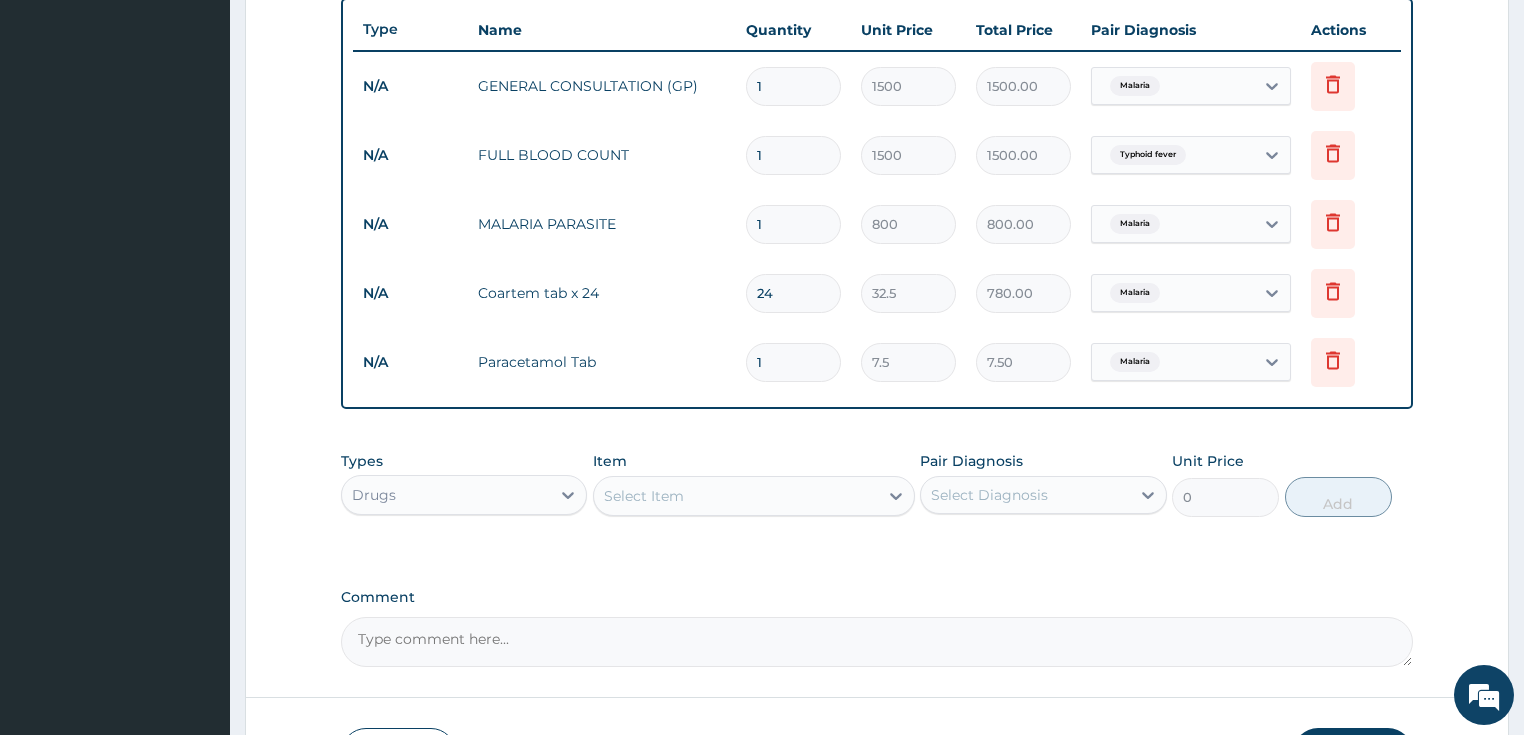 type on "19" 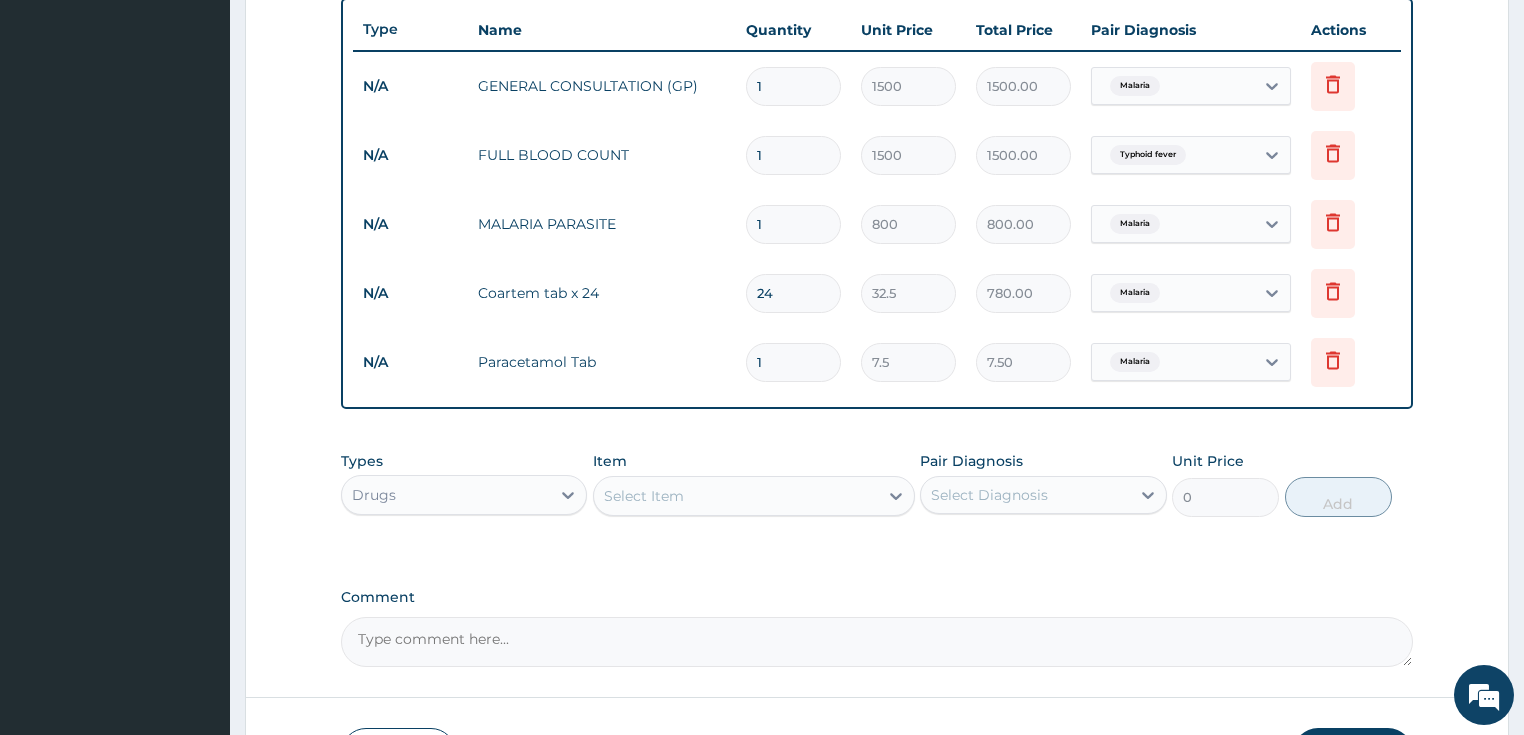 type on "142.50" 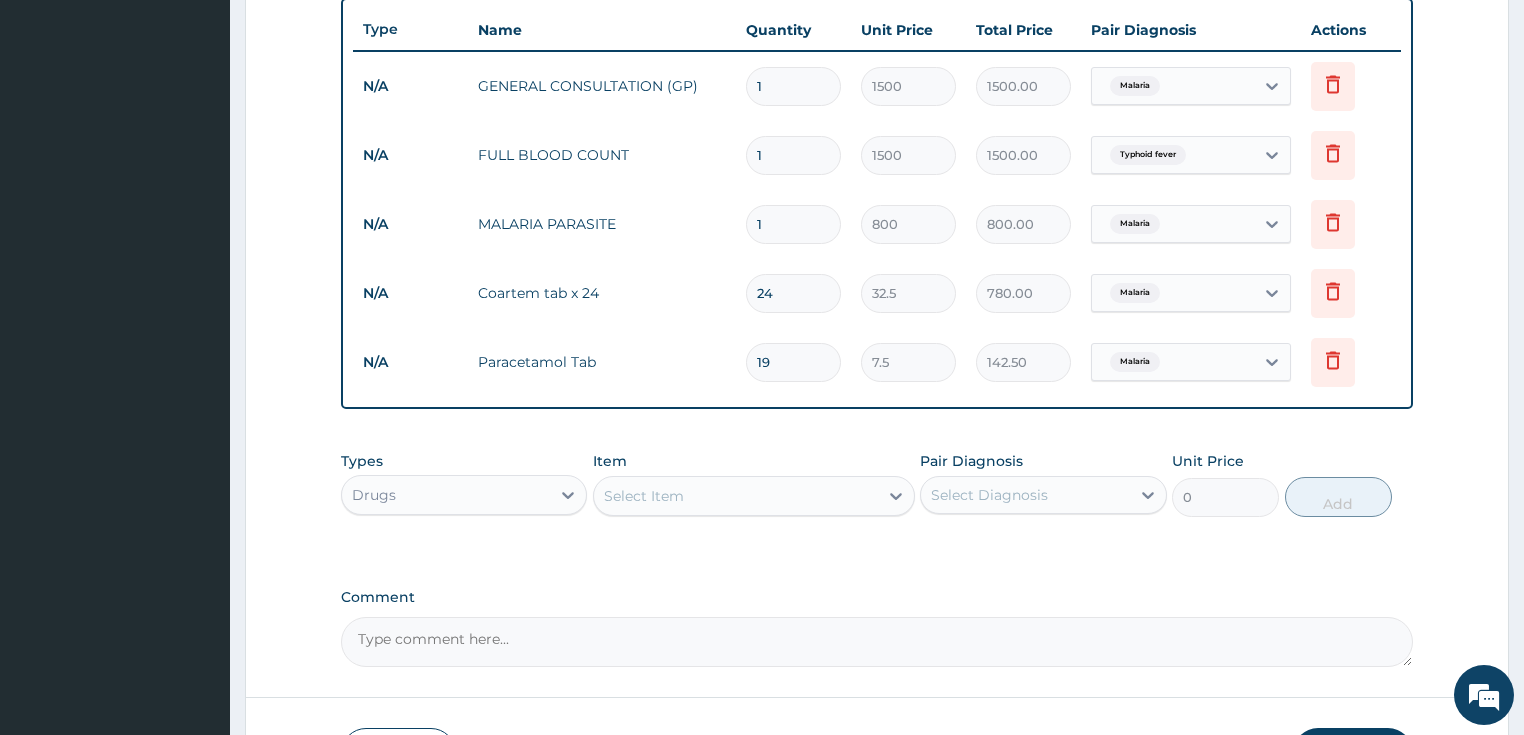 type on "1" 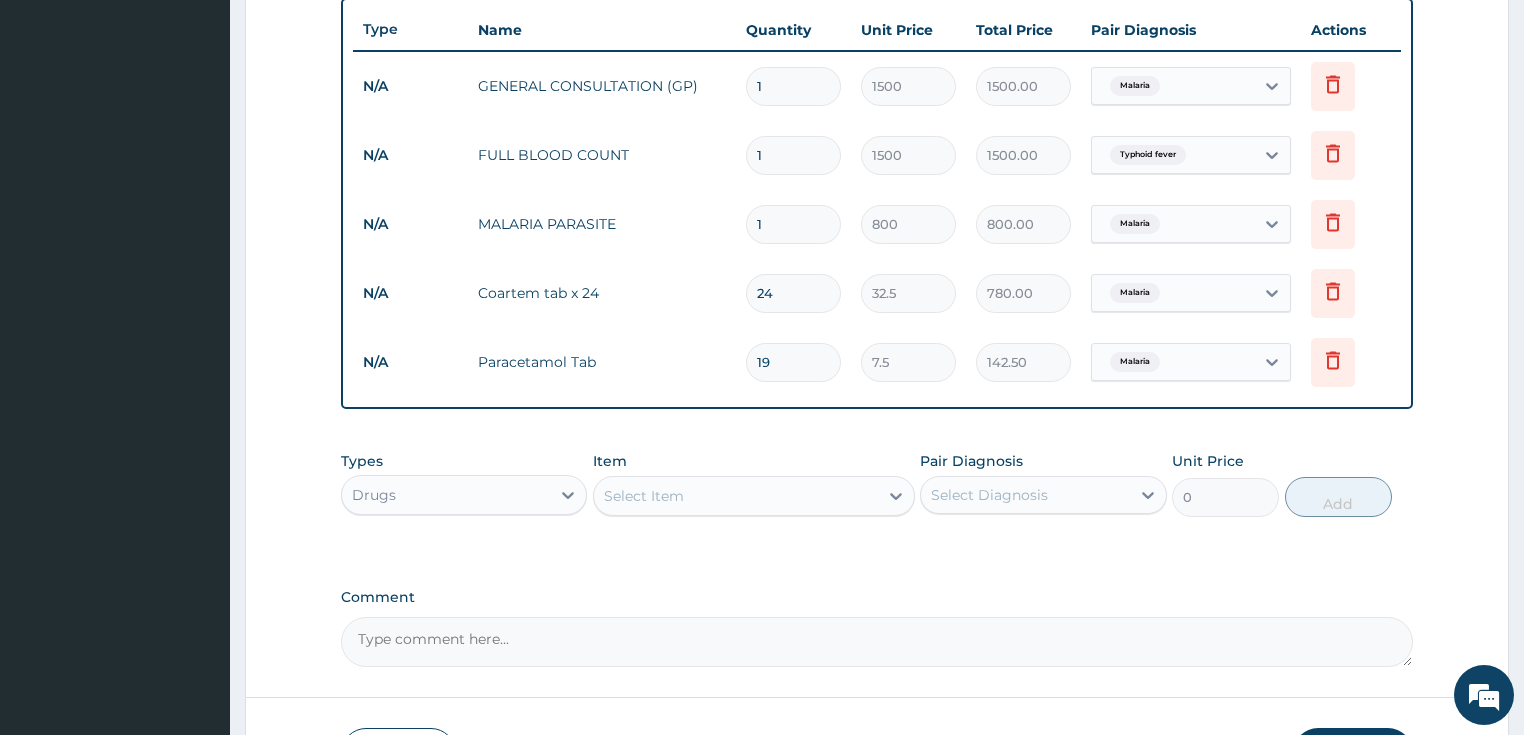 type on "7.50" 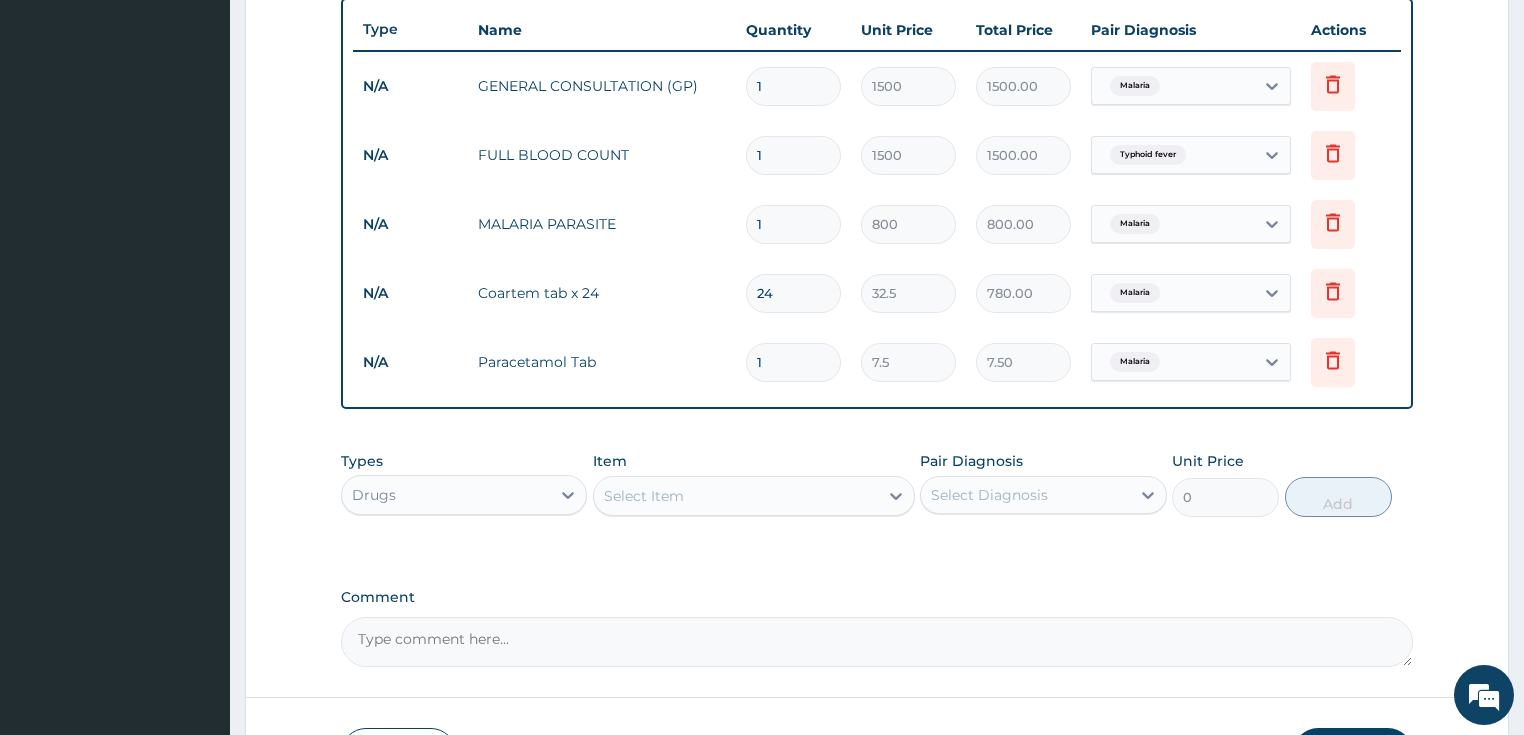 type on "18" 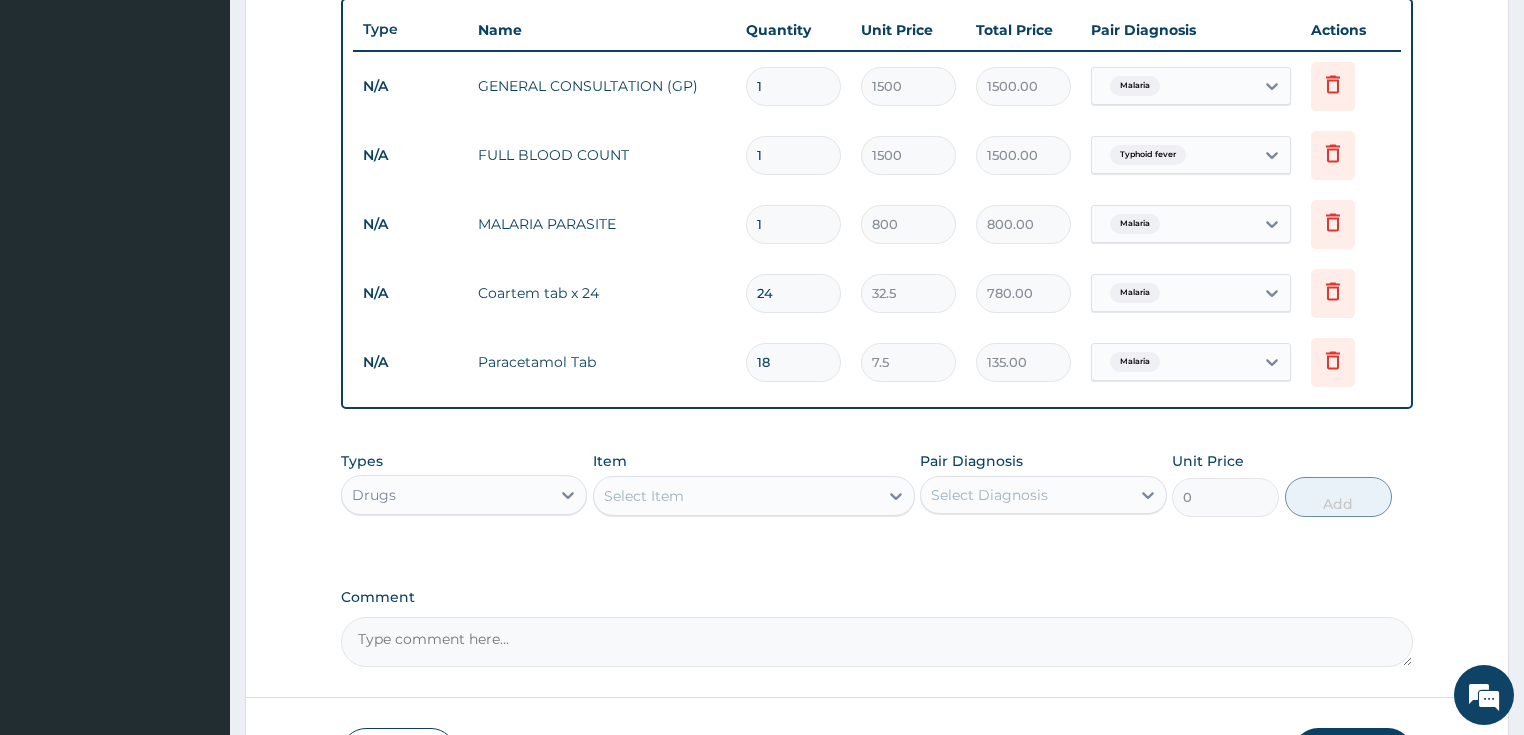 type on "18" 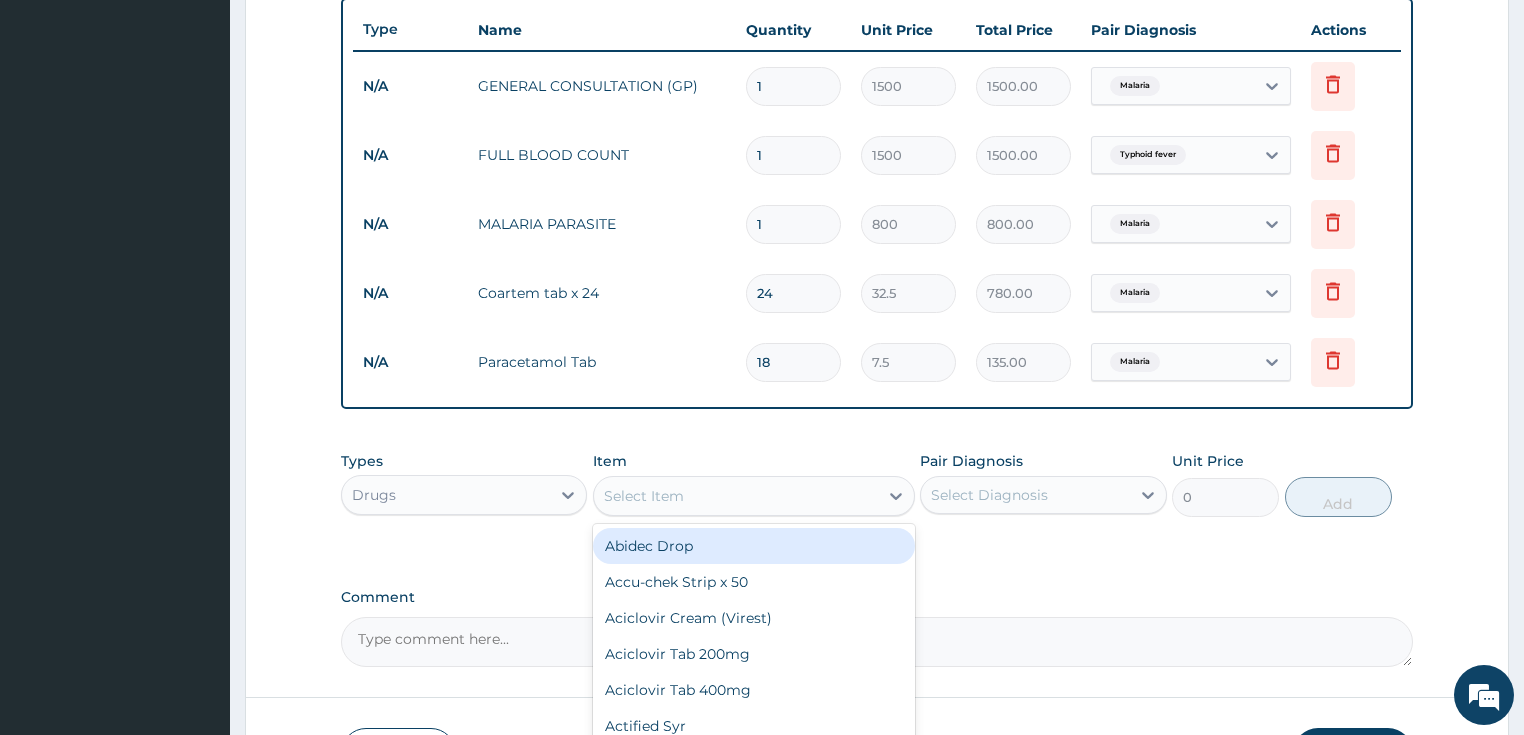 click on "Select Item" at bounding box center (644, 496) 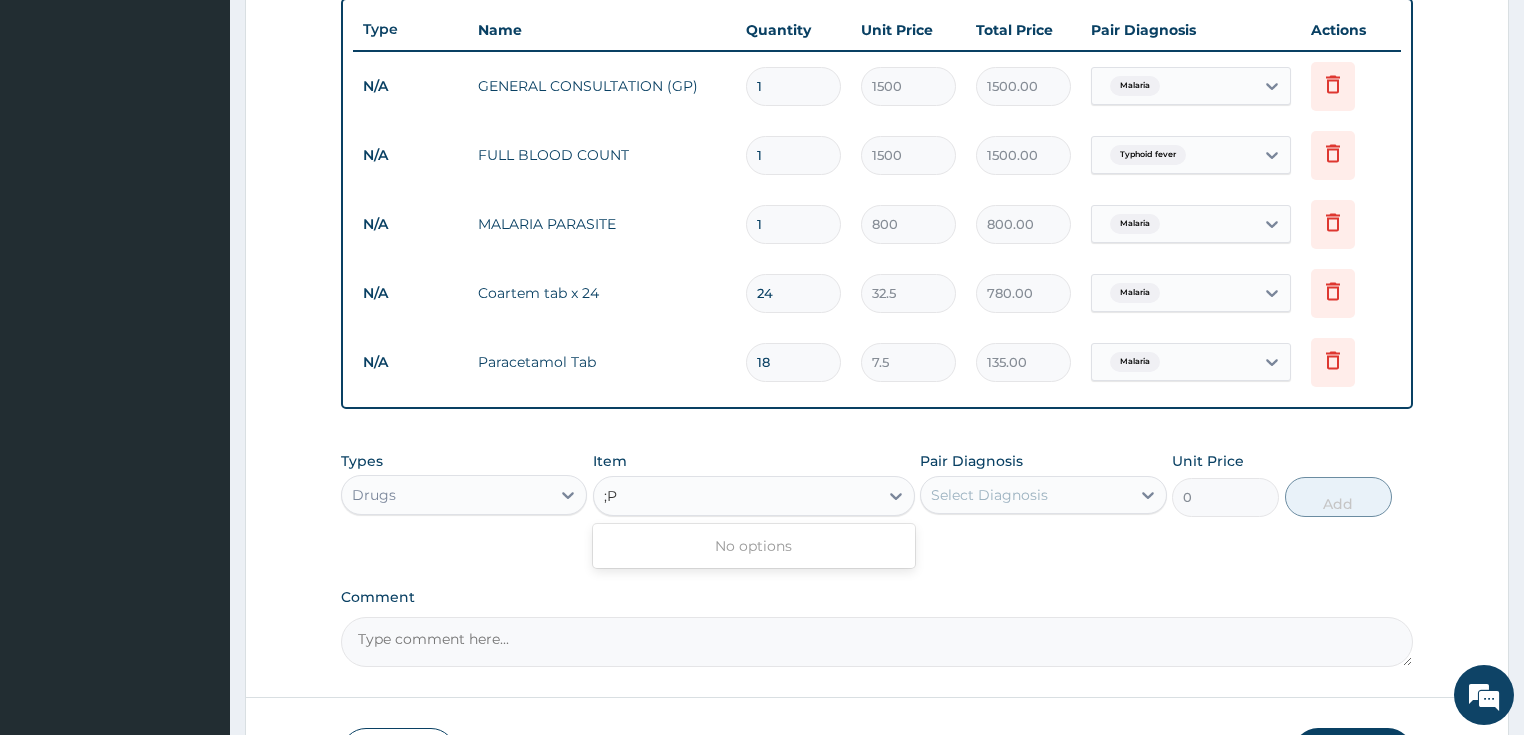 type on ";" 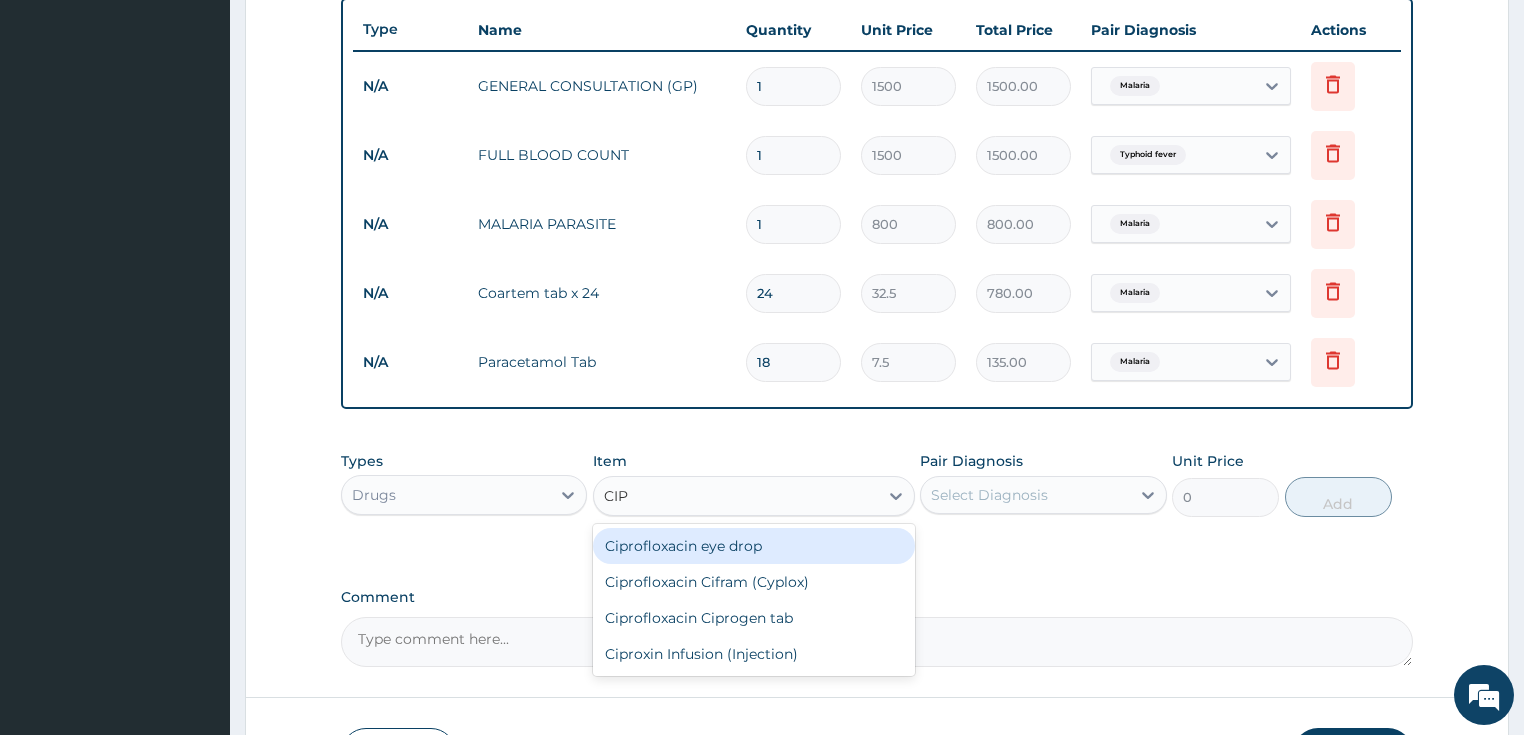 type on "CIPR" 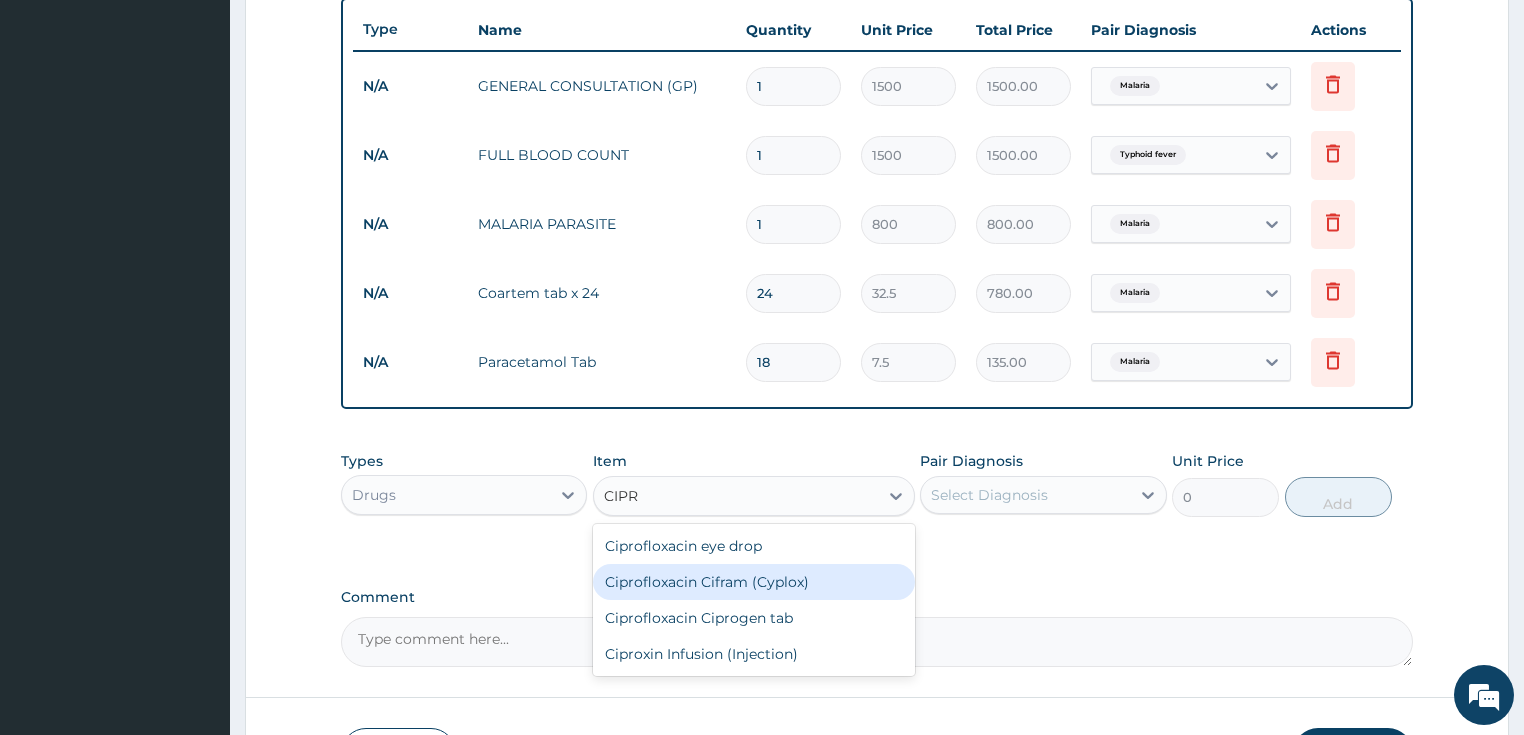 click on "Ciprofloxacin Cifram (Cyplox)" at bounding box center [754, 582] 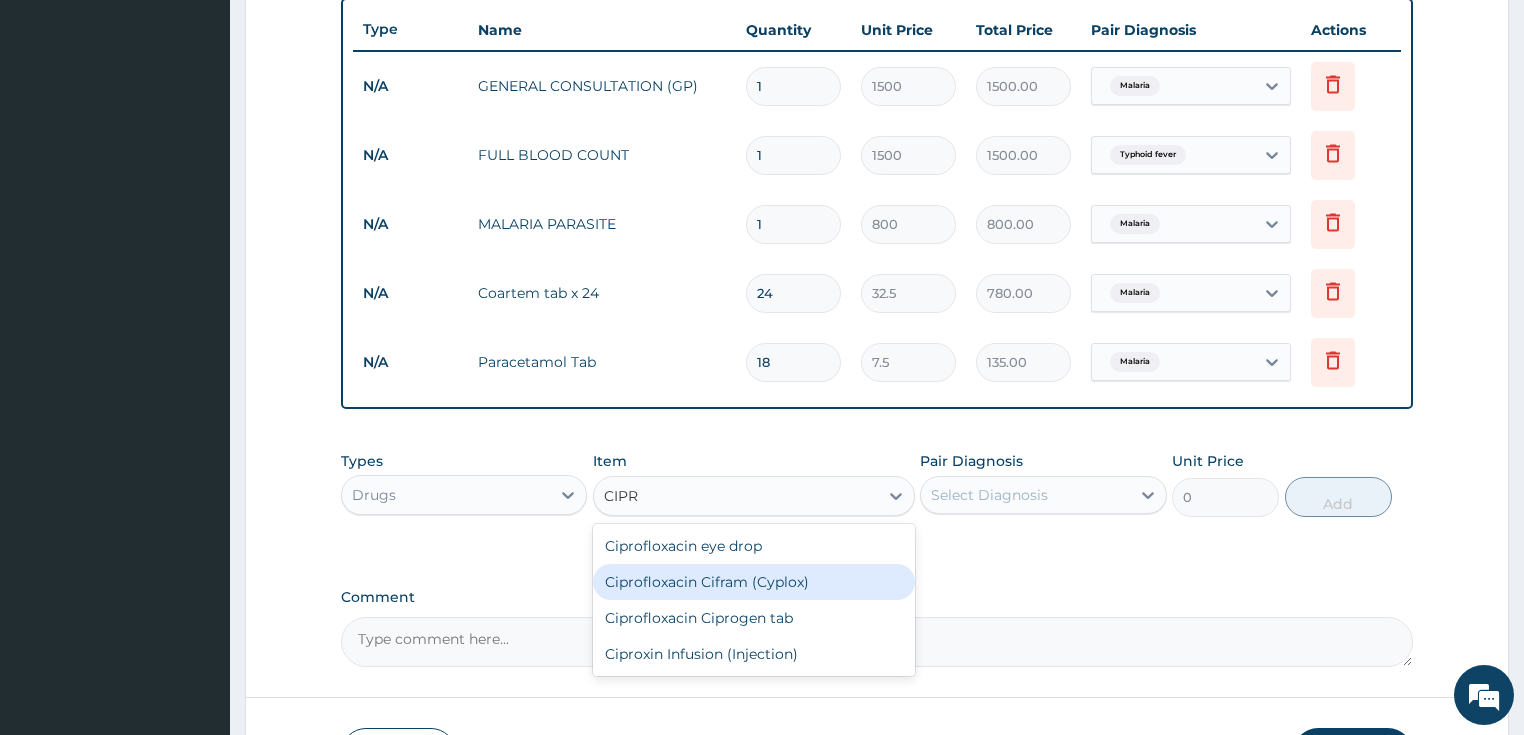 type 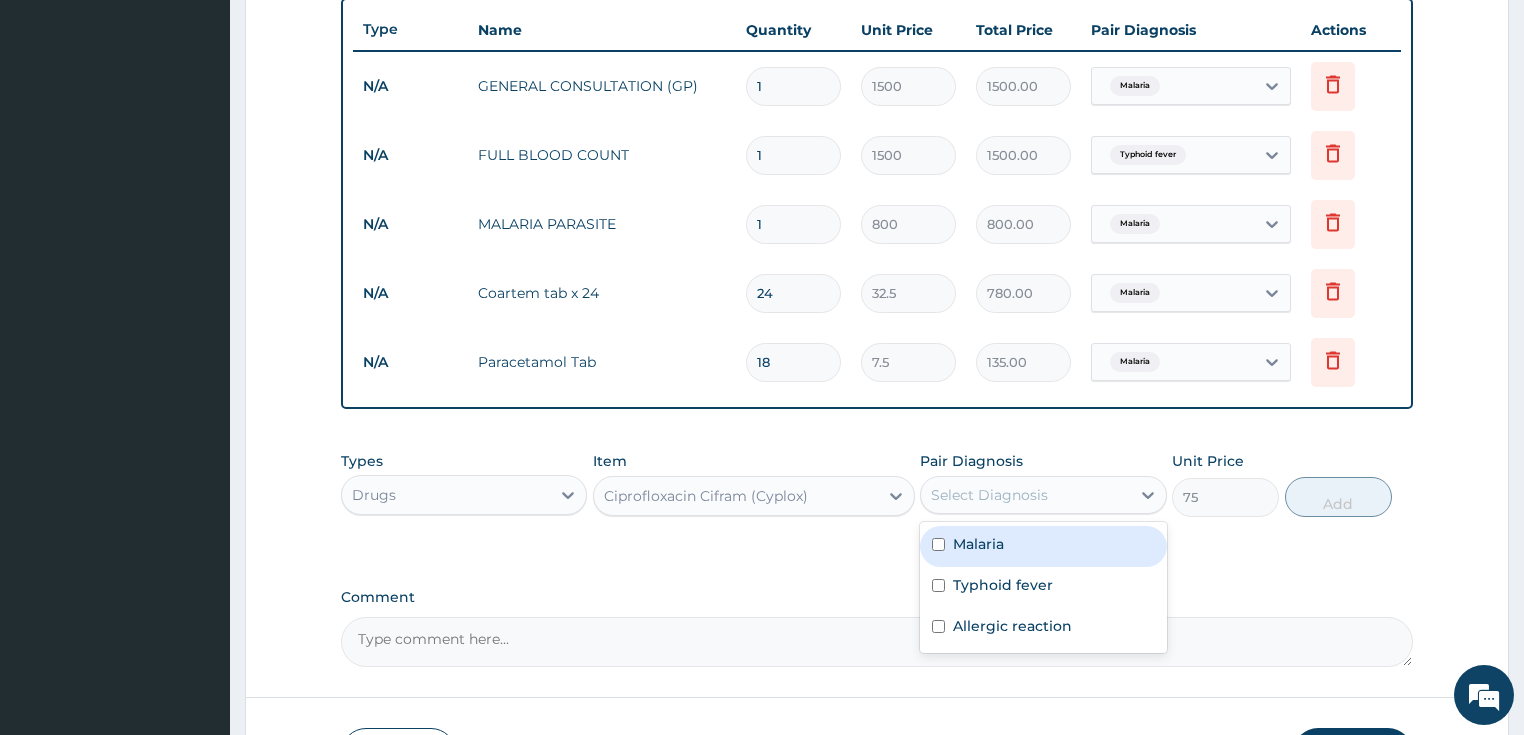 click on "Select Diagnosis" at bounding box center (1025, 495) 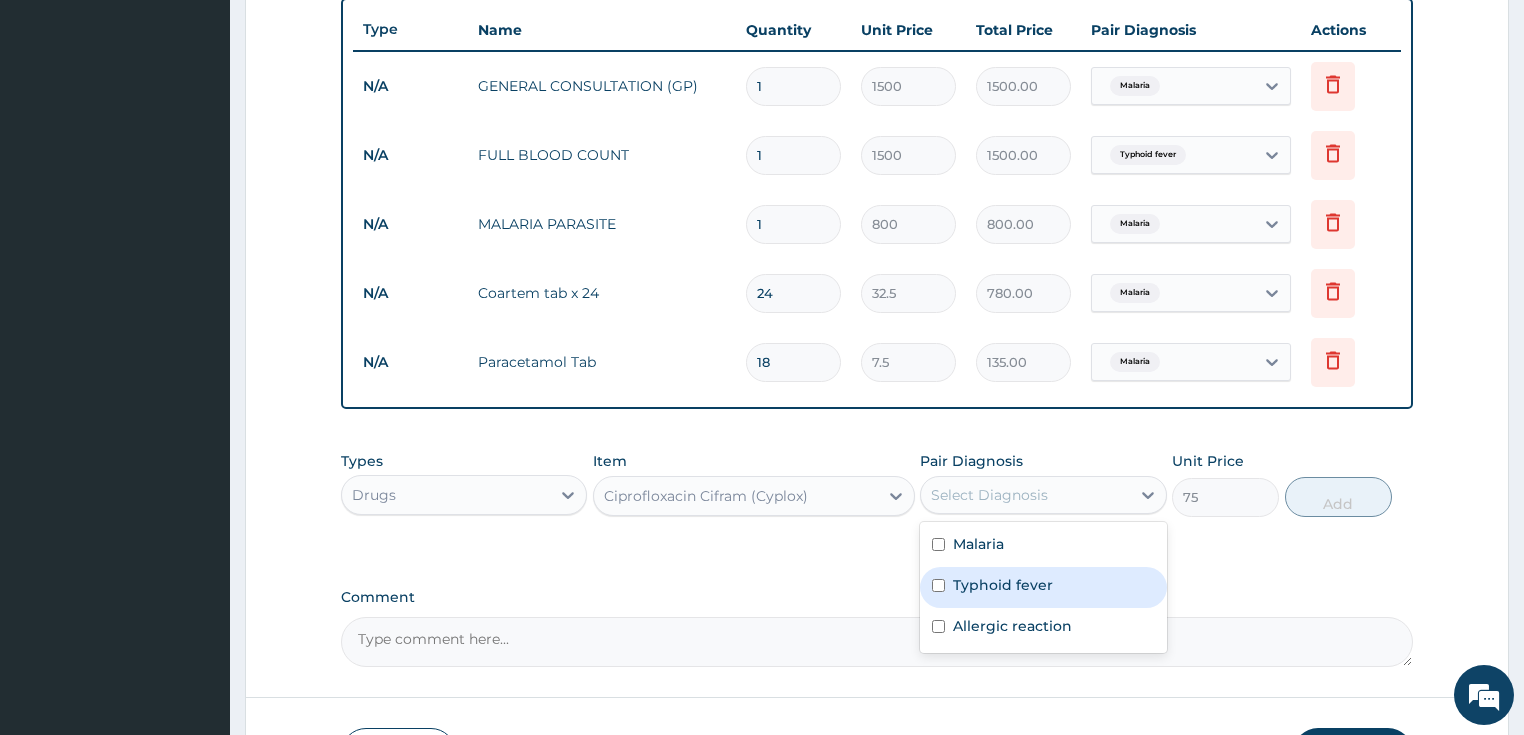 click on "Typhoid fever" at bounding box center [1003, 585] 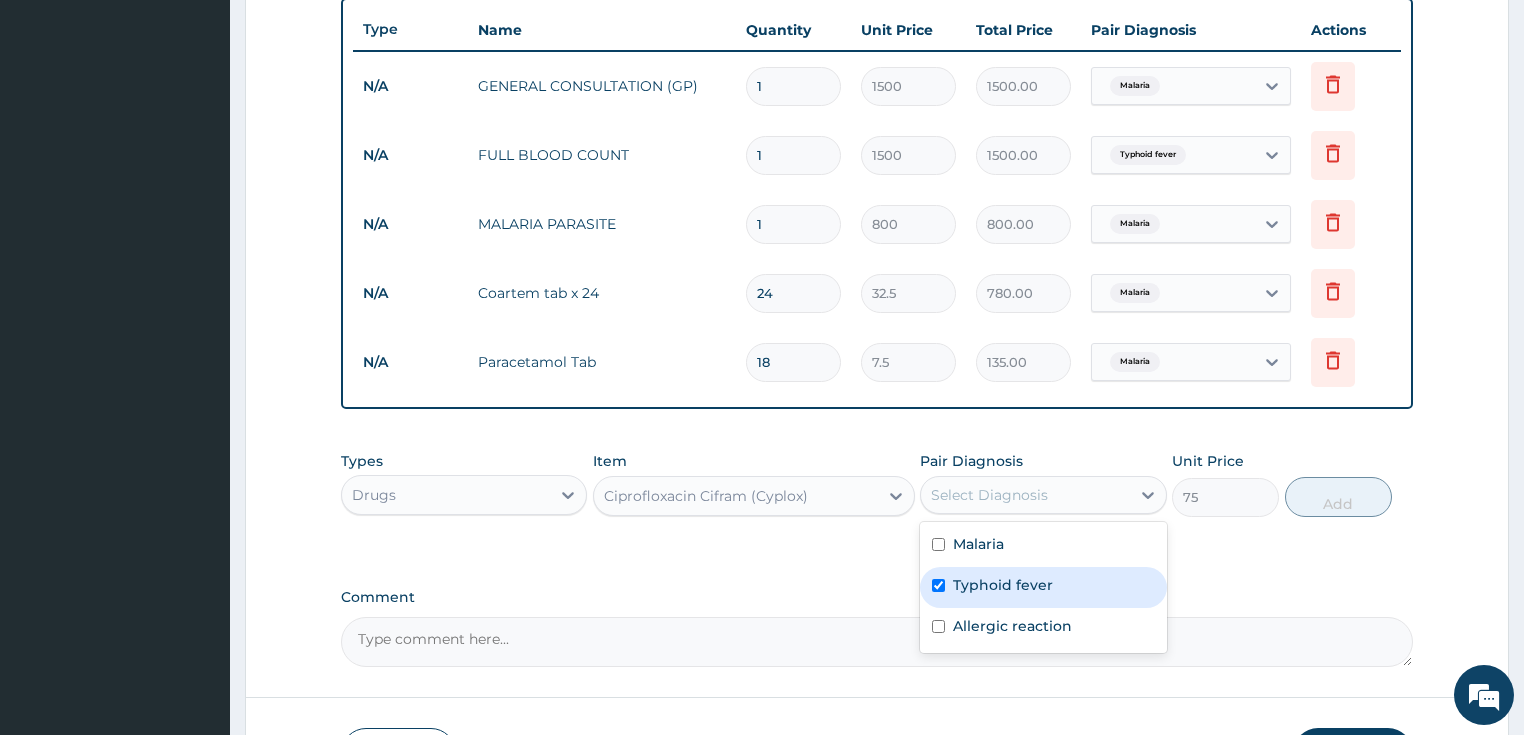 checkbox on "true" 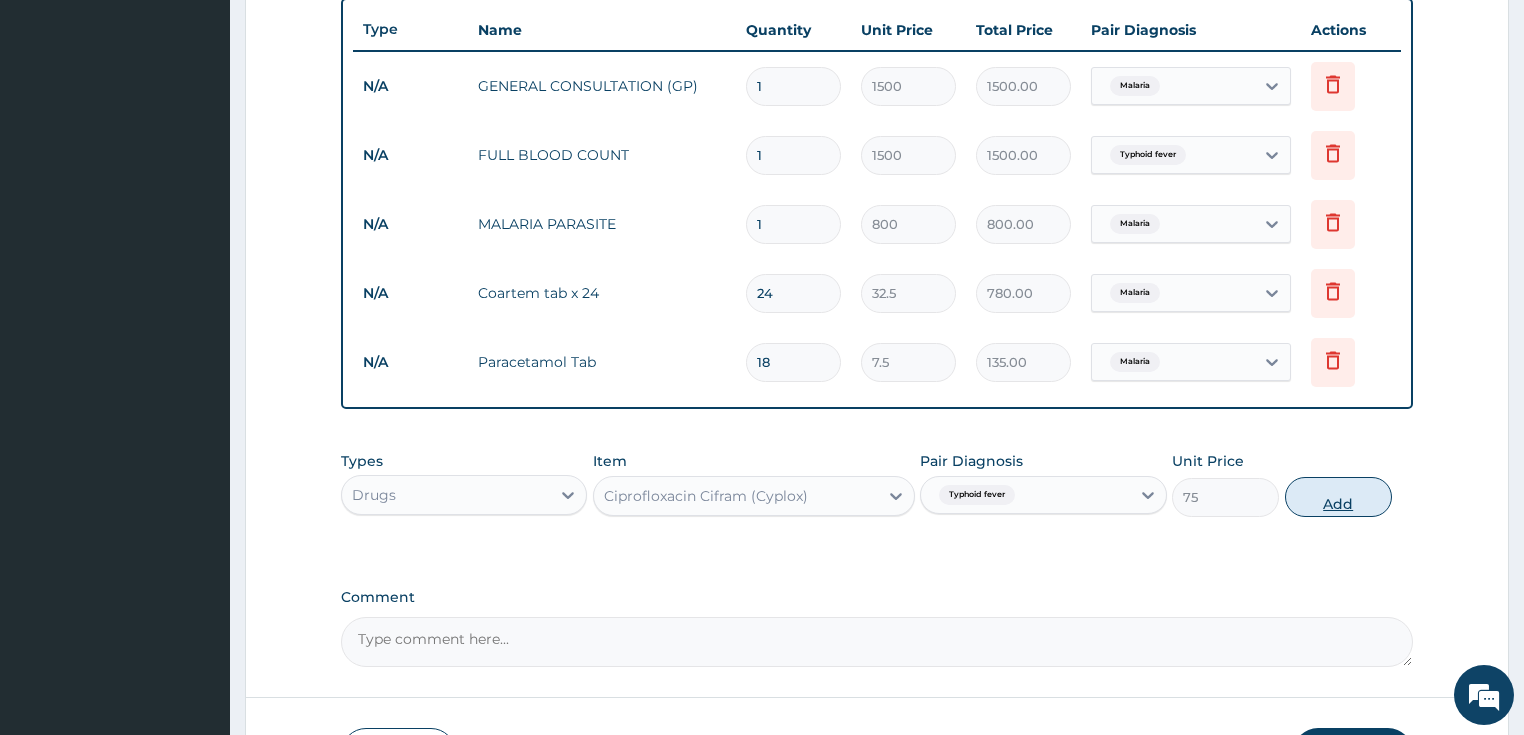 click on "Add" at bounding box center (1338, 497) 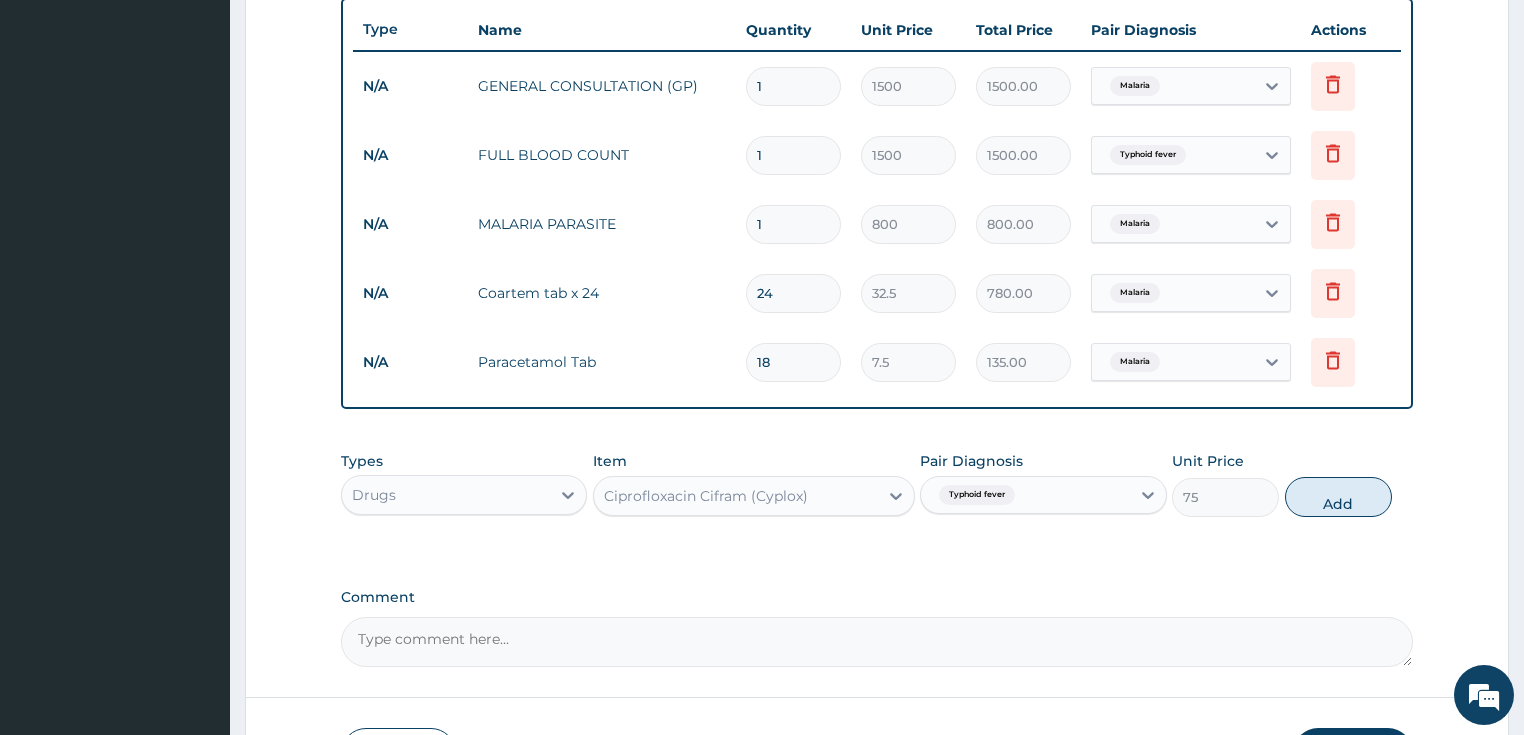 type on "0" 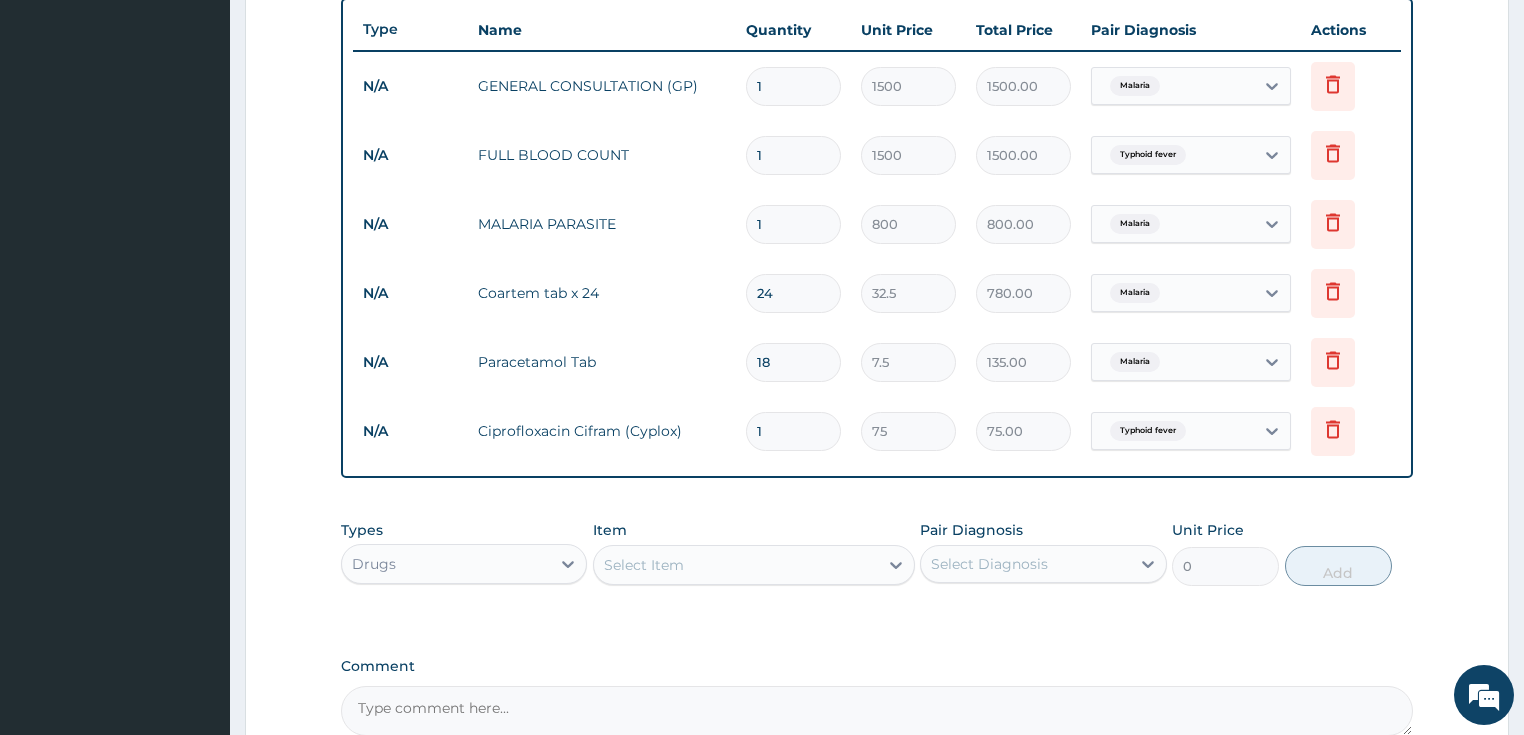 type on "10" 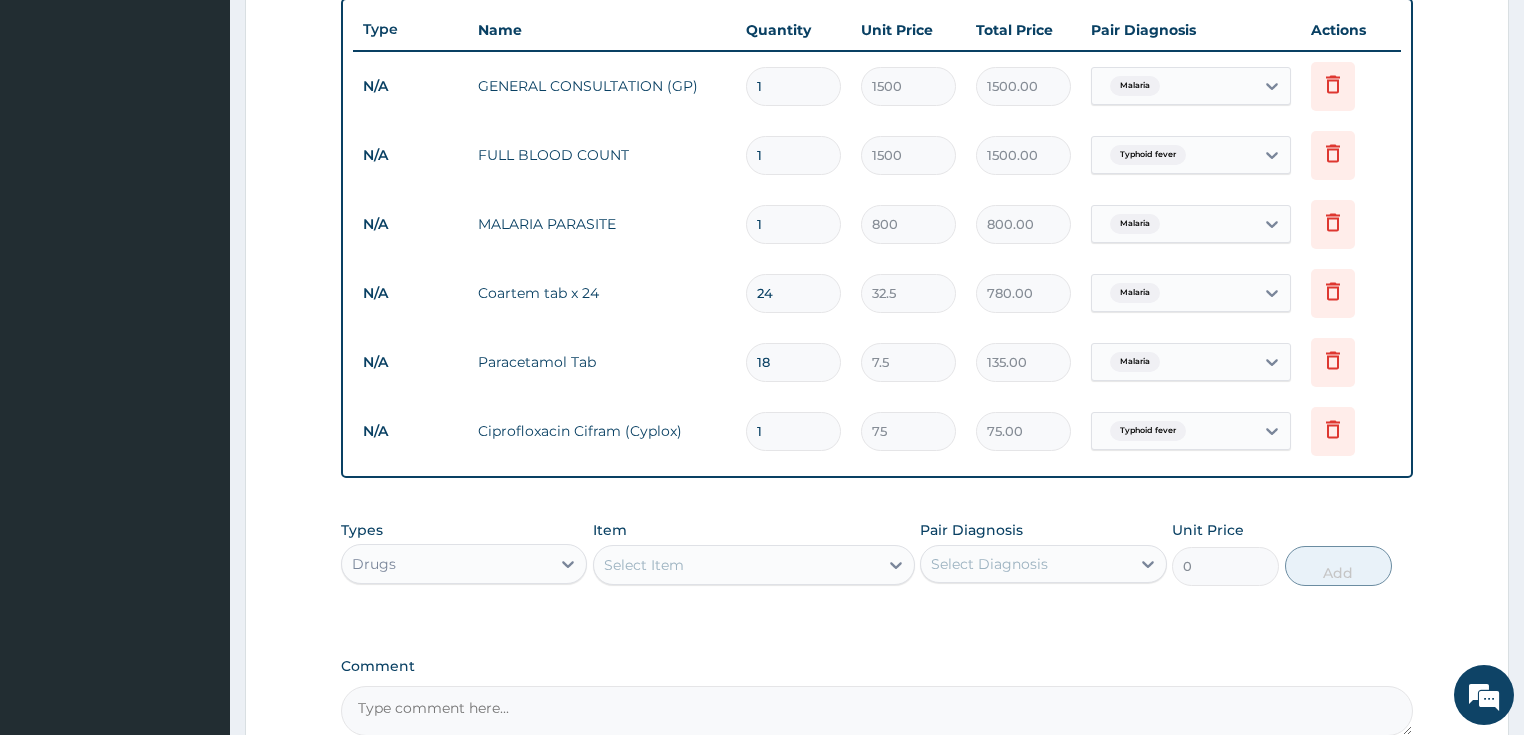 type on "750.00" 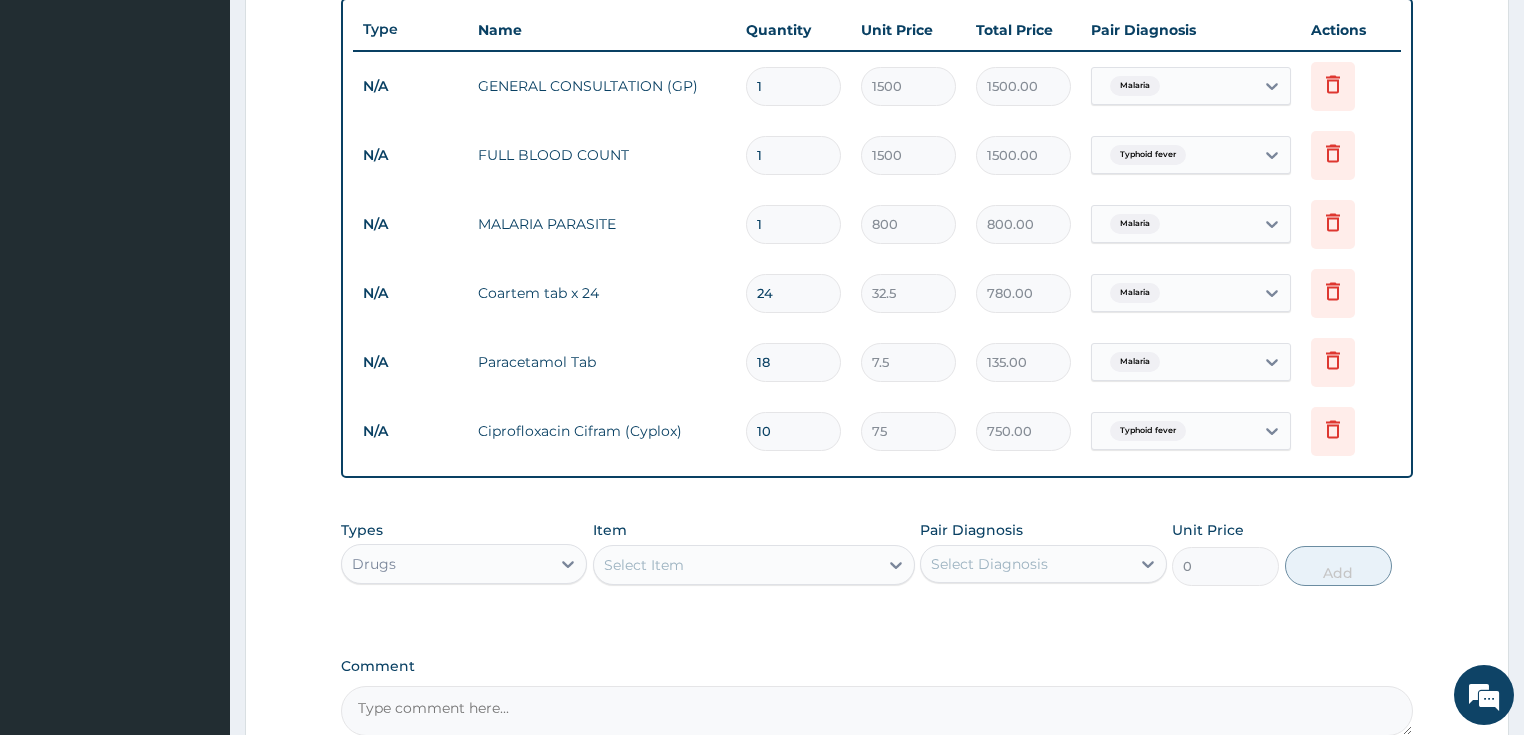 type on "10" 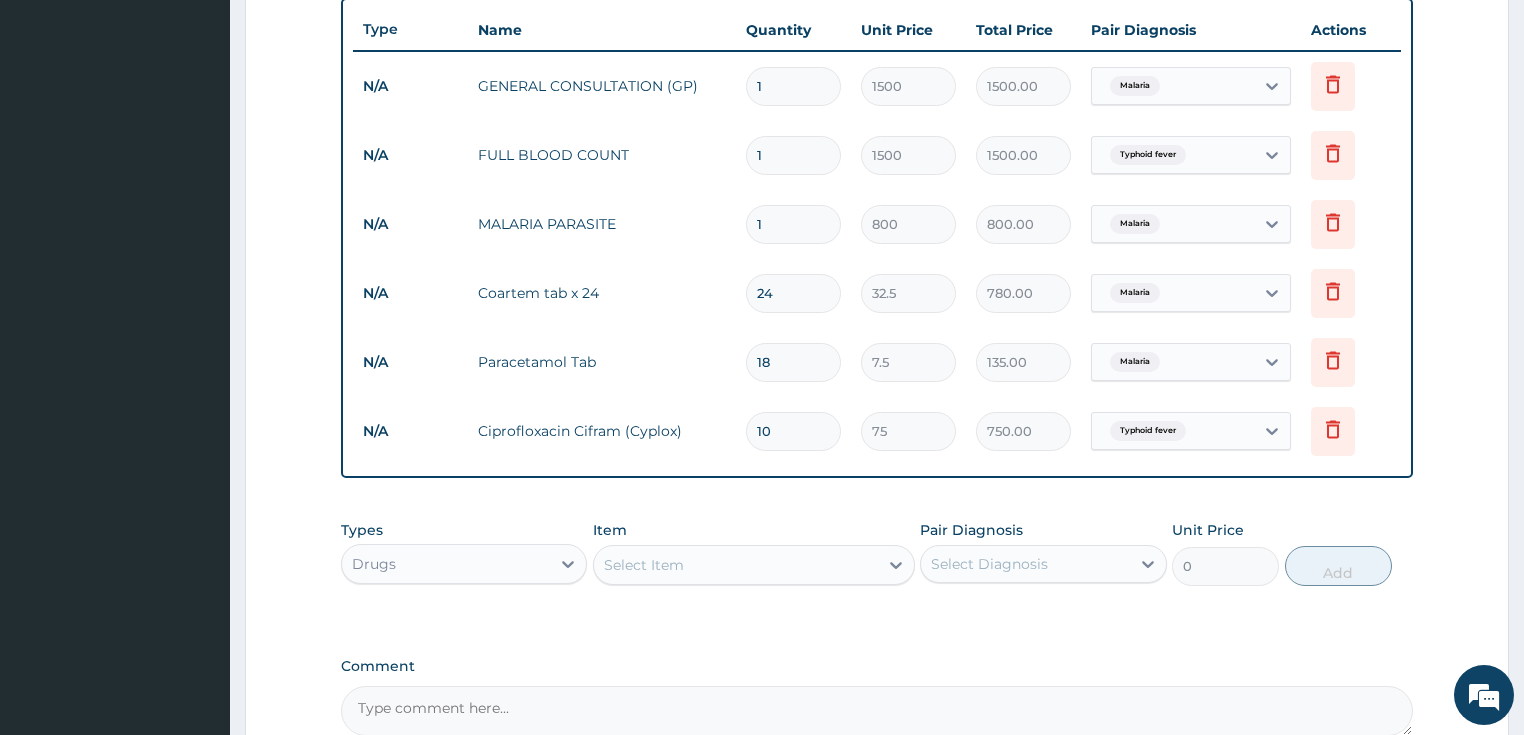 click on "Select Item" at bounding box center [736, 565] 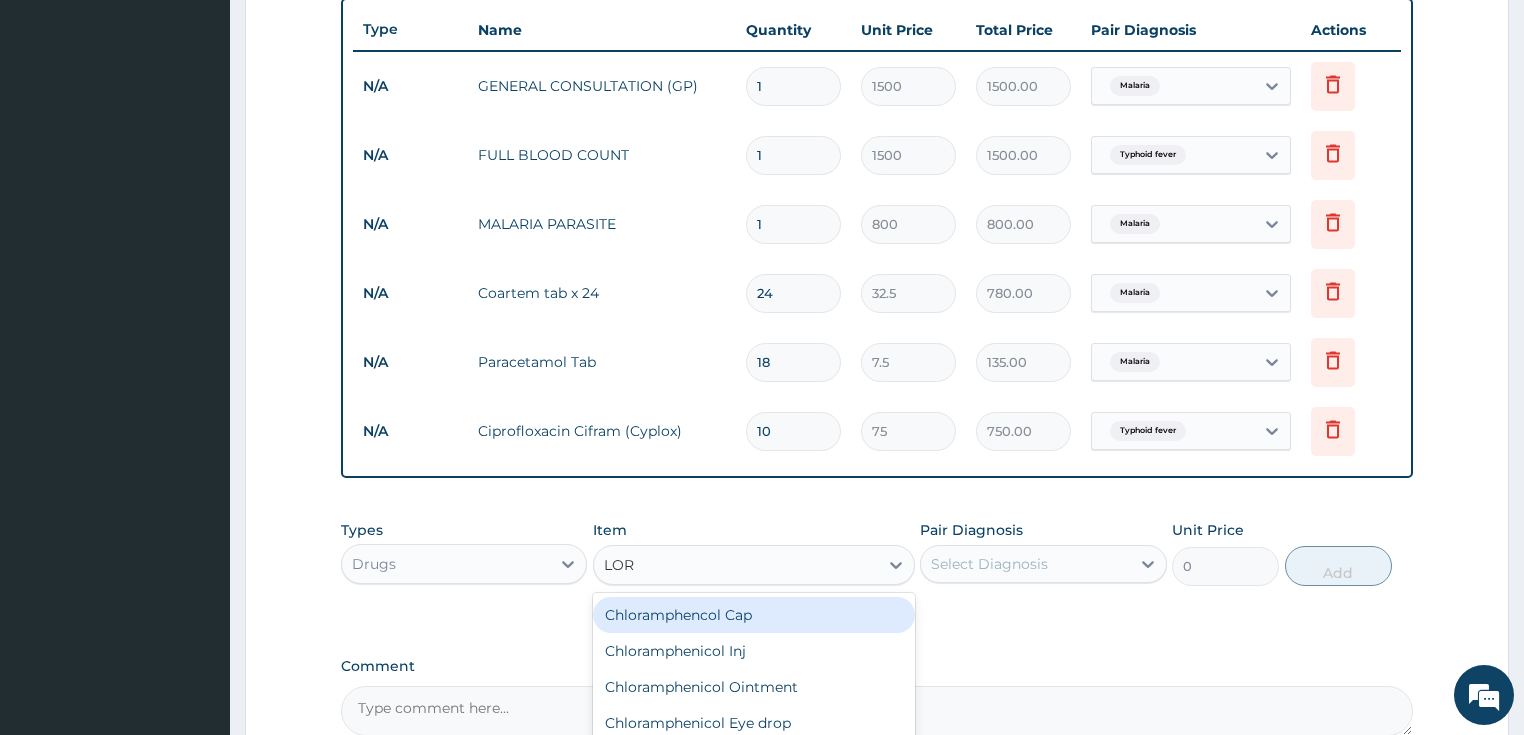 type on "LORA" 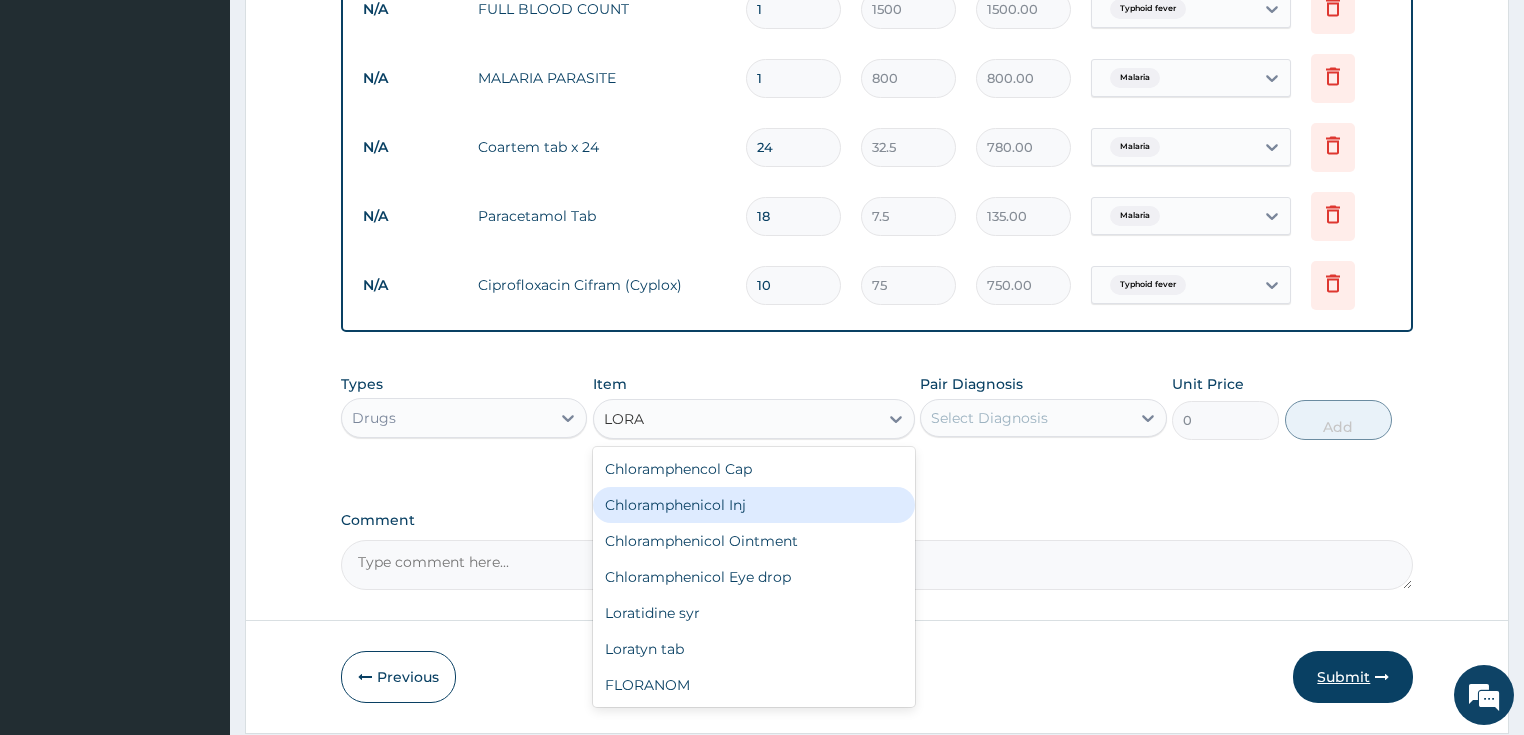 scroll, scrollTop: 899, scrollLeft: 0, axis: vertical 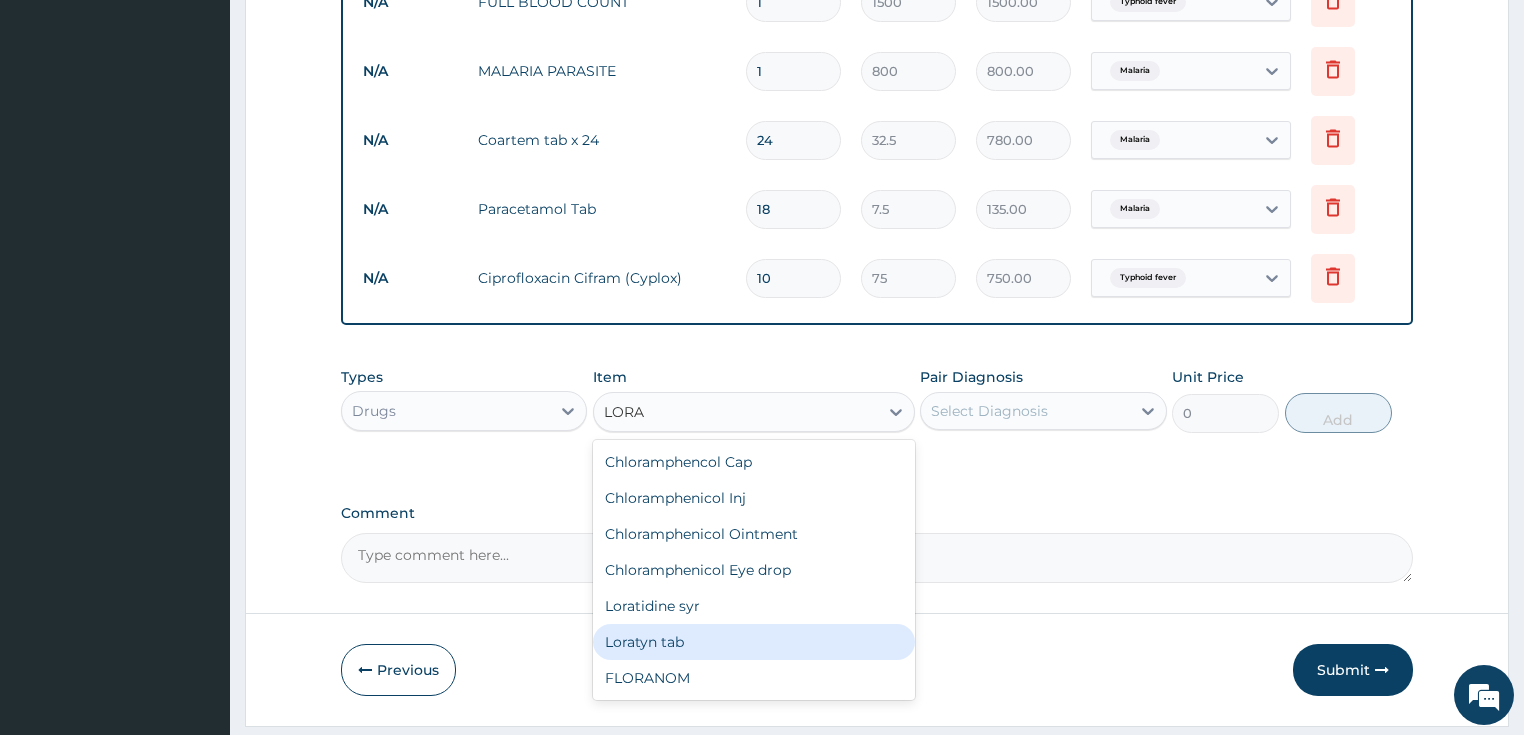 click on "Loratyn tab" at bounding box center [754, 642] 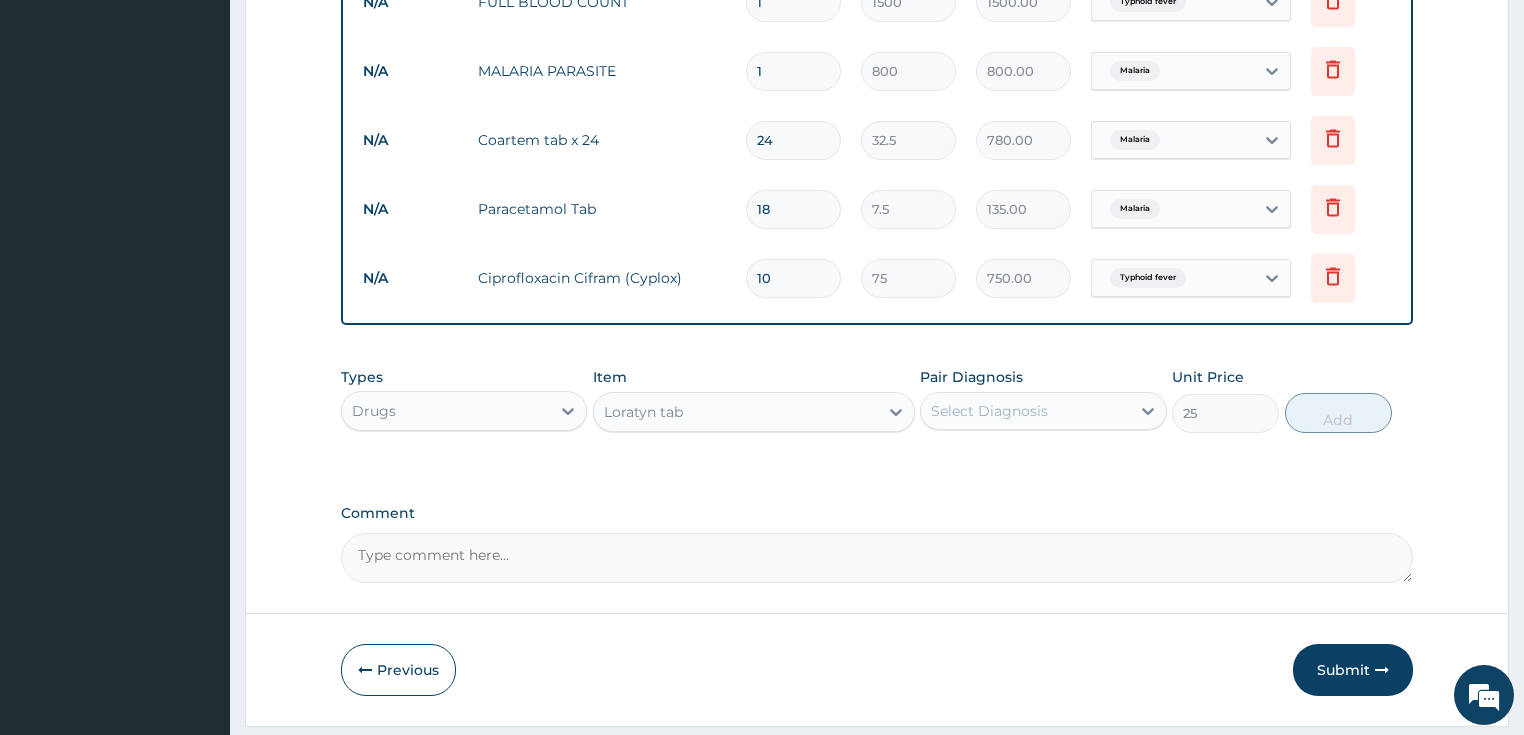click on "Select Diagnosis" at bounding box center (1025, 411) 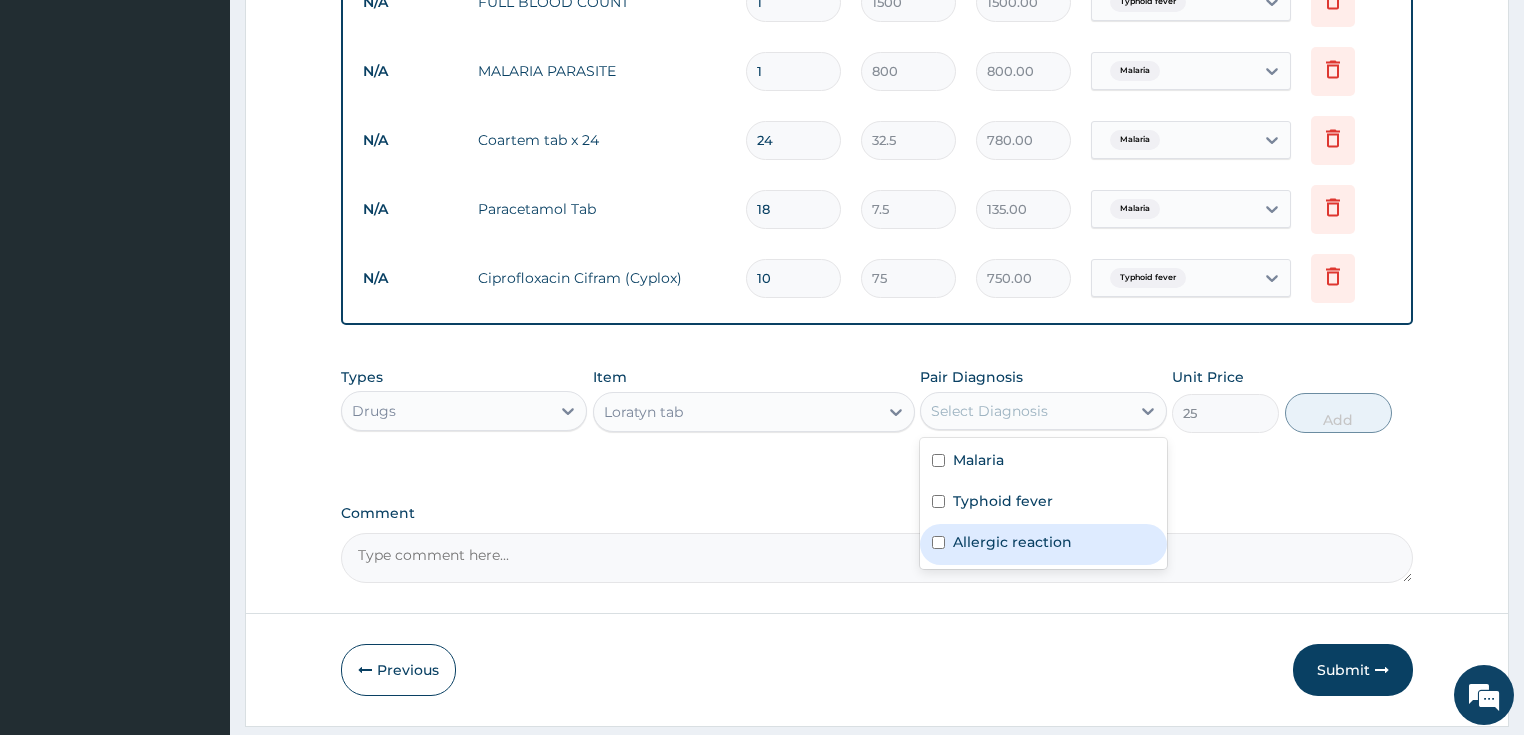 click on "Allergic reaction" at bounding box center (1012, 542) 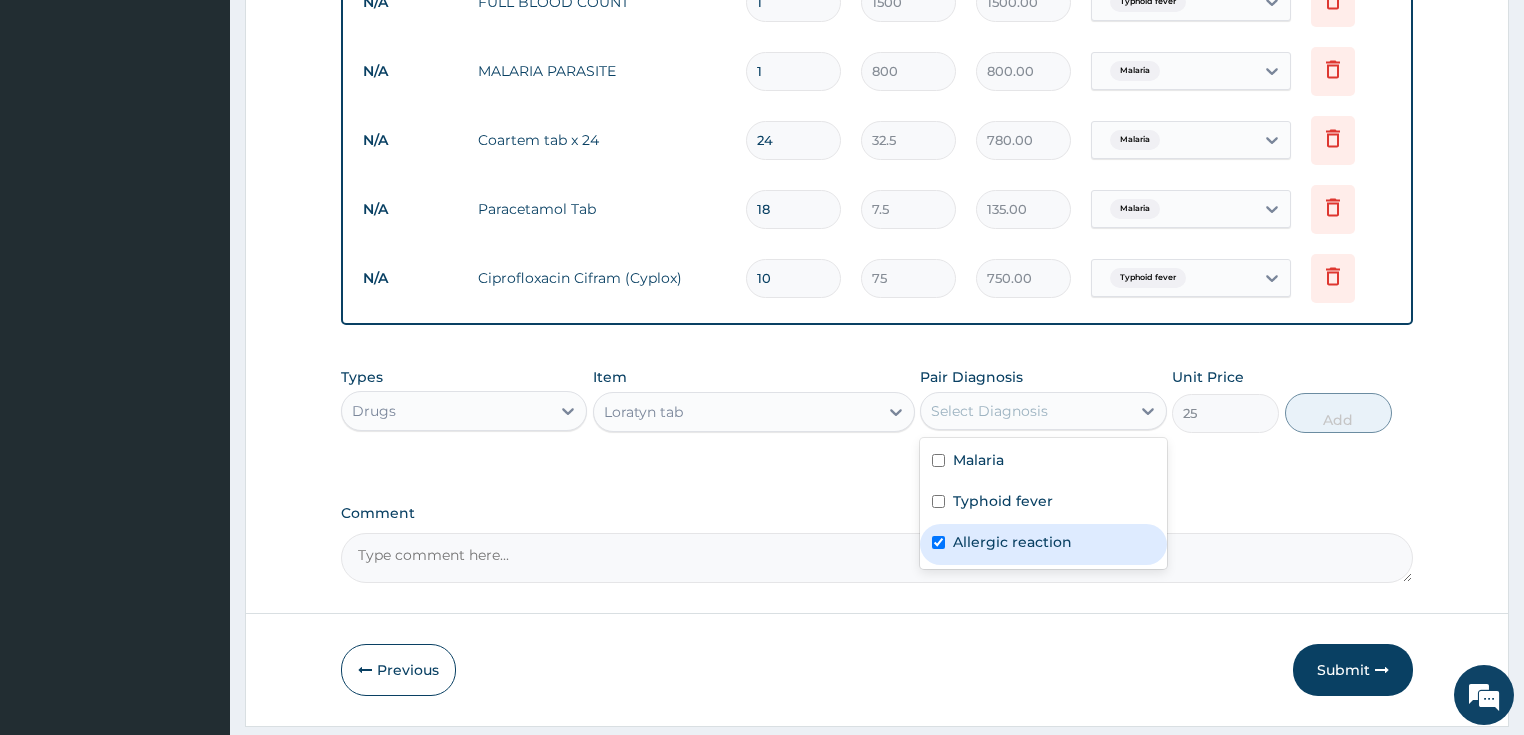 checkbox on "true" 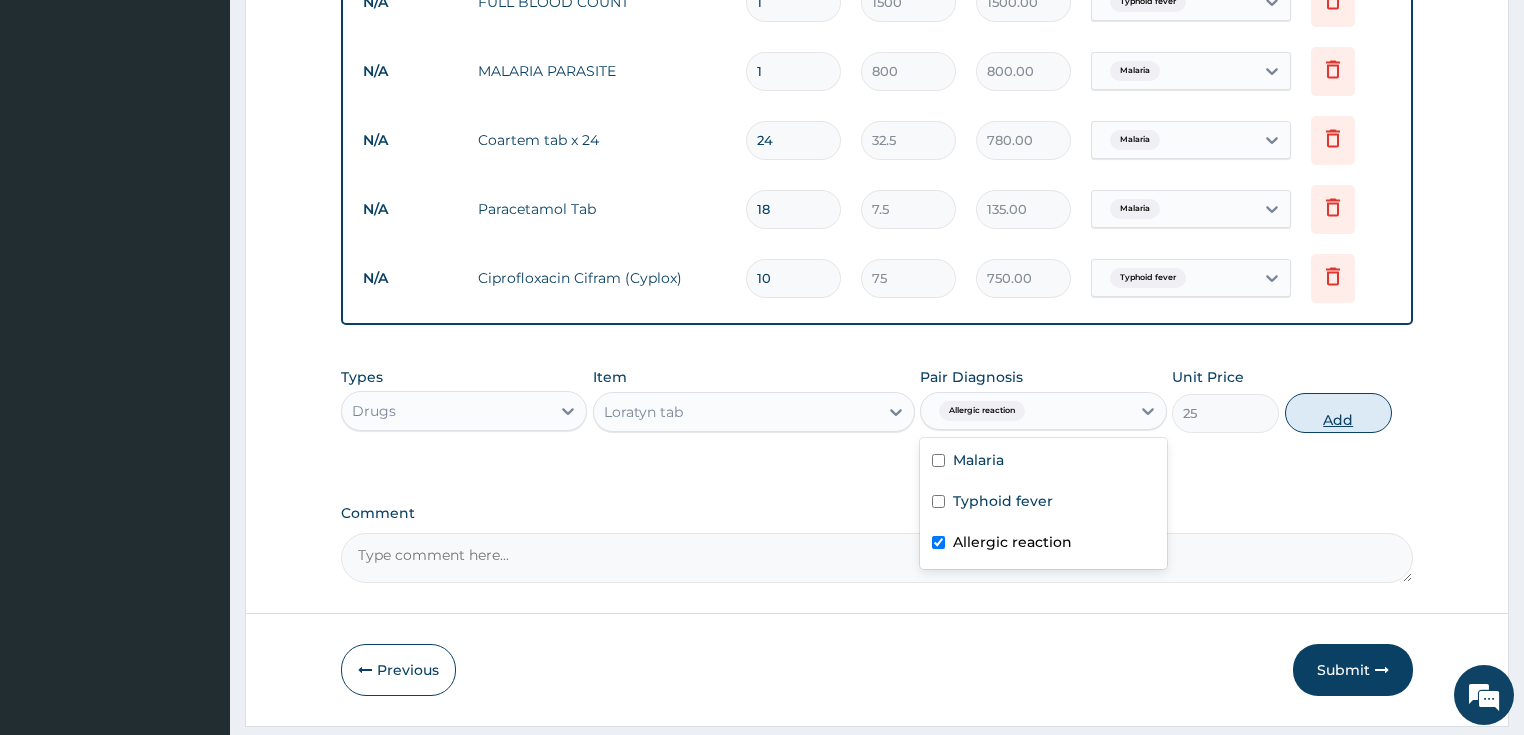 click on "Add" at bounding box center (1338, 413) 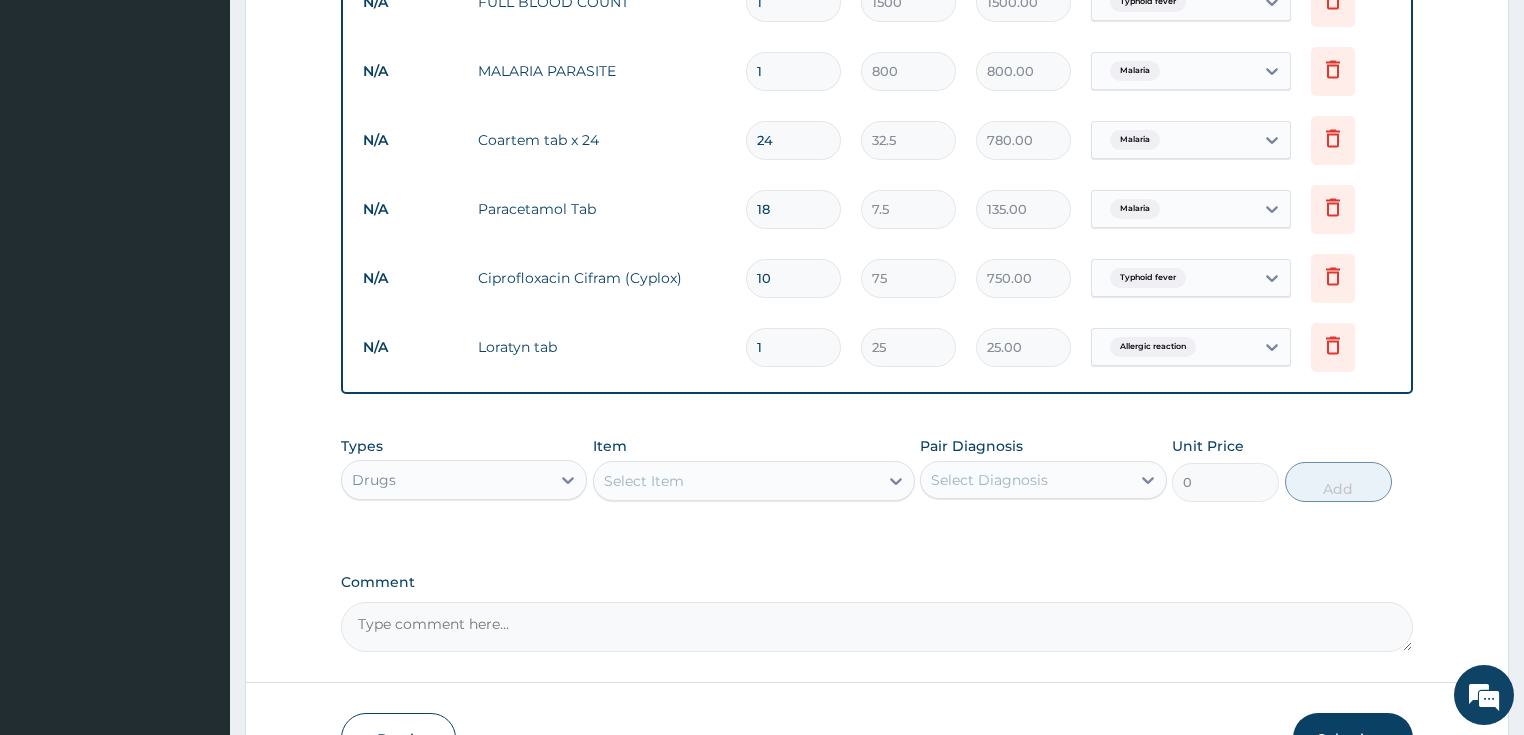 type on "15" 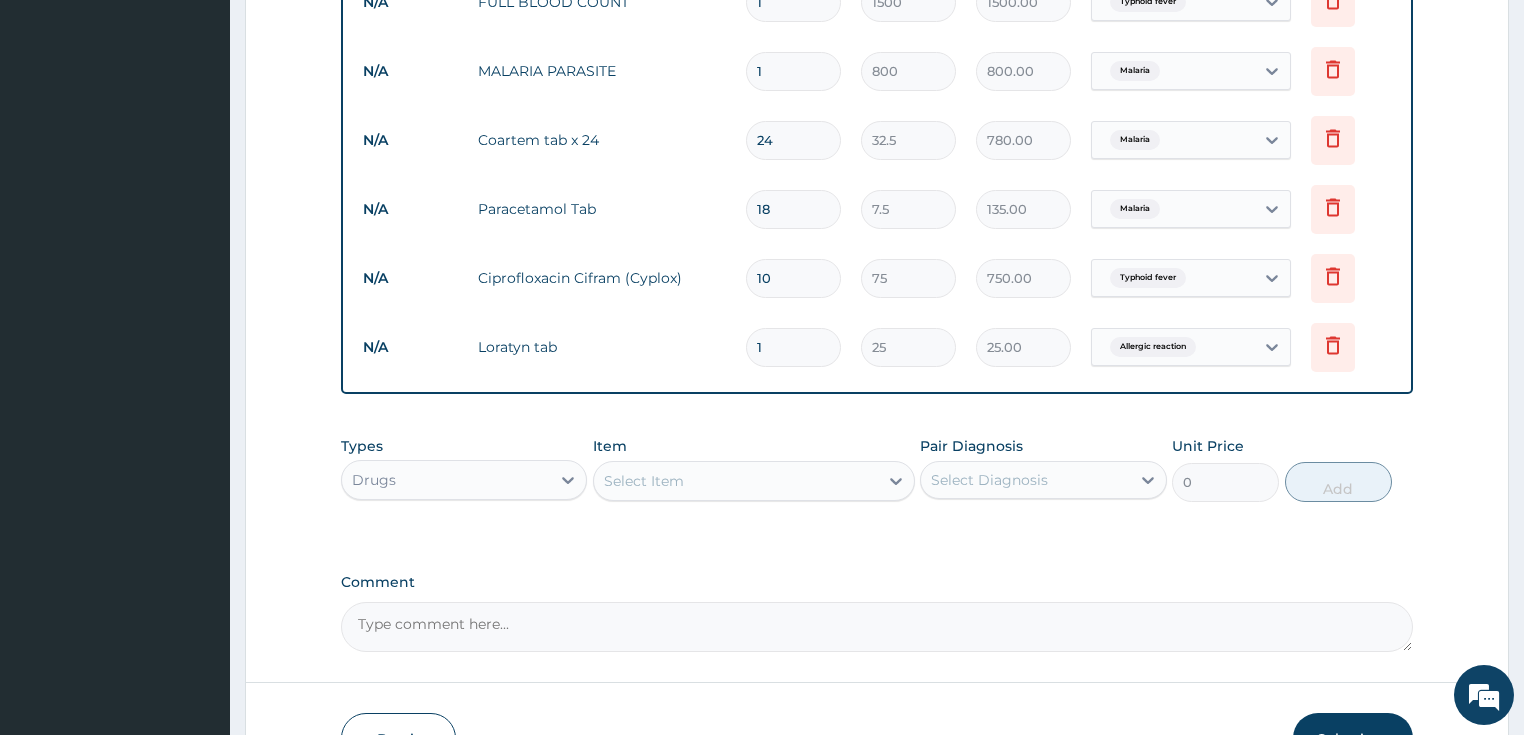 type on "375.00" 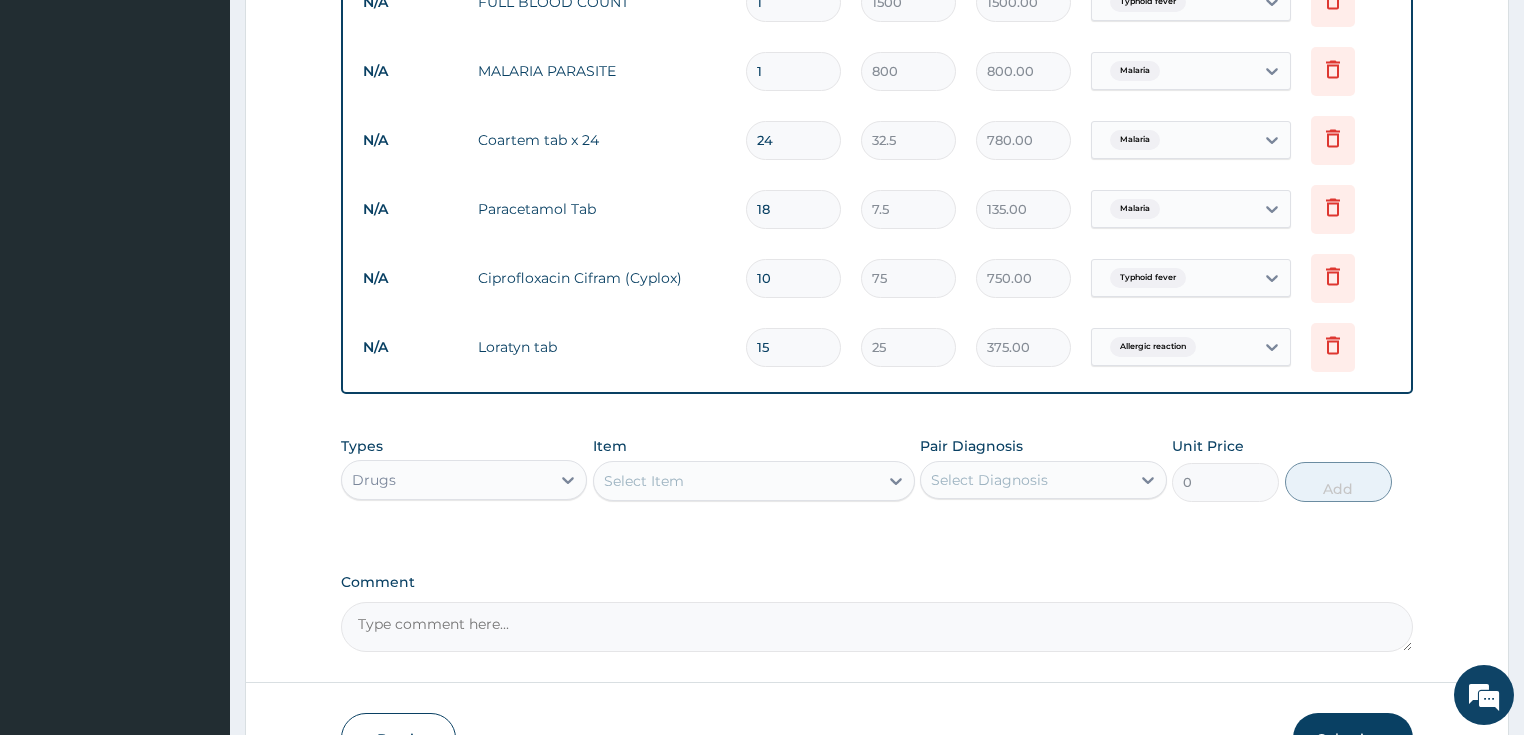type on "1" 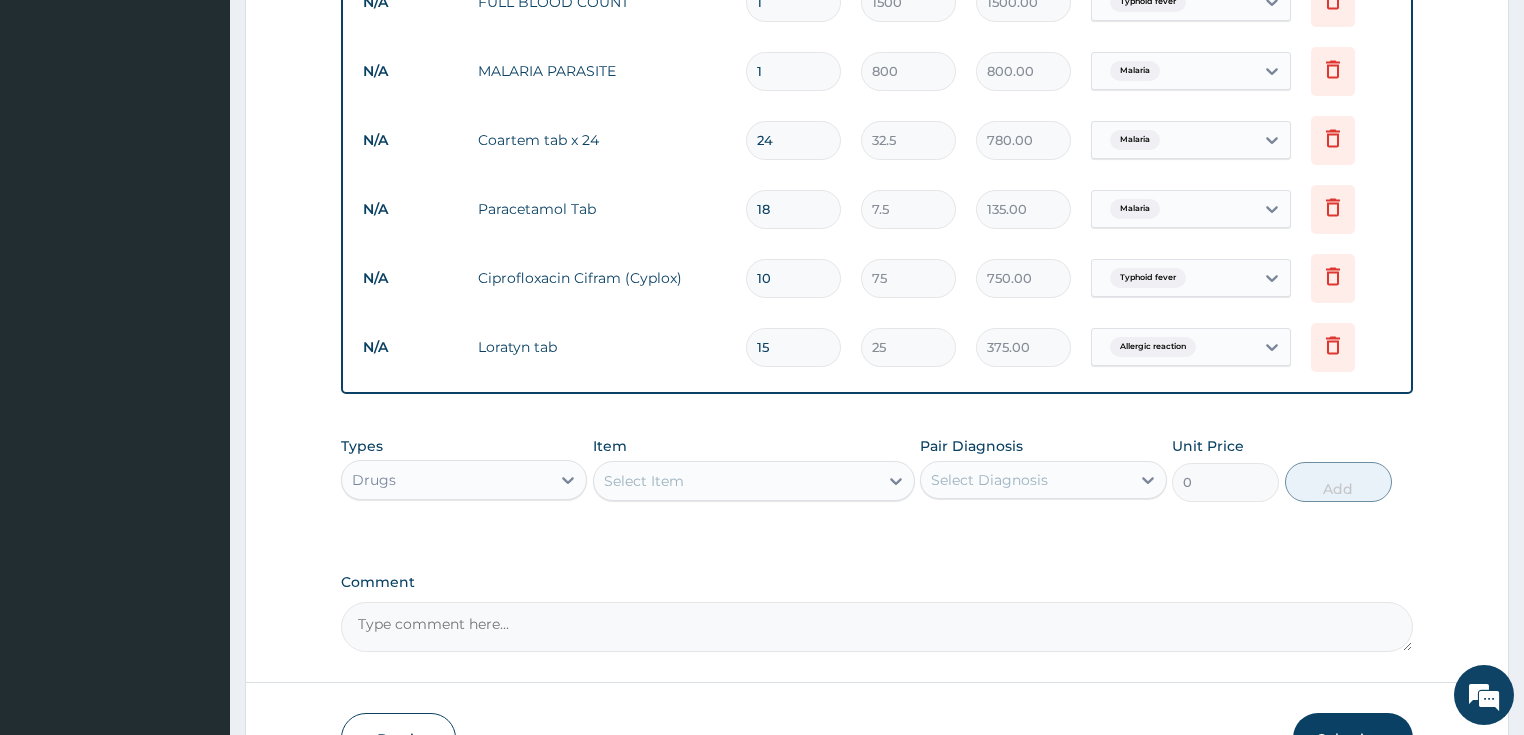 type on "25.00" 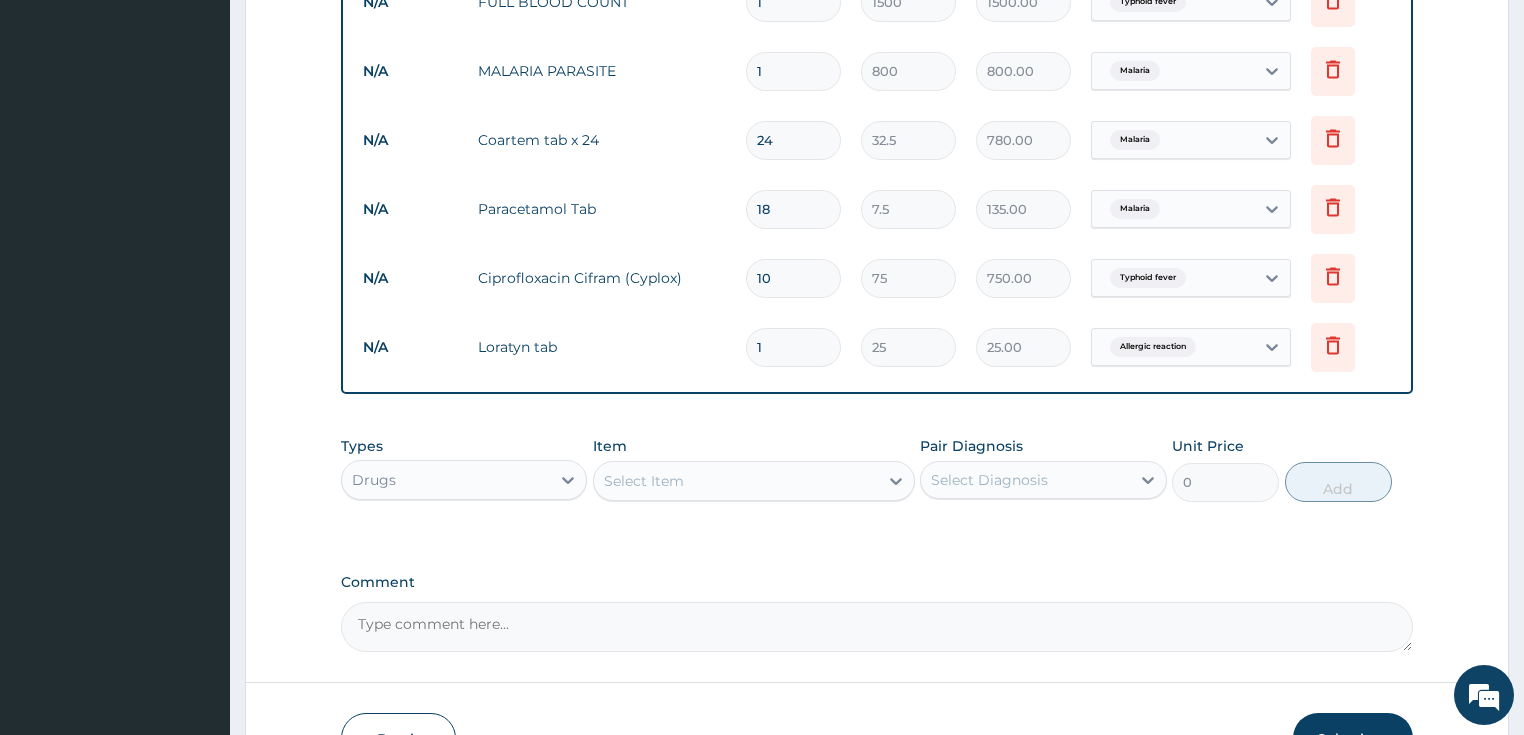 type 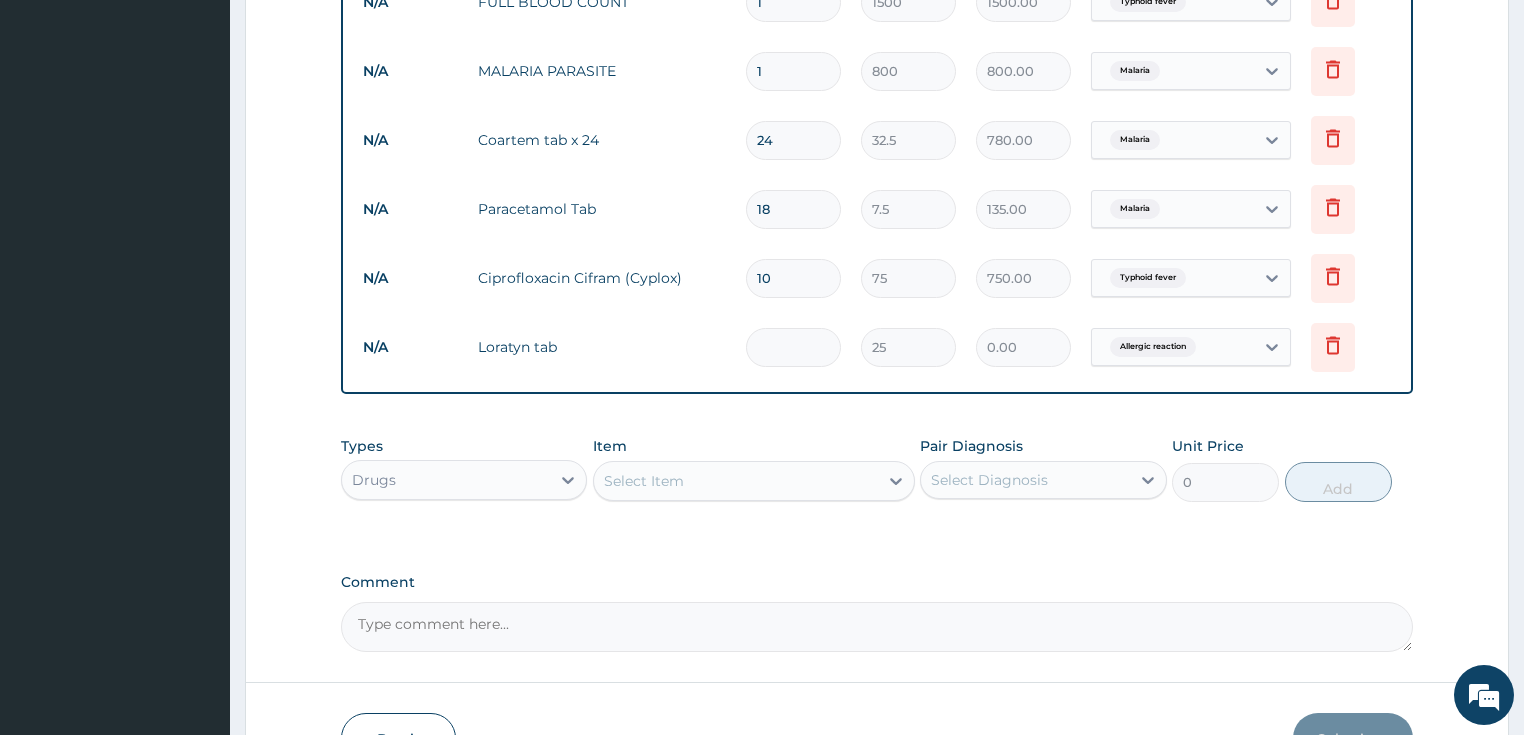 type on "5" 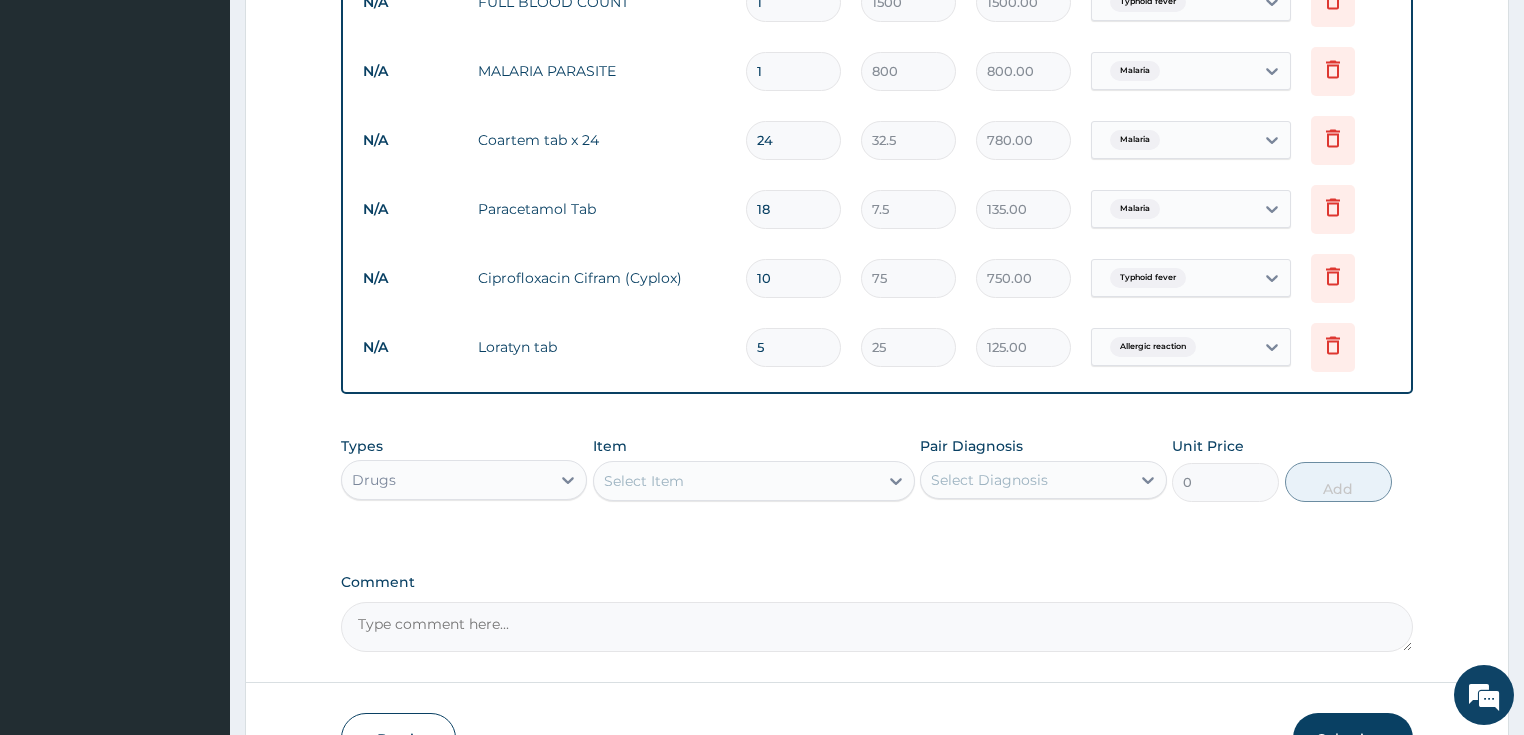 scroll, scrollTop: 1021, scrollLeft: 0, axis: vertical 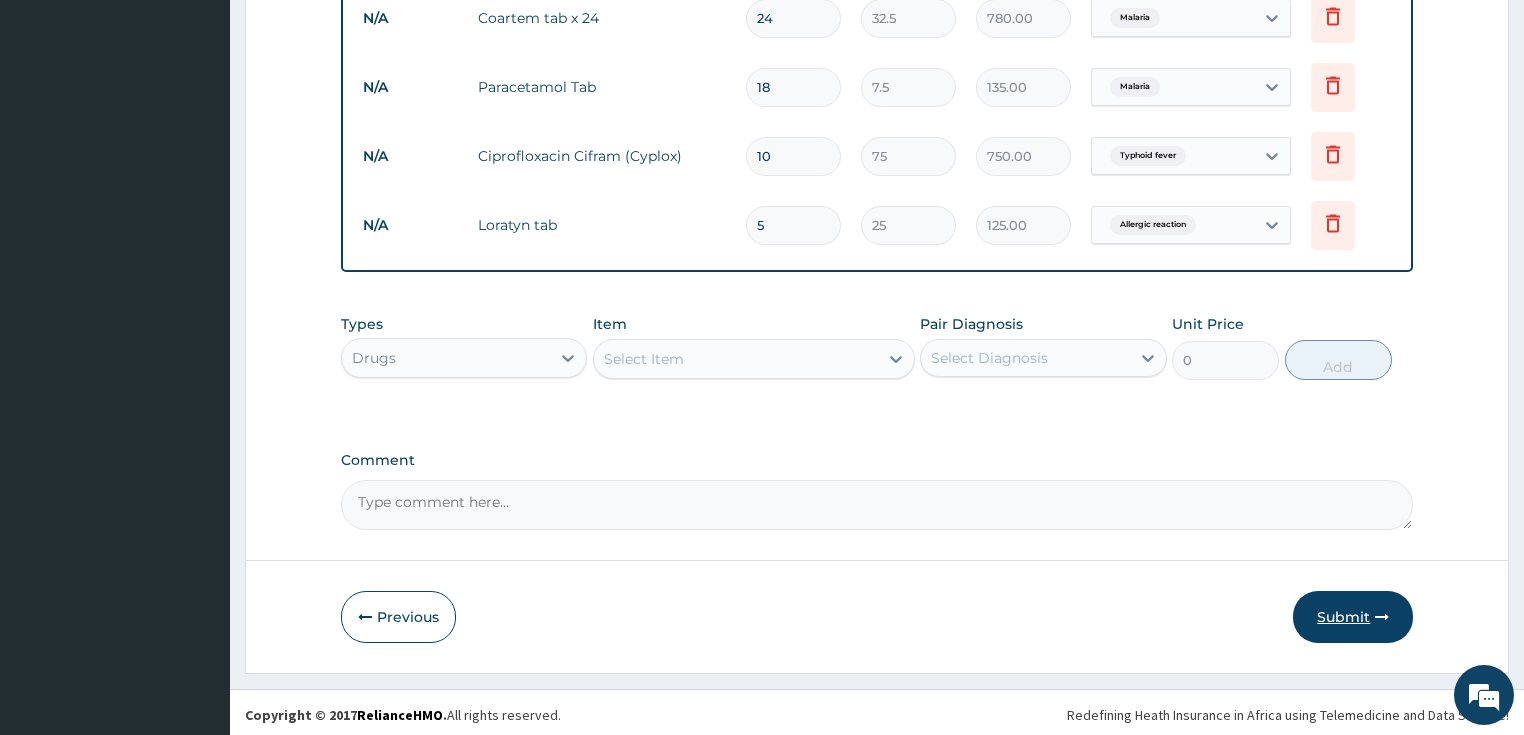 type on "5" 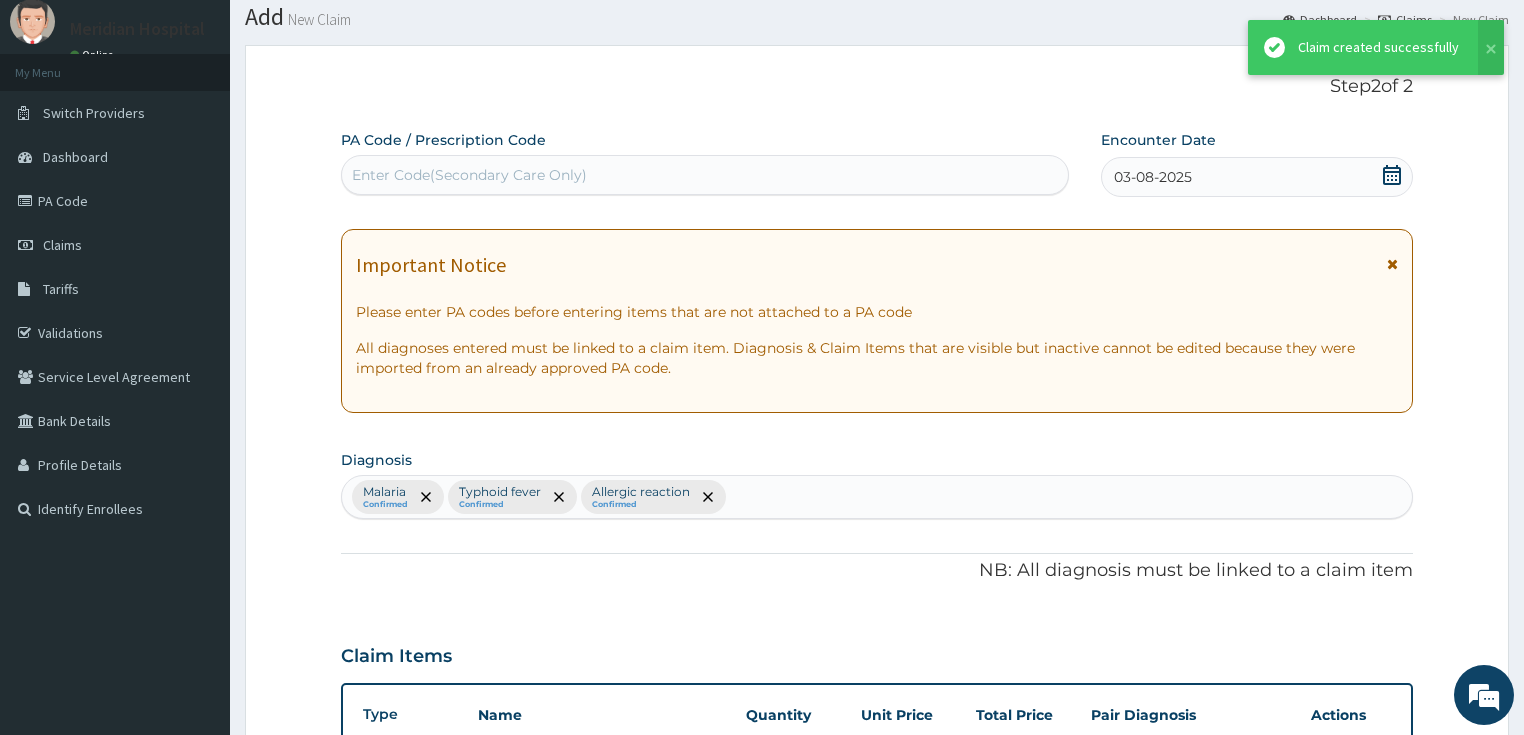 scroll, scrollTop: 1021, scrollLeft: 0, axis: vertical 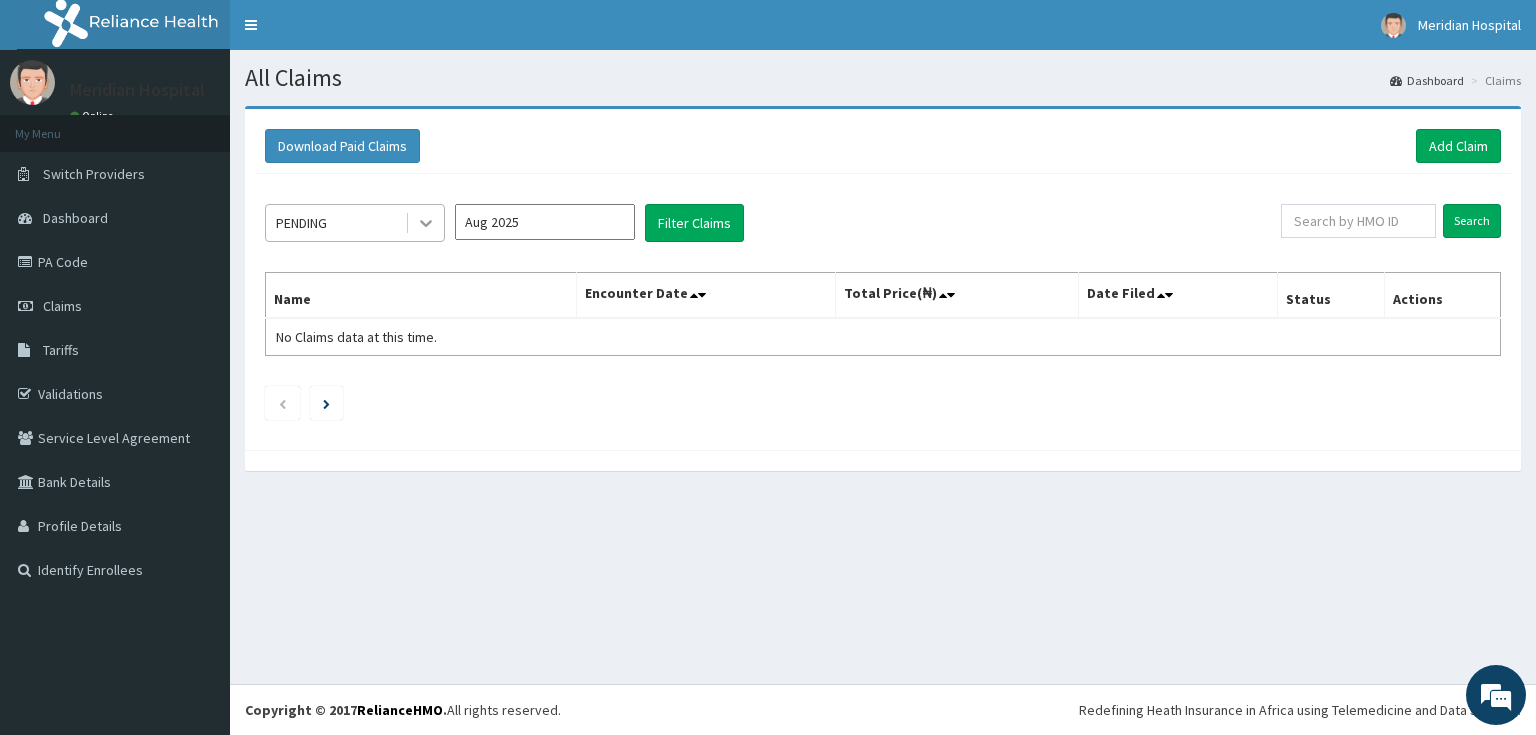 click 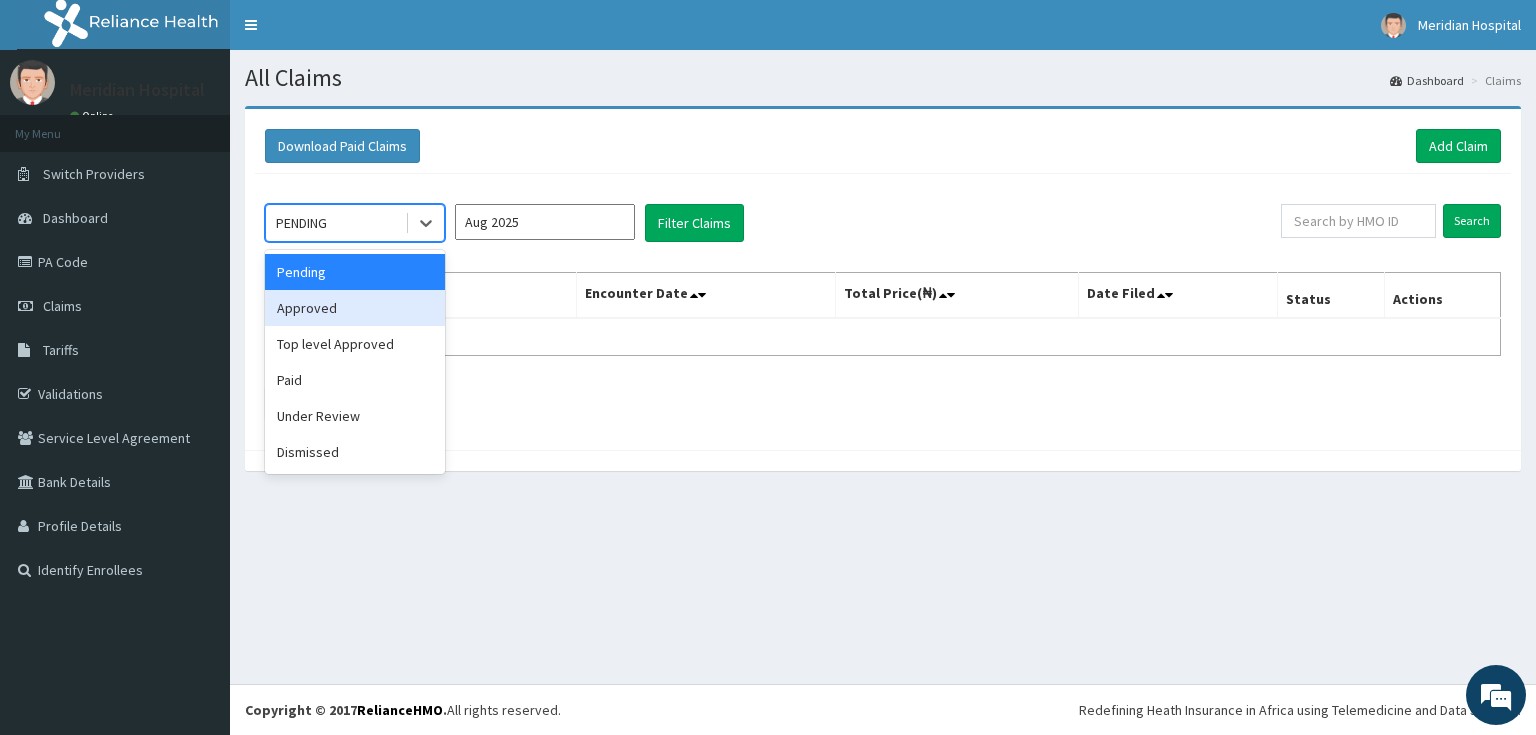 click on "Approved" at bounding box center [355, 308] 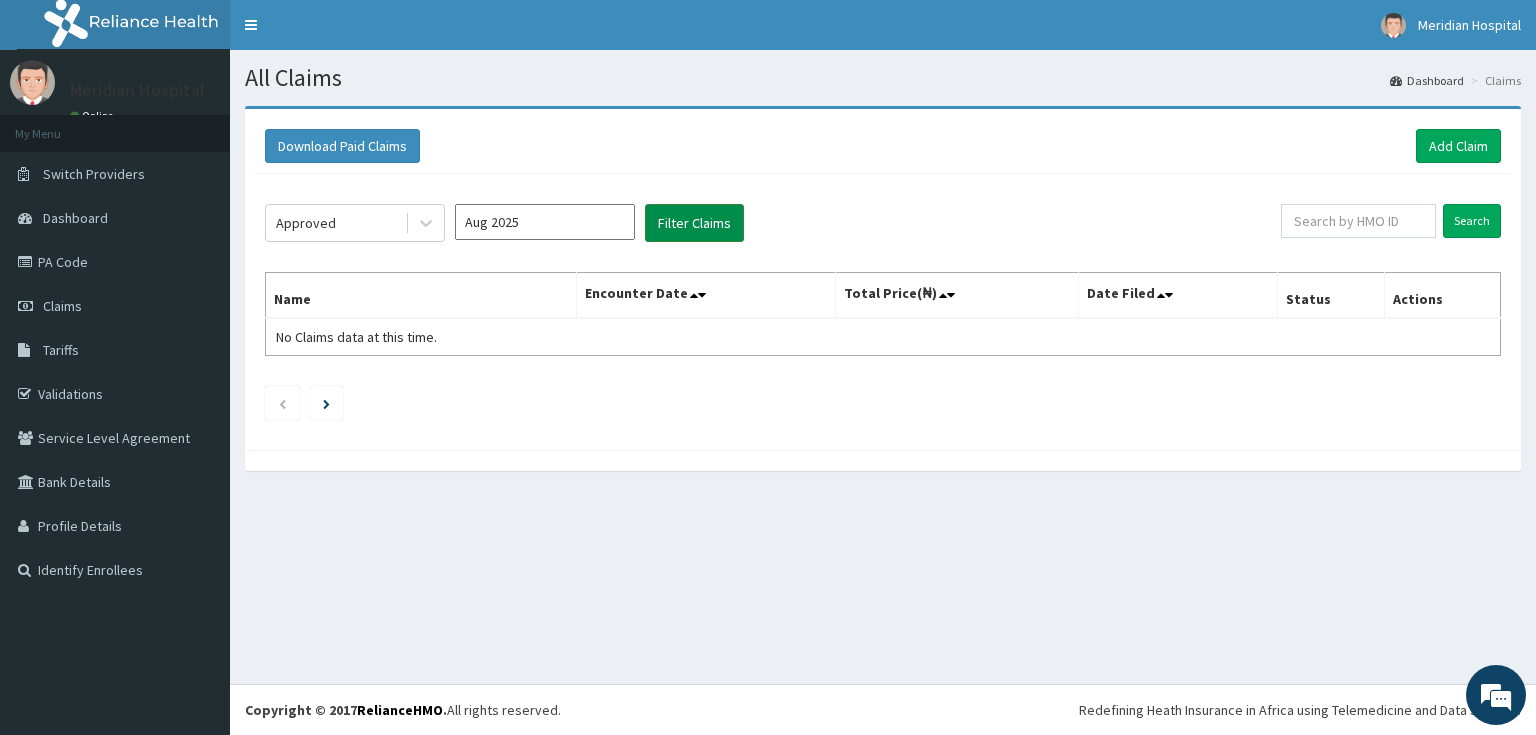 click on "Filter Claims" at bounding box center (694, 223) 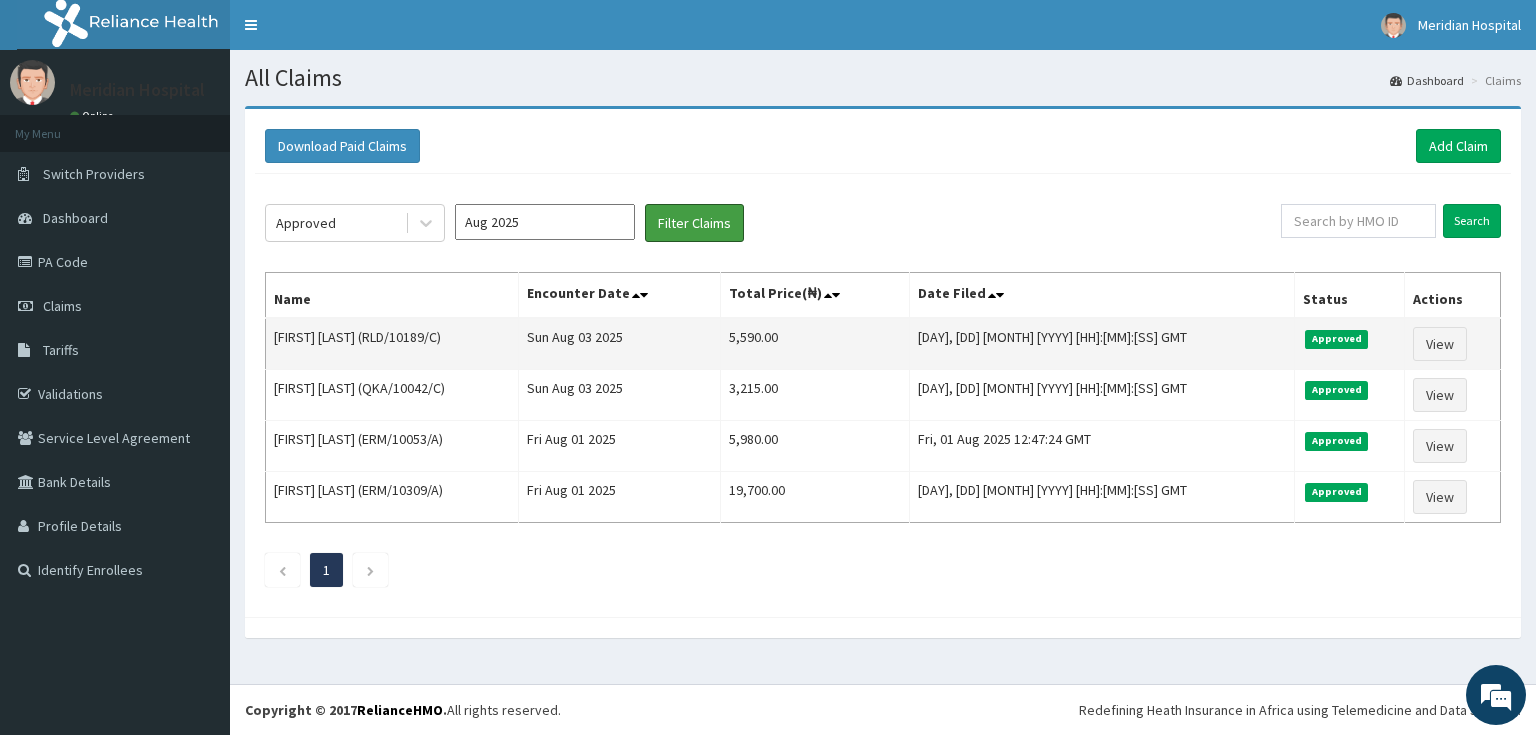 scroll, scrollTop: 0, scrollLeft: 0, axis: both 